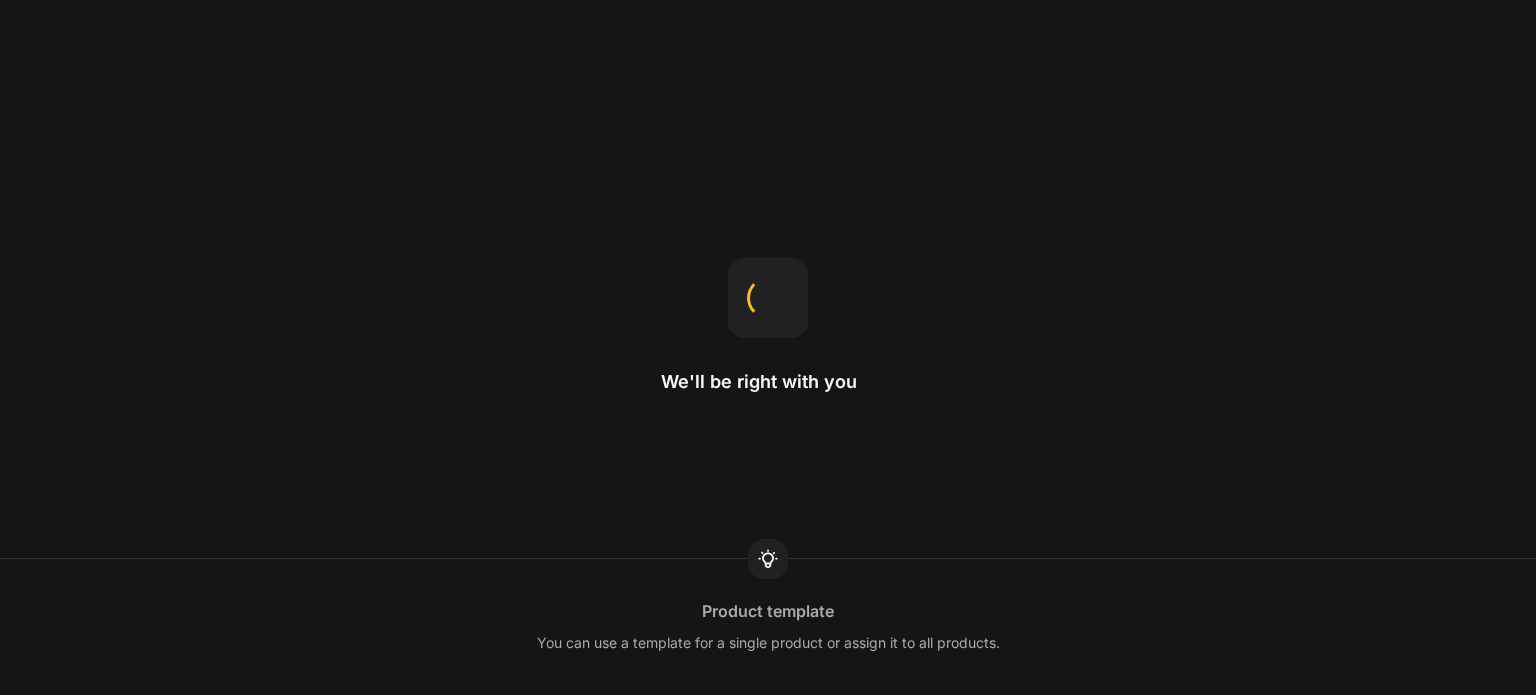 scroll, scrollTop: 0, scrollLeft: 0, axis: both 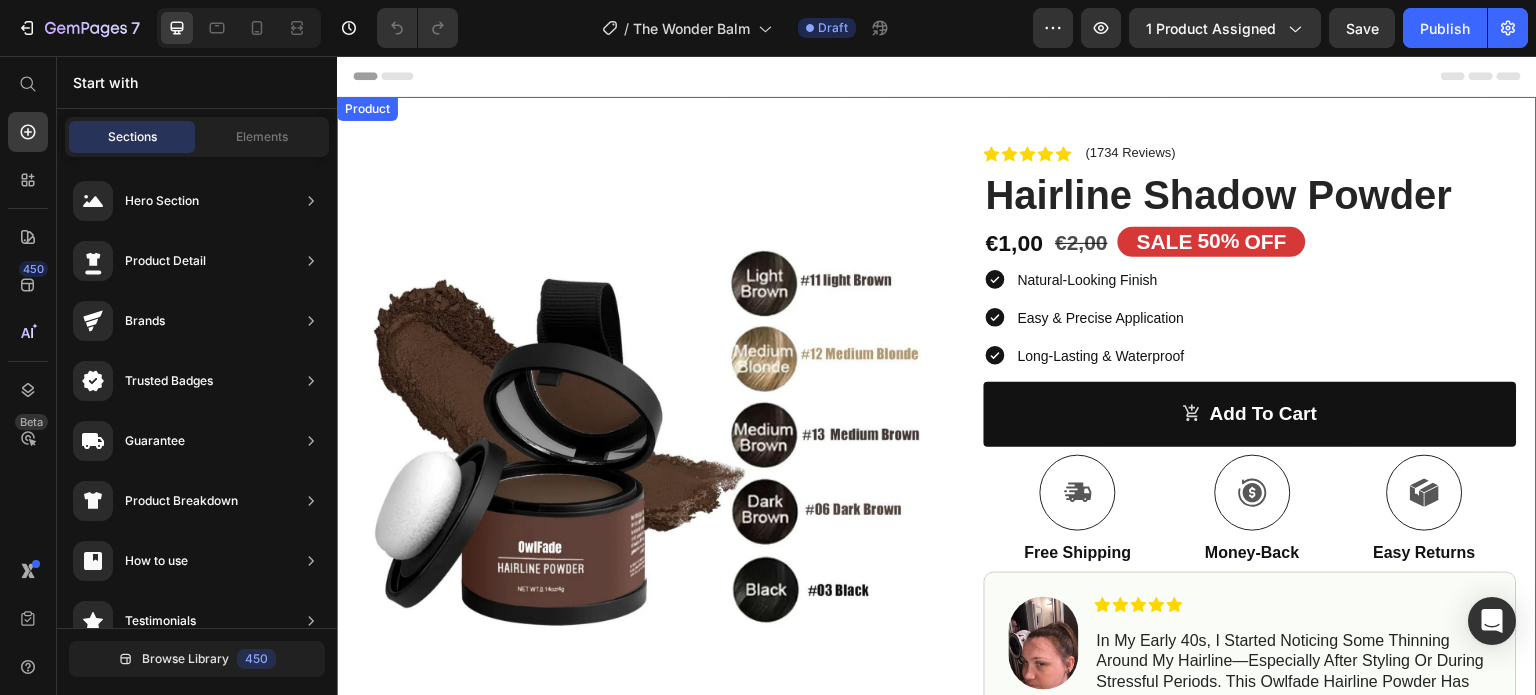 click on "Product Images Row Icon Icon Icon Icon Icon Icon List (1734 Reviews) Text Block Row Hairline Shadow Powder Product Title €1,00 Product Price €2,00 Product Price SALE 50% OFF Discount Tag Row Natural-Looking Finish Easy & Precise Application Long-Lasting & Waterproof Item List
add to cart Add to Cart
Icon Free Shipping Text Block
Icon Money-Back Text Block
Icon Easy Returns Text Block Row Image Icon Icon Icon Icon Icon Icon List In my early 40s, I started noticing some thinning around my hairline—especially after styling or during stressful periods. This Owlfade hairline powder has been a total confidence boost. It fills in those sparse areas in seconds and gives the illusion of a [PERSON_NAME], healthier hairline without being obvious. Text Block
Icon [PERSON_NAME] Text Block Row Row
How To Use Me
Ingredients
Image" at bounding box center (937, 622) 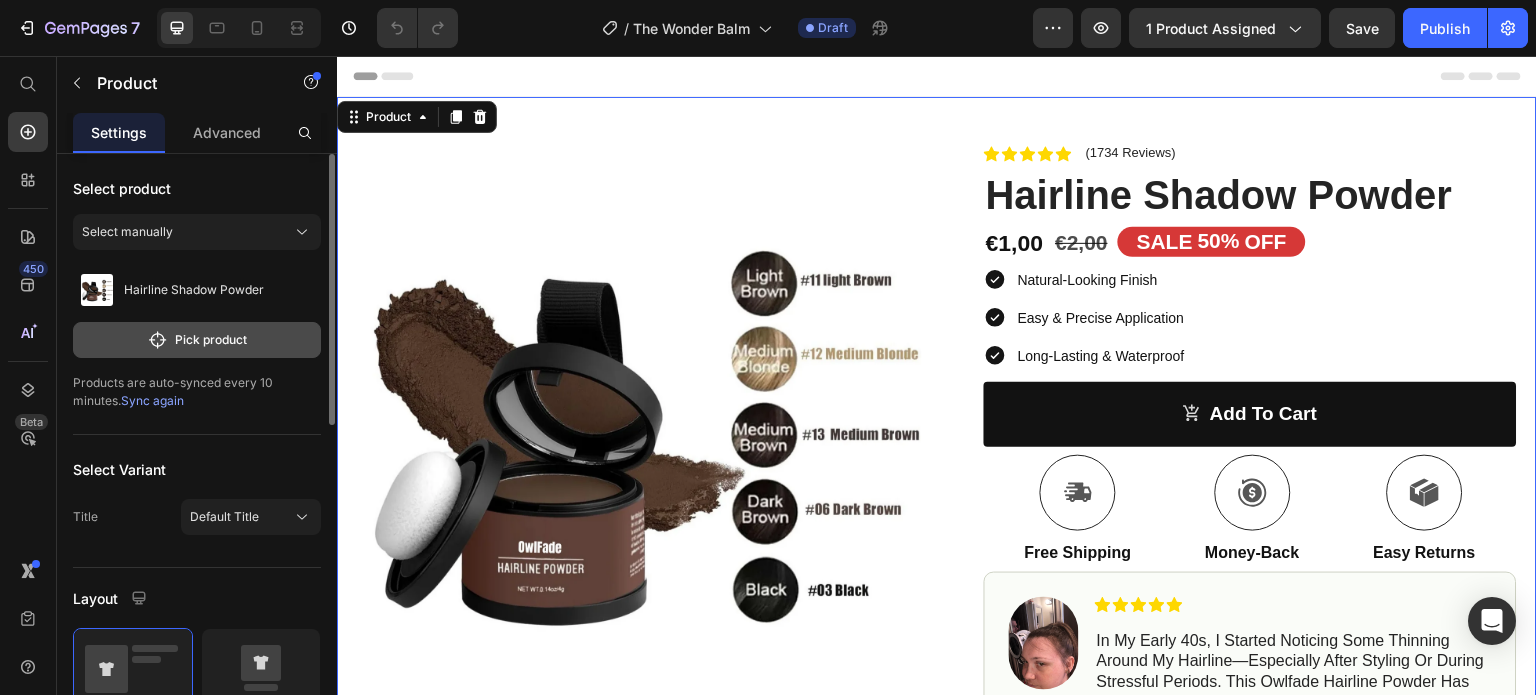 click on "Pick product" at bounding box center (197, 340) 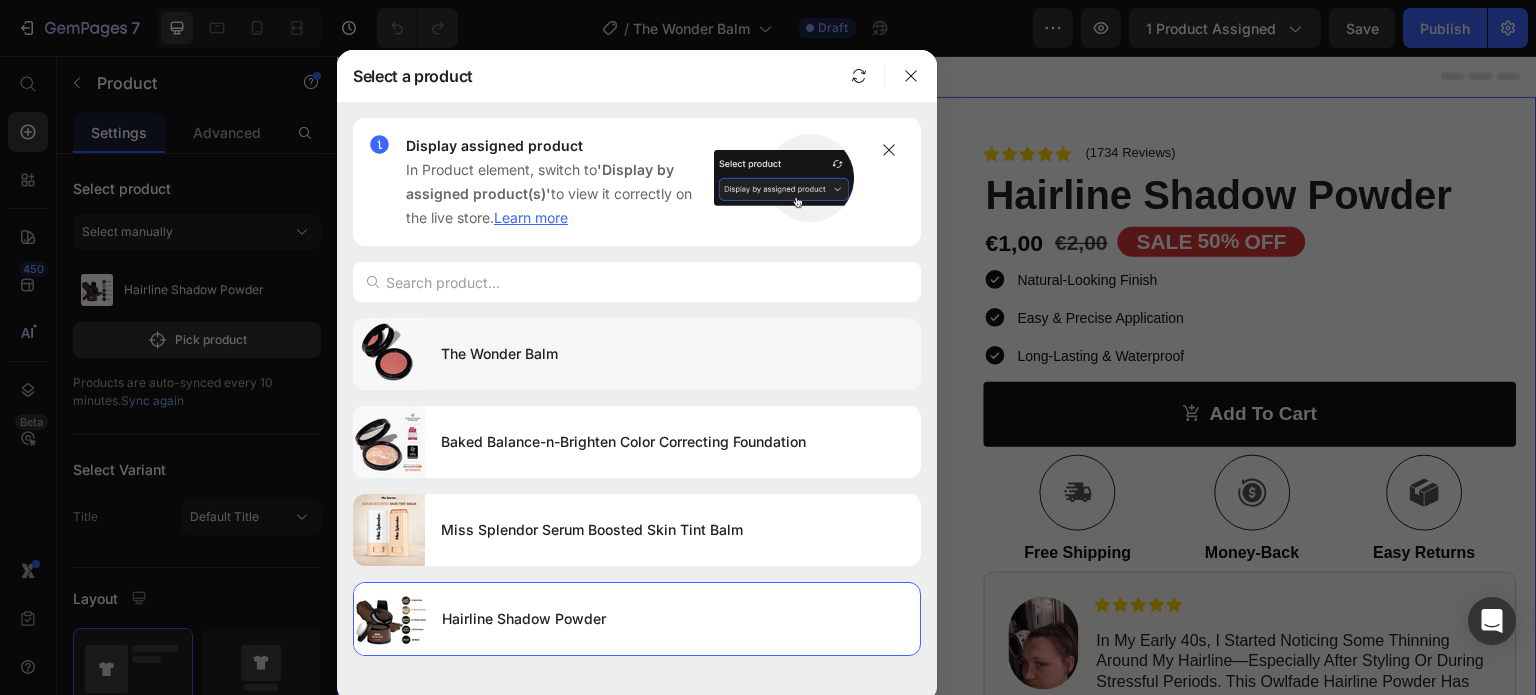 click on "The Wonder Balm" at bounding box center (673, 354) 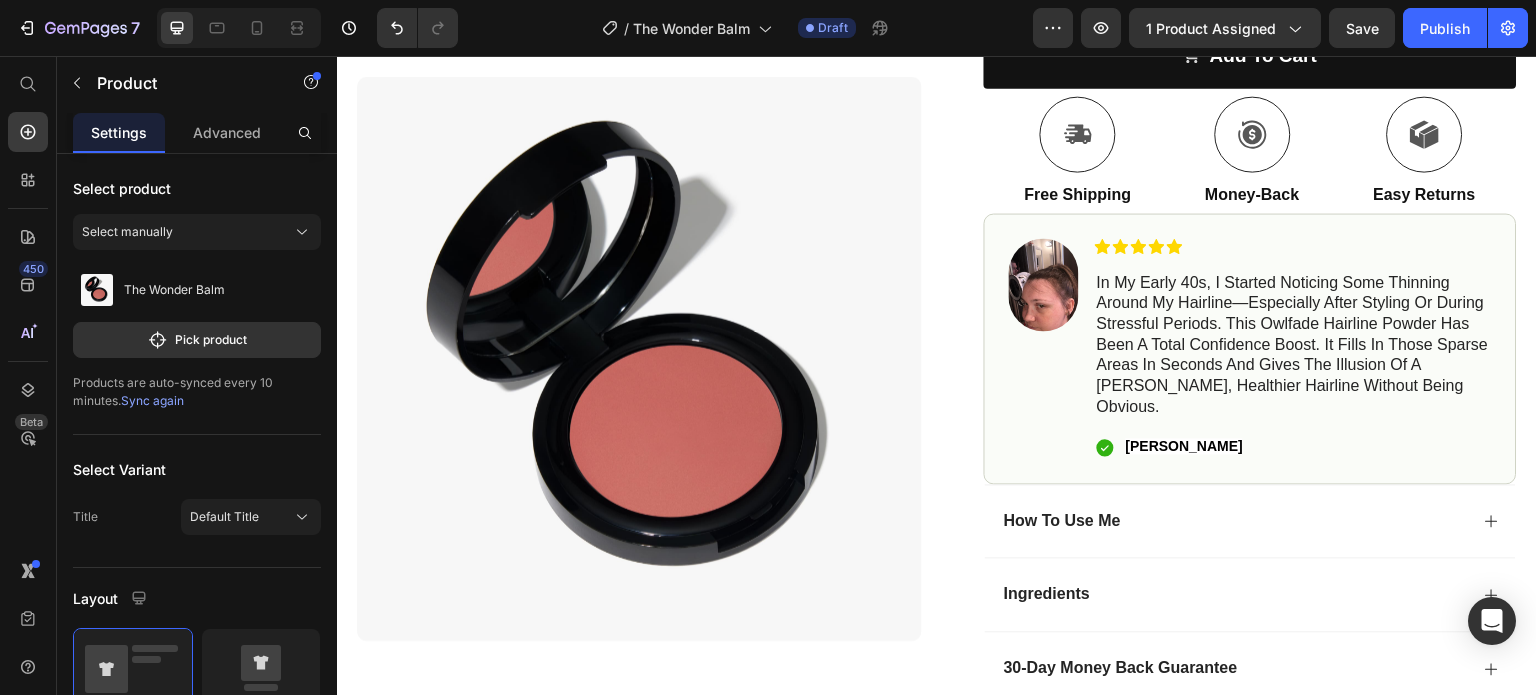 scroll, scrollTop: 0, scrollLeft: 0, axis: both 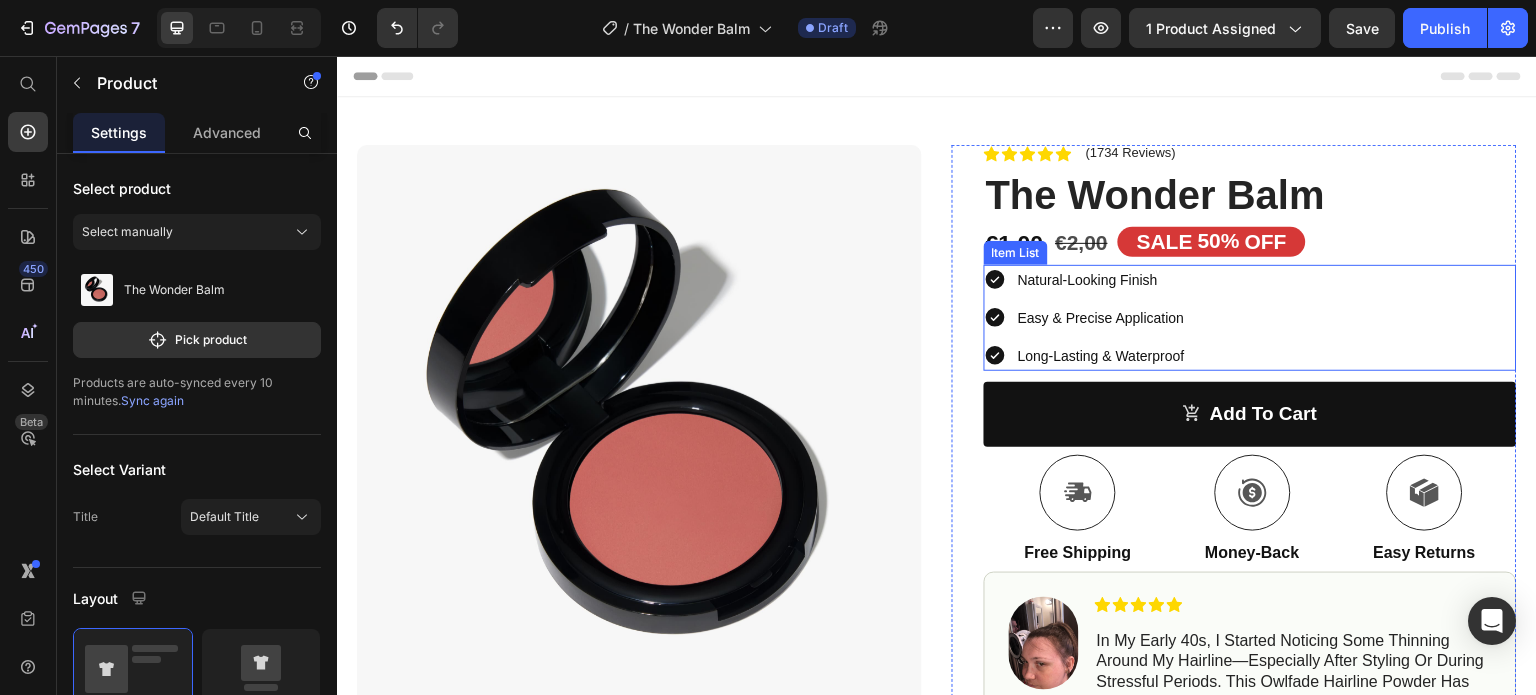 click on "Natural-Looking Finish" at bounding box center [1088, 280] 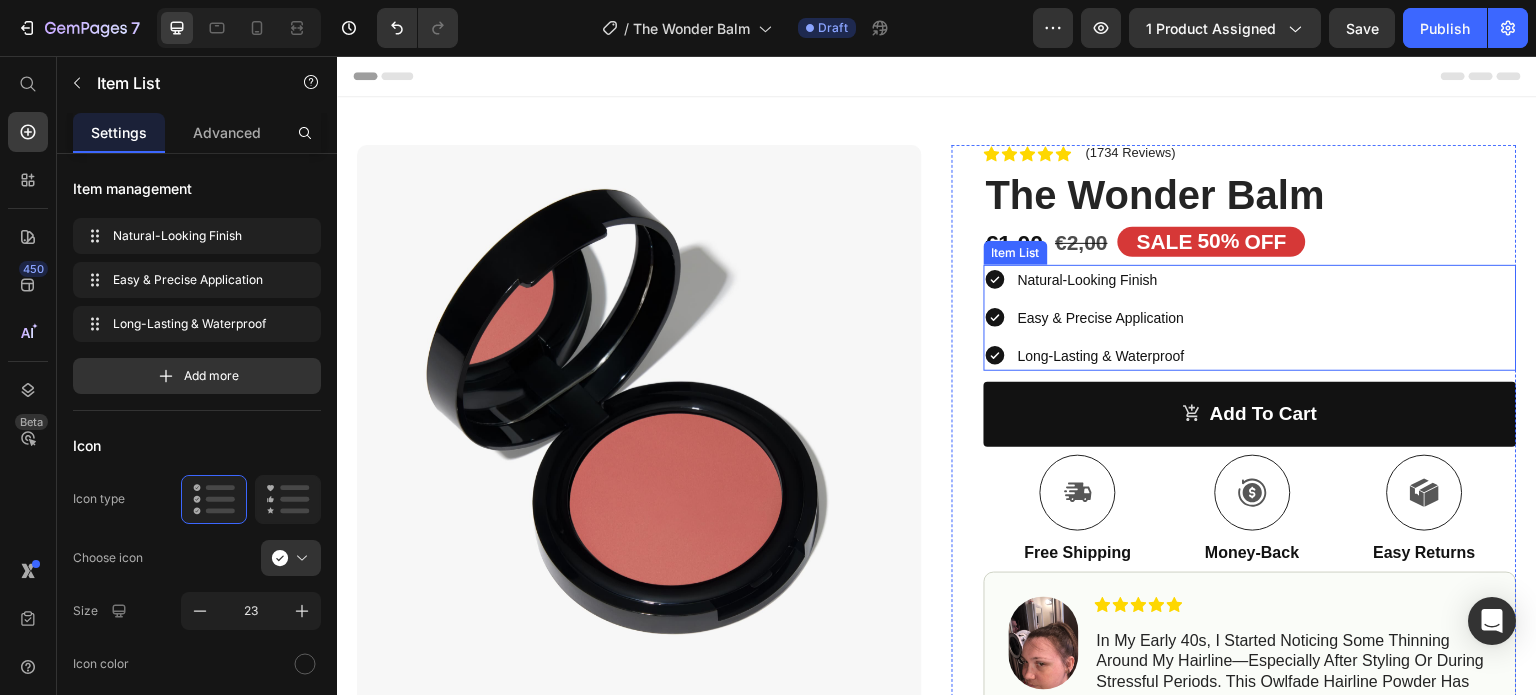 click on "Natural-Looking Finish" at bounding box center (1088, 280) 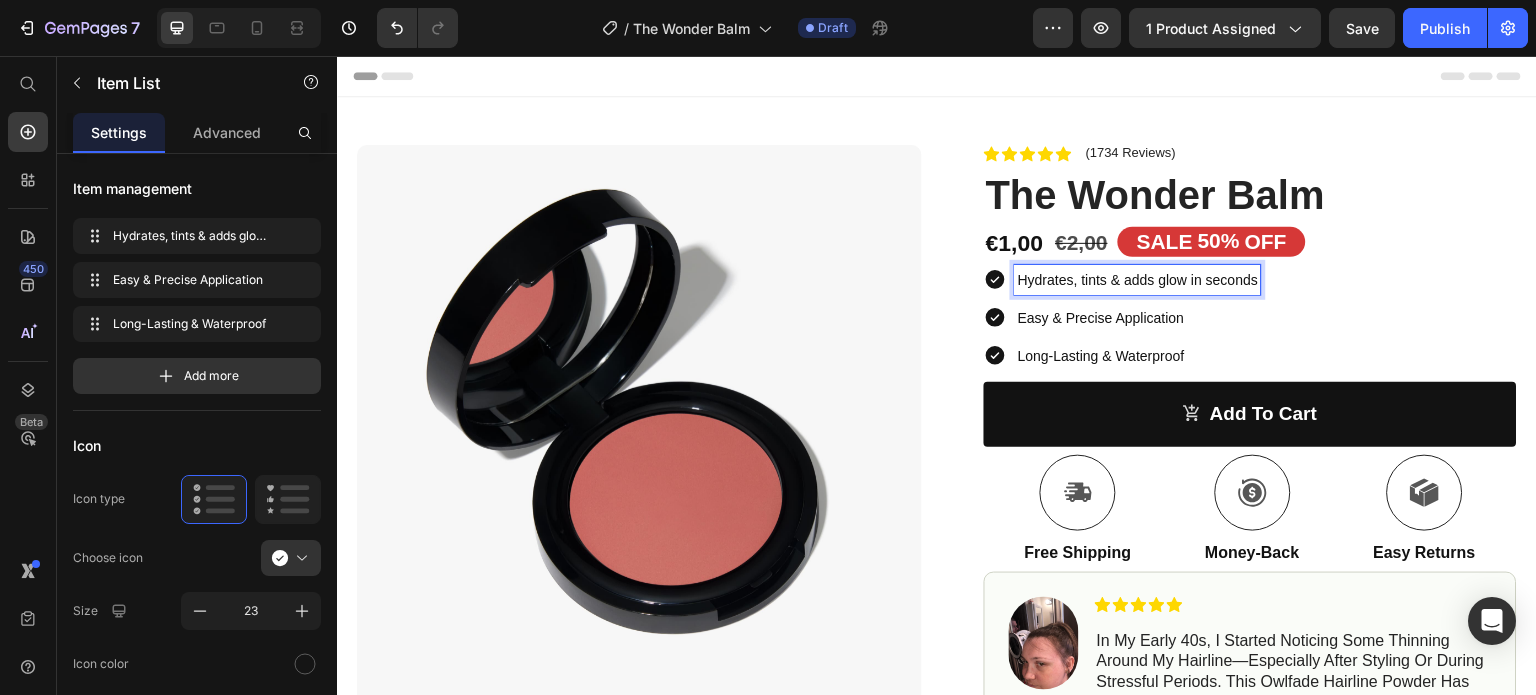 click on "Easy & Precise Application" at bounding box center [1101, 318] 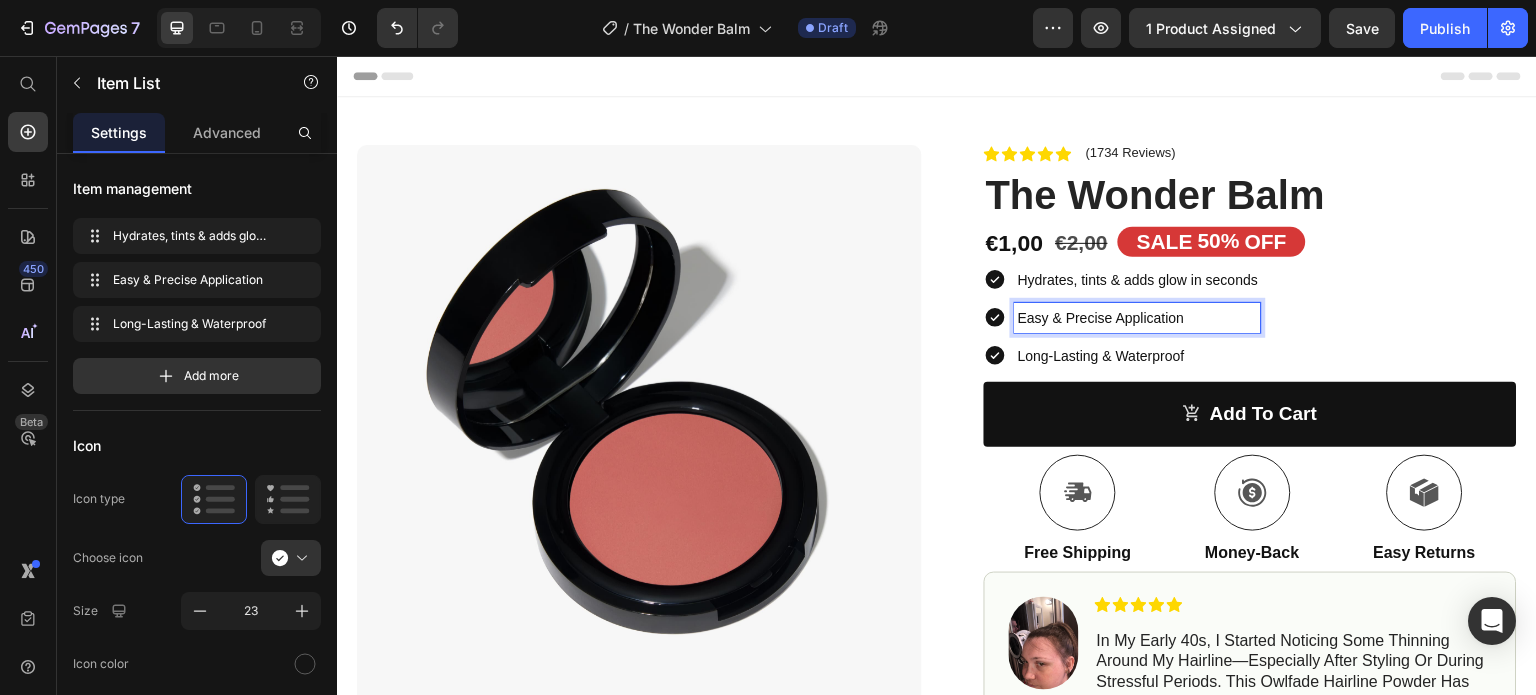 click on "Easy & Precise Application" at bounding box center (1101, 318) 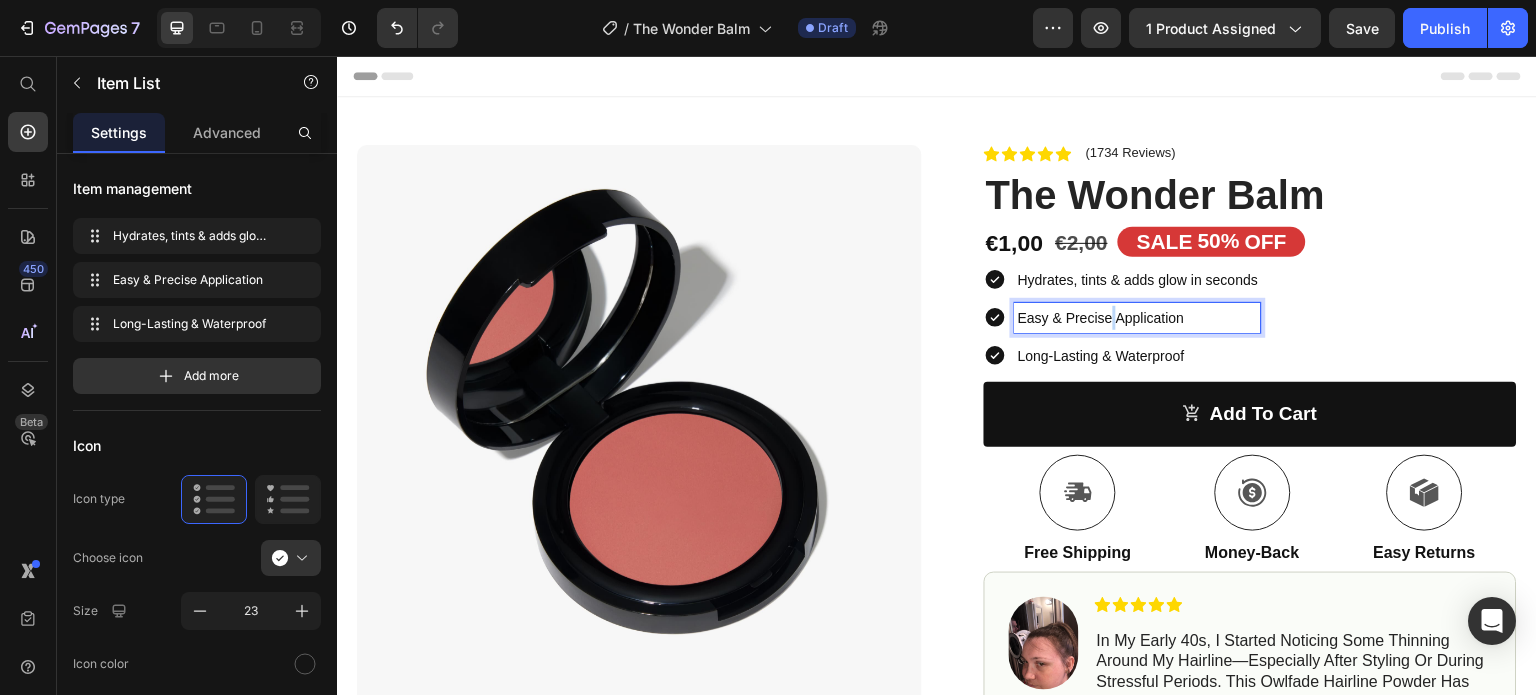 click on "Easy & Precise Application" at bounding box center [1101, 318] 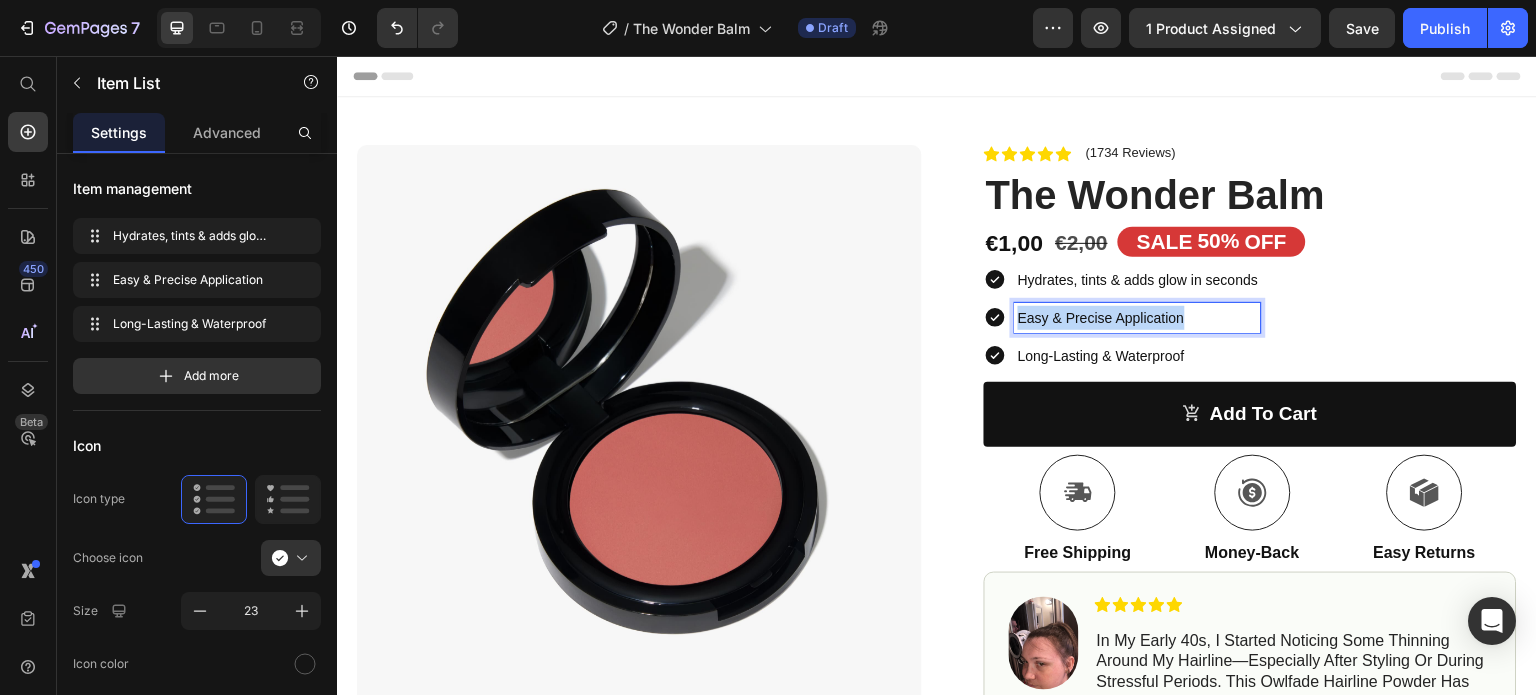 click on "Easy & Precise Application" at bounding box center [1101, 318] 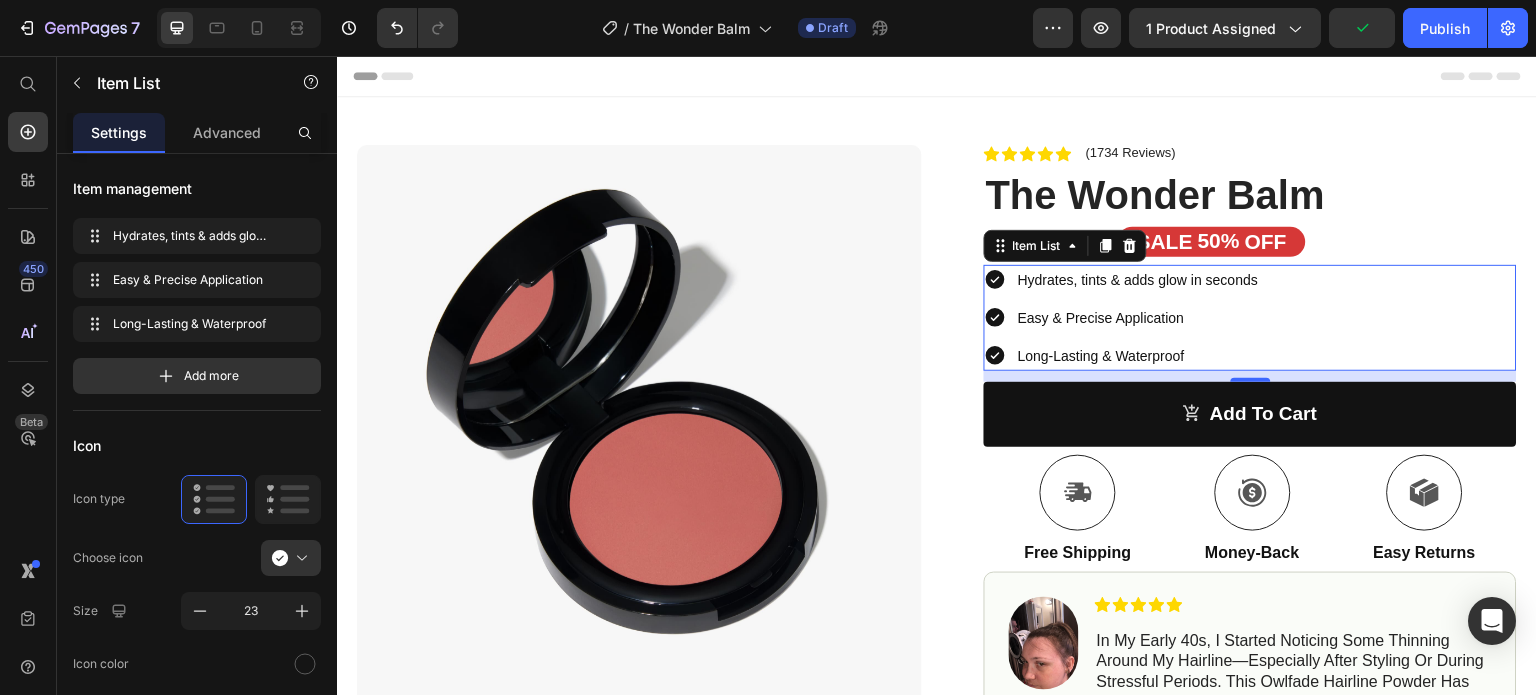 click on "Easy & Precise Application" at bounding box center (1138, 318) 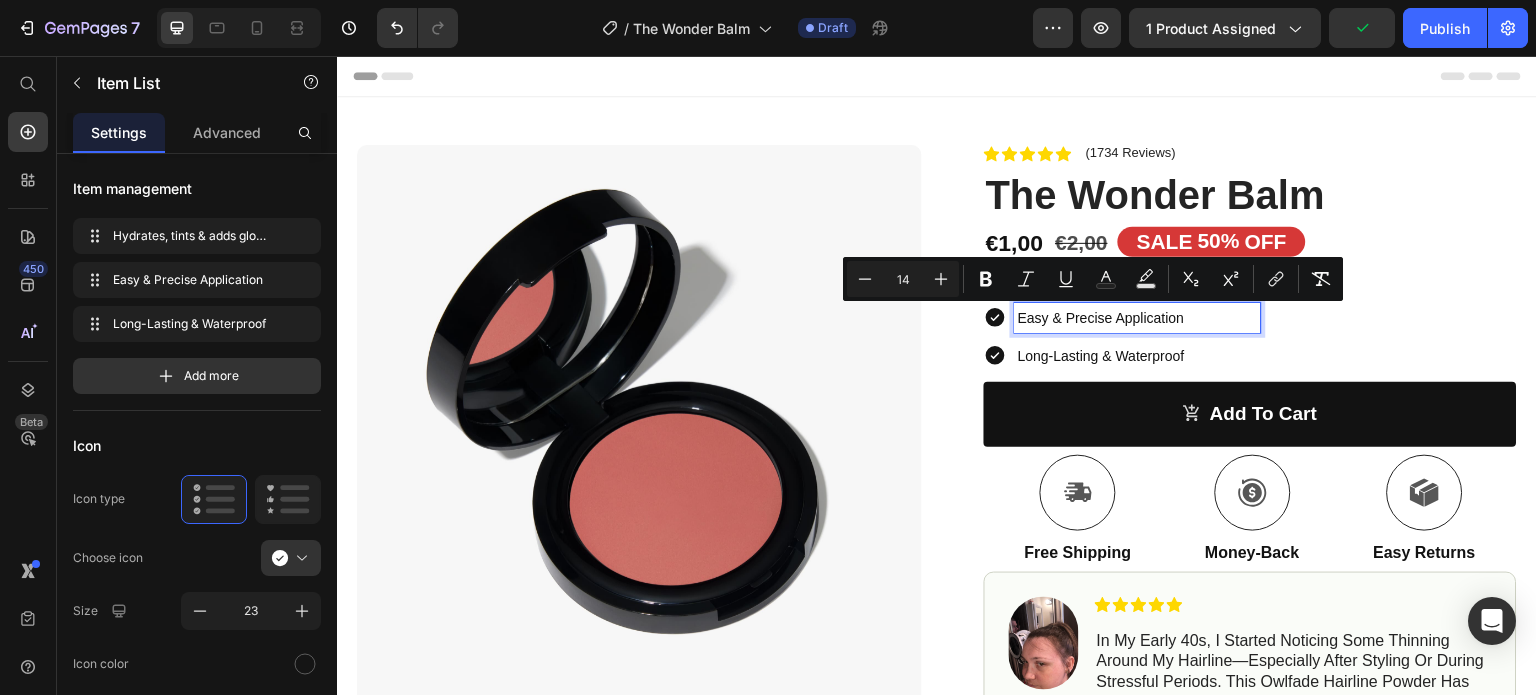 click on "Easy & Precise Application" at bounding box center (1101, 318) 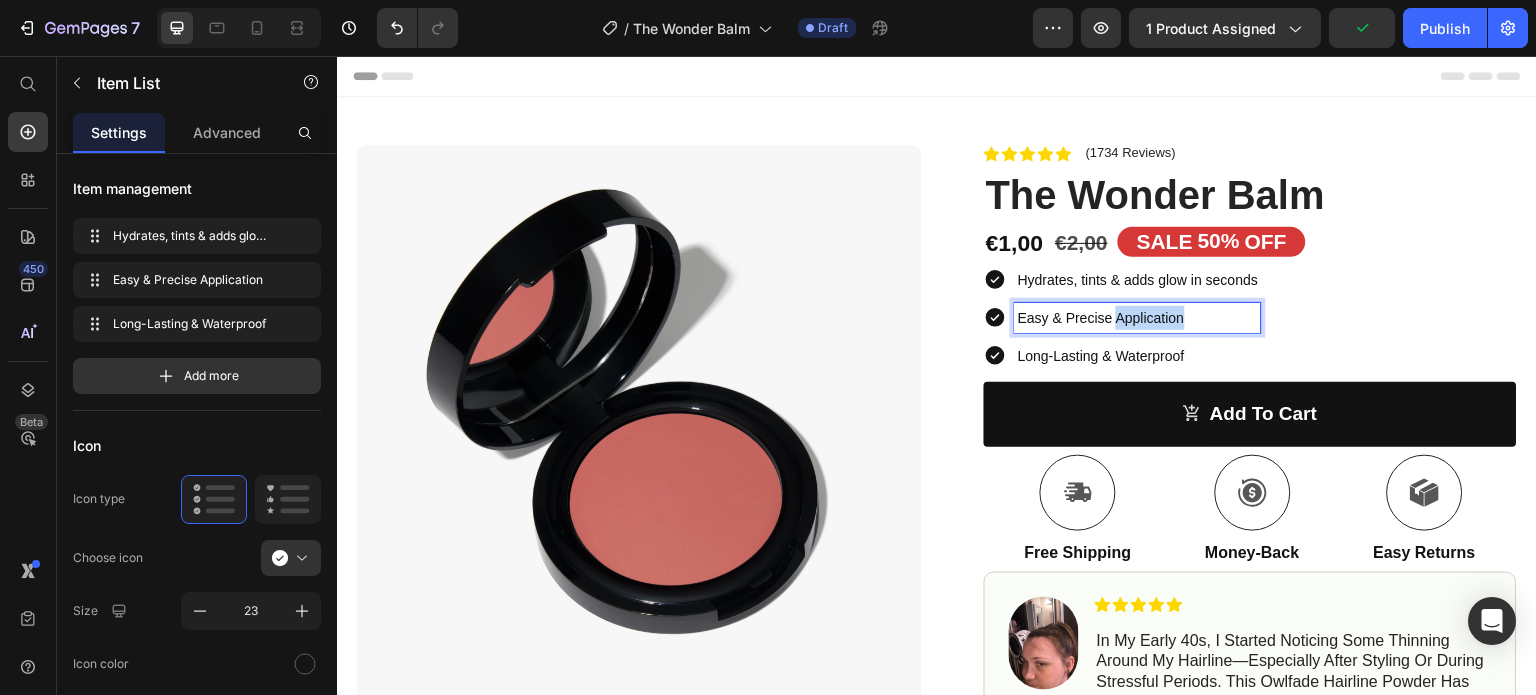 click on "Easy & Precise Application" at bounding box center (1101, 318) 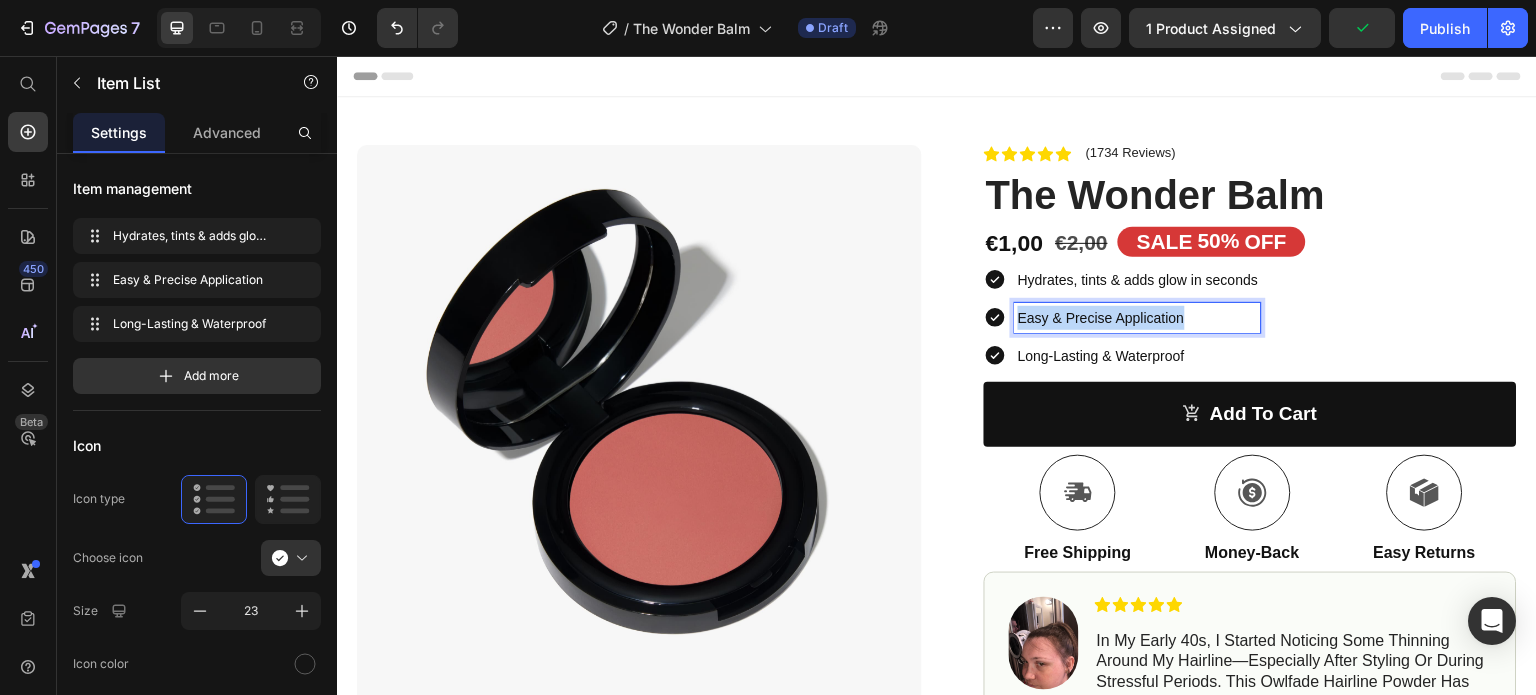 click on "Easy & Precise Application" at bounding box center [1101, 318] 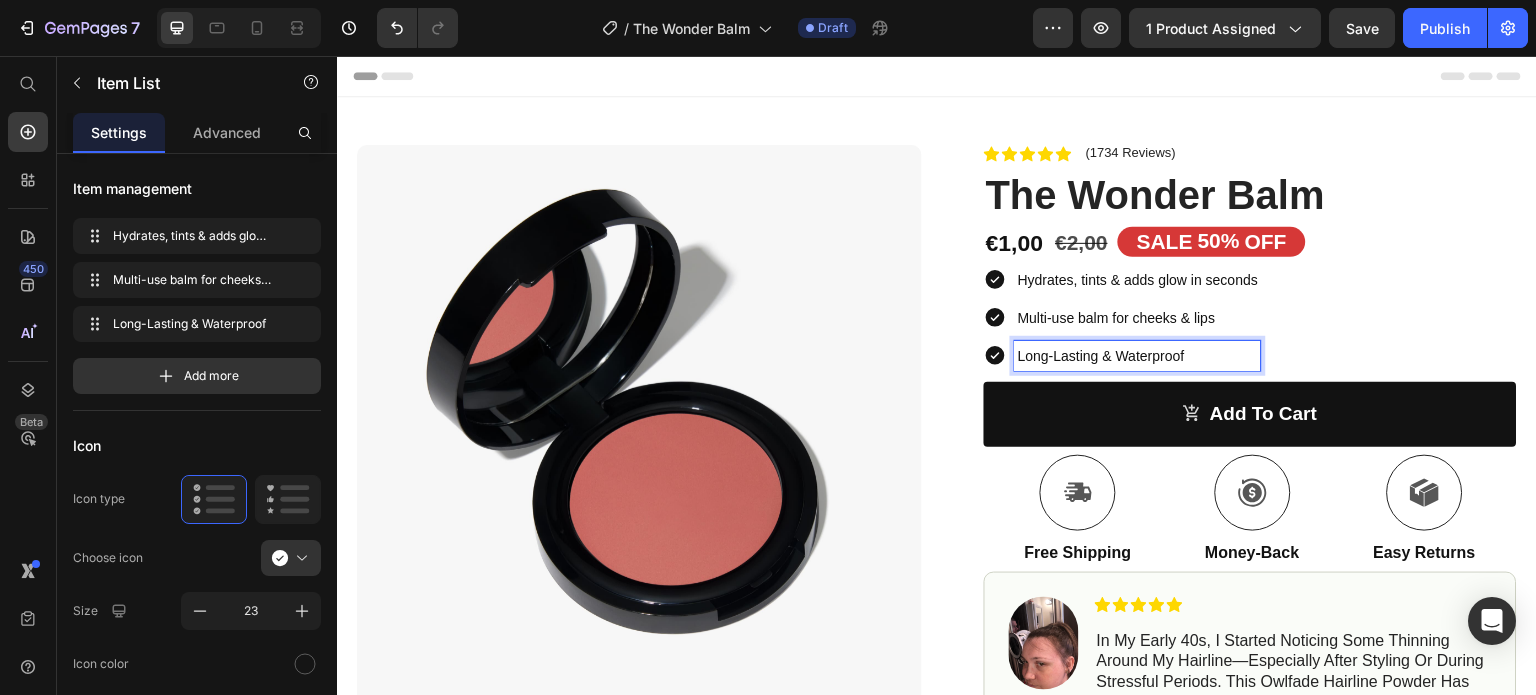 click on "Long-Lasting & Waterproof" at bounding box center (1101, 356) 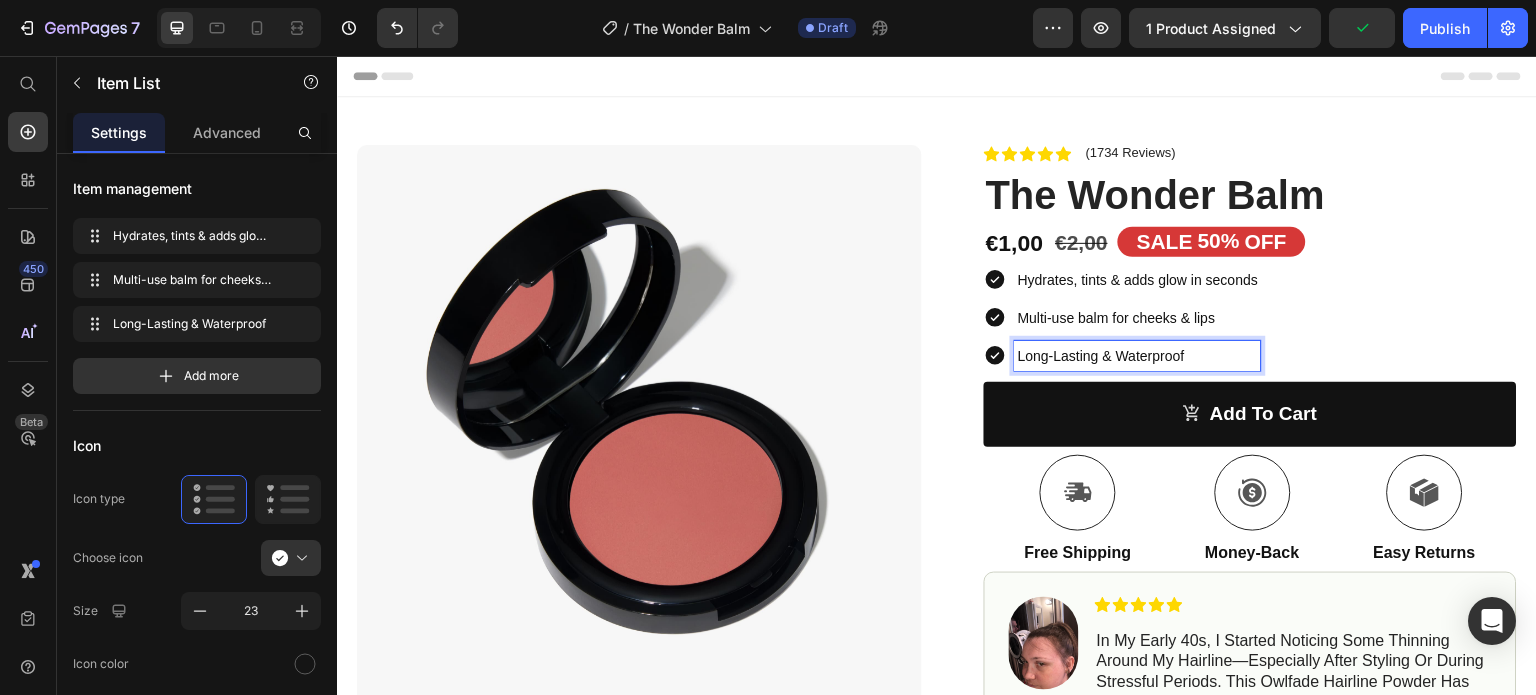 click on "Long-Lasting & Waterproof" at bounding box center [1101, 356] 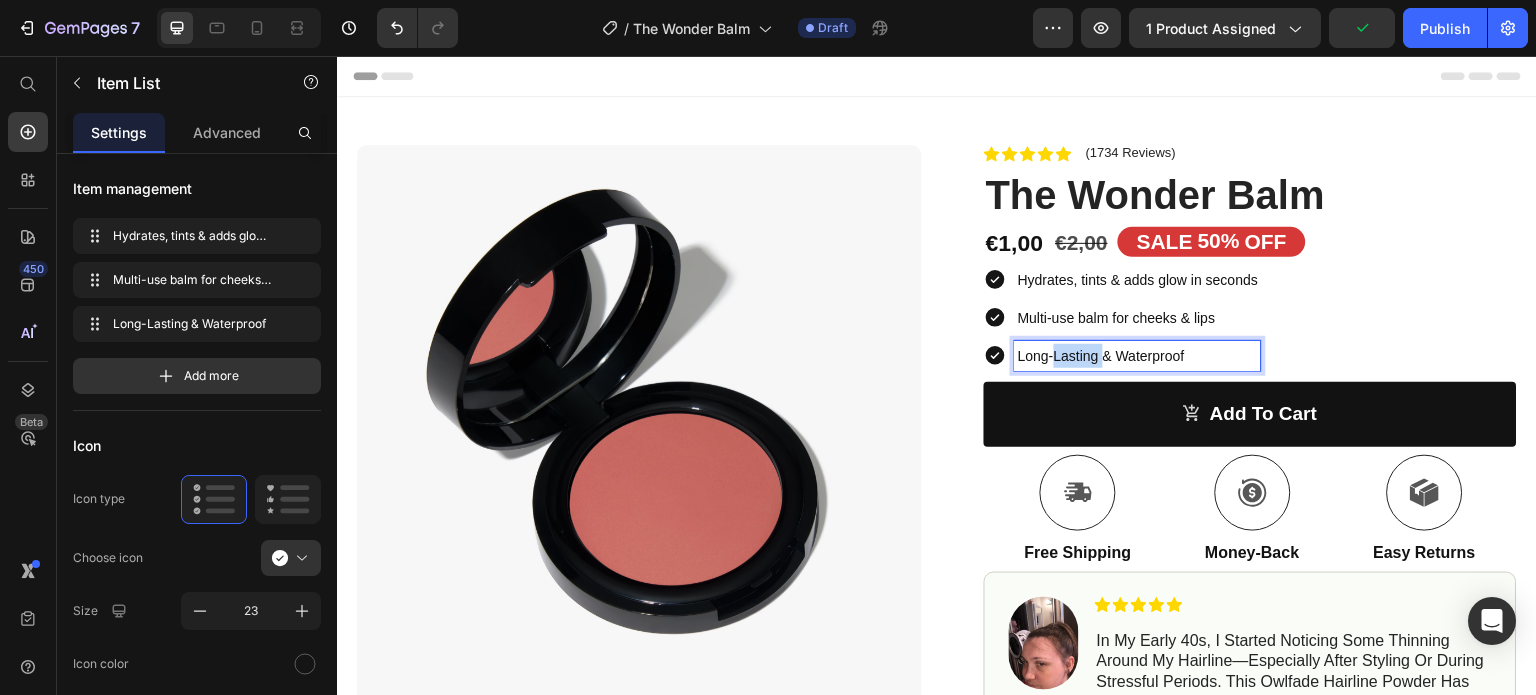click on "Long-Lasting & Waterproof" at bounding box center [1101, 356] 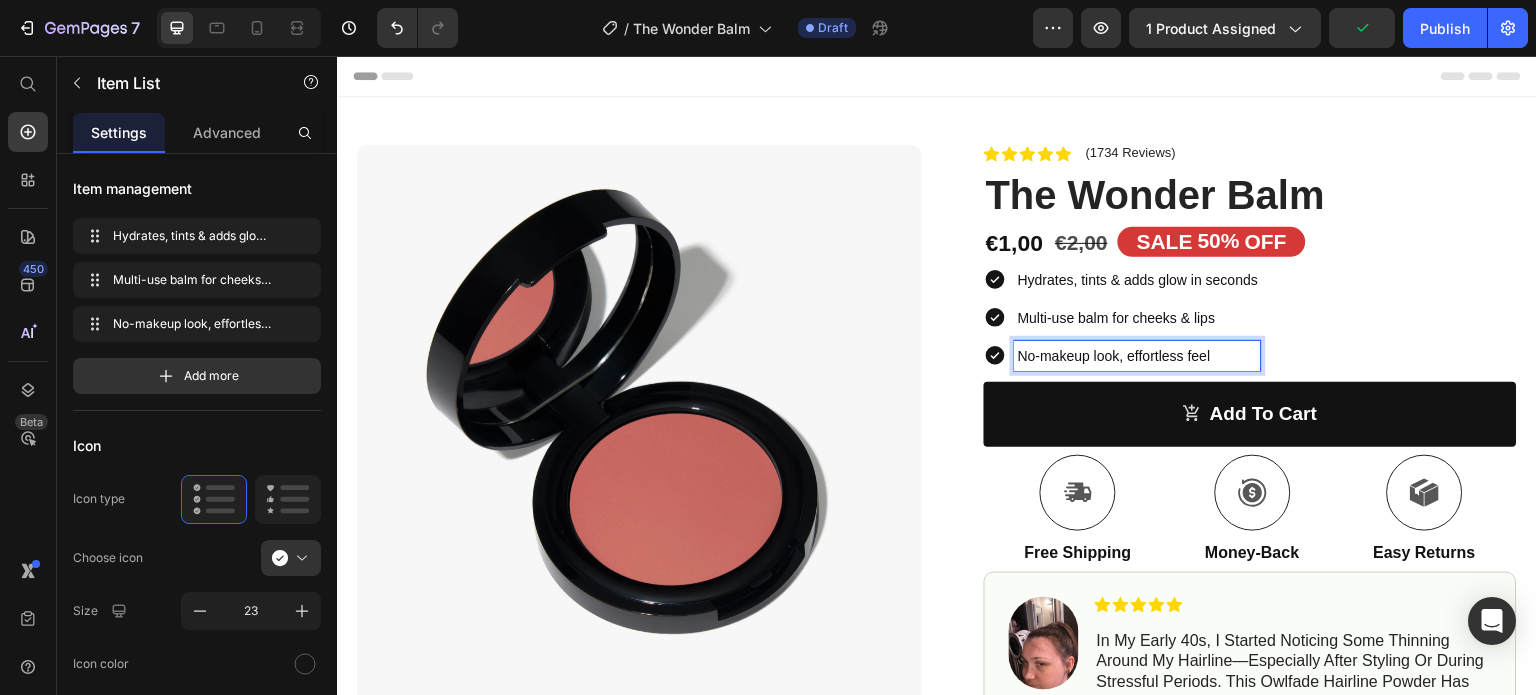 click on "Hydrates, tints & adds glow in seconds Multi-use balm for cheeks & lips No-makeup look, effortless feel" at bounding box center [1250, 318] 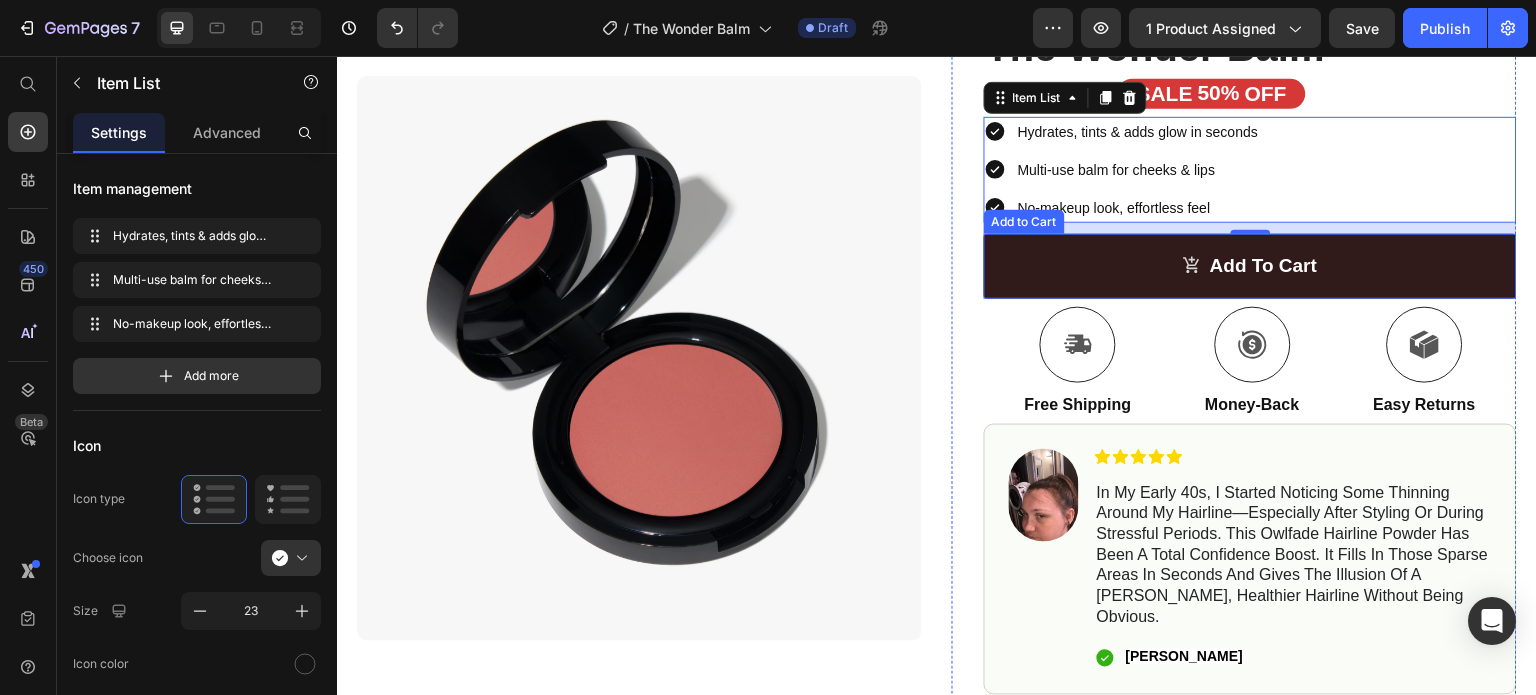 scroll, scrollTop: 275, scrollLeft: 0, axis: vertical 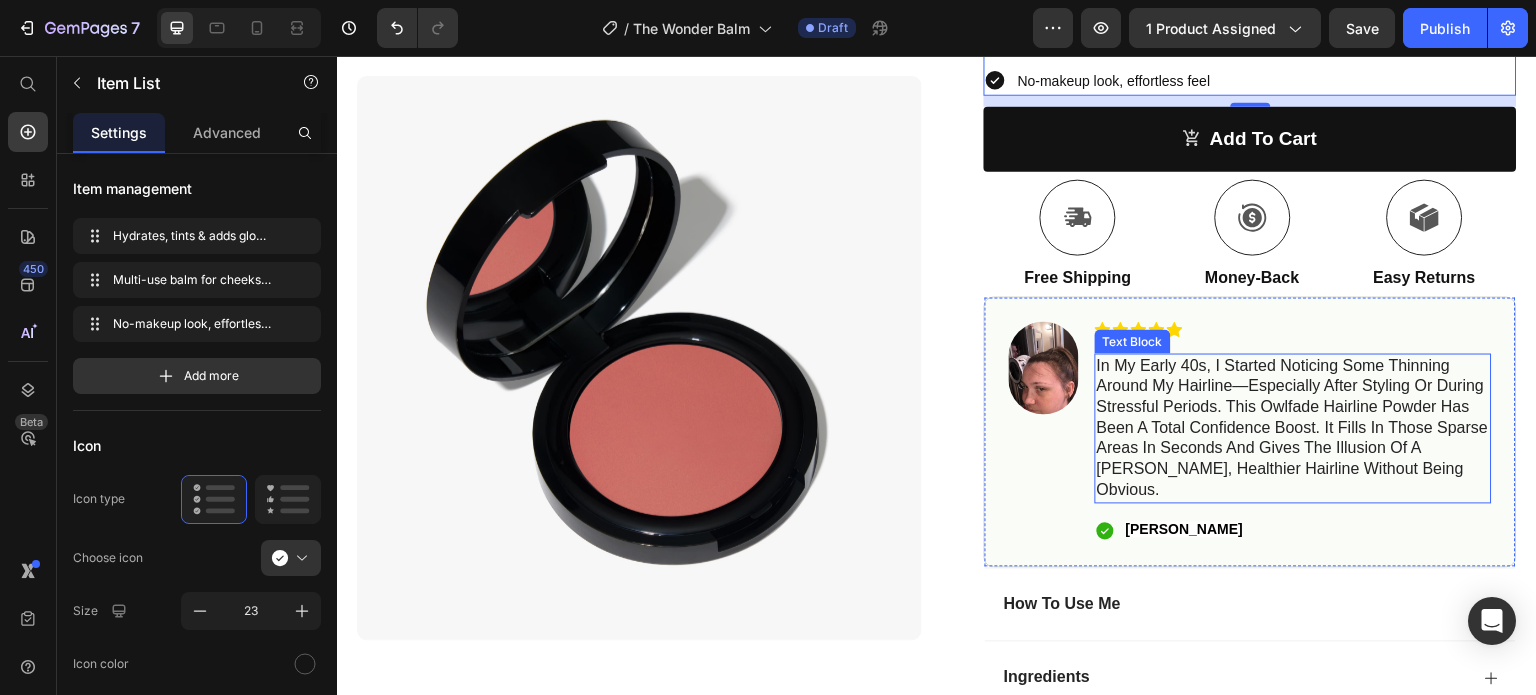 click on "In my early 40s, I started noticing some thinning around my hairline—especially after styling or during stressful periods. This Owlfade hairline powder has been a total confidence boost. It fills in those sparse areas in seconds and gives the illusion of a [PERSON_NAME], healthier hairline without being obvious." at bounding box center [1293, 429] 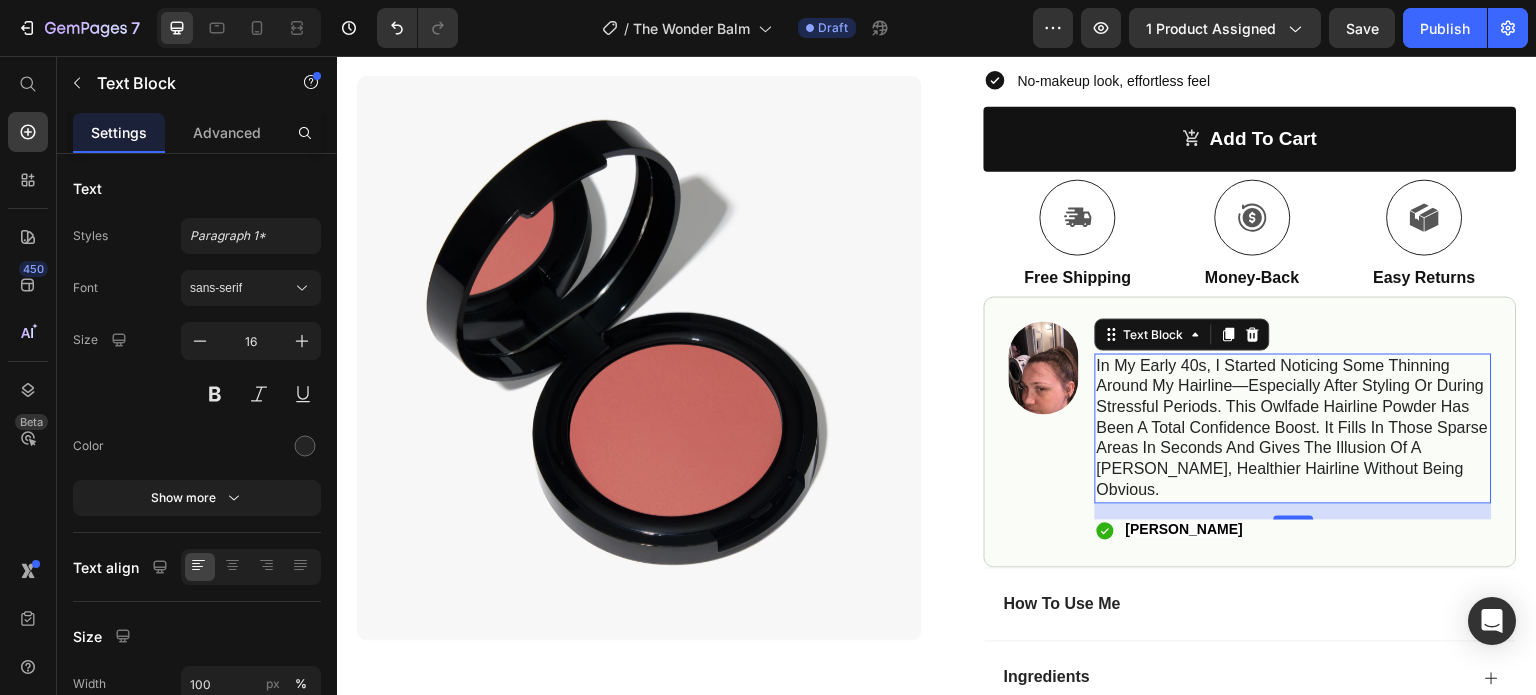 click on "In my early 40s, I started noticing some thinning around my hairline—especially after styling or during stressful periods. This Owlfade hairline powder has been a total confidence boost. It fills in those sparse areas in seconds and gives the illusion of a [PERSON_NAME], healthier hairline without being obvious." at bounding box center (1293, 429) 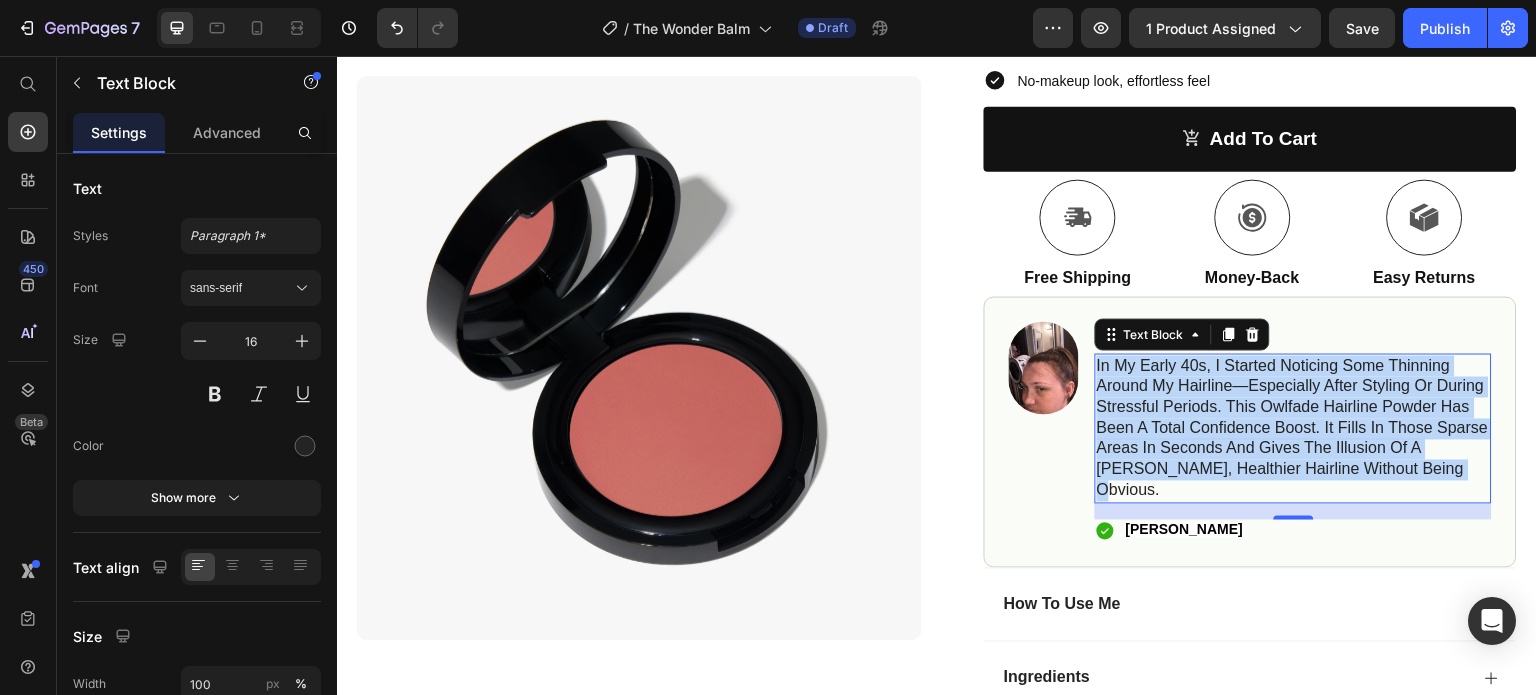 click on "In my early 40s, I started noticing some thinning around my hairline—especially after styling or during stressful periods. This Owlfade hairline powder has been a total confidence boost. It fills in those sparse areas in seconds and gives the illusion of a [PERSON_NAME], healthier hairline without being obvious." at bounding box center [1293, 429] 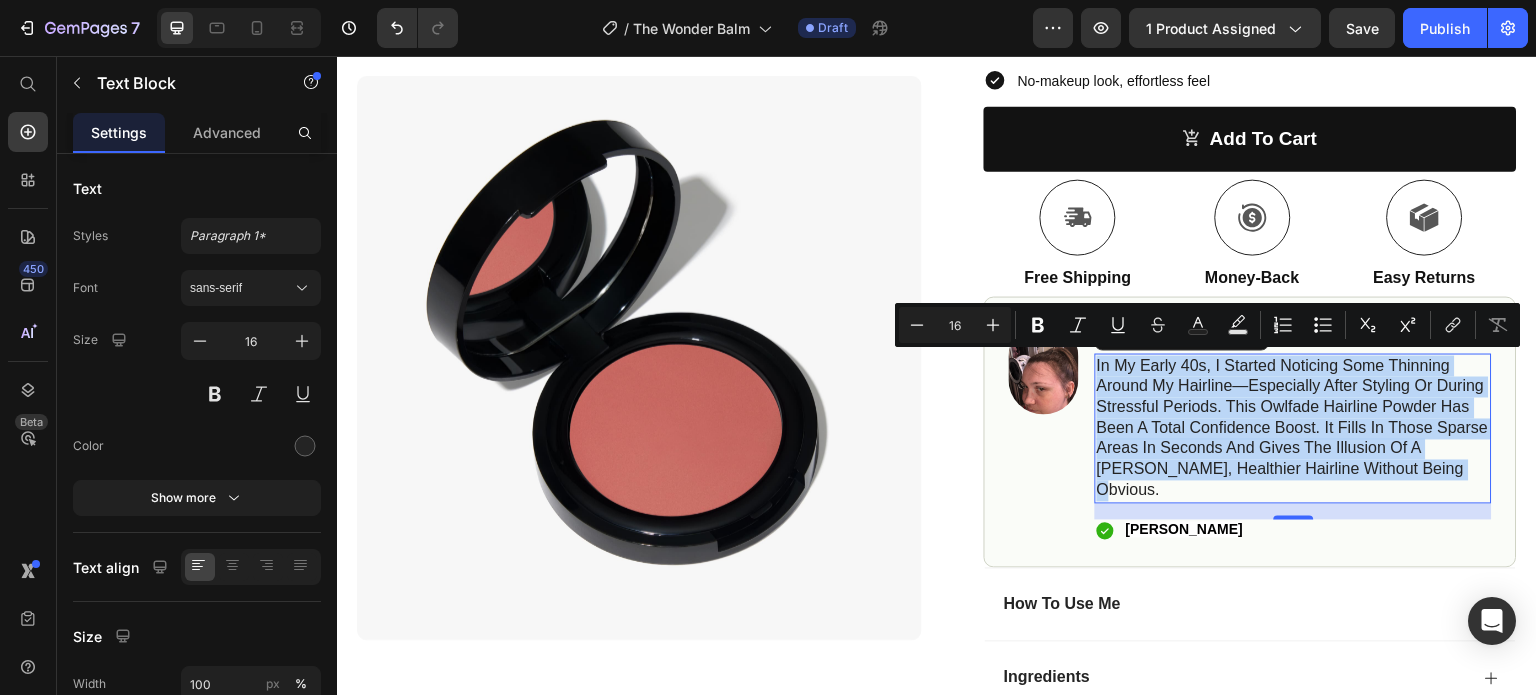click on "In my early 40s, I started noticing some thinning around my hairline—especially after styling or during stressful periods. This Owlfade hairline powder has been a total confidence boost. It fills in those sparse areas in seconds and gives the illusion of a [PERSON_NAME], healthier hairline without being obvious." at bounding box center [1293, 429] 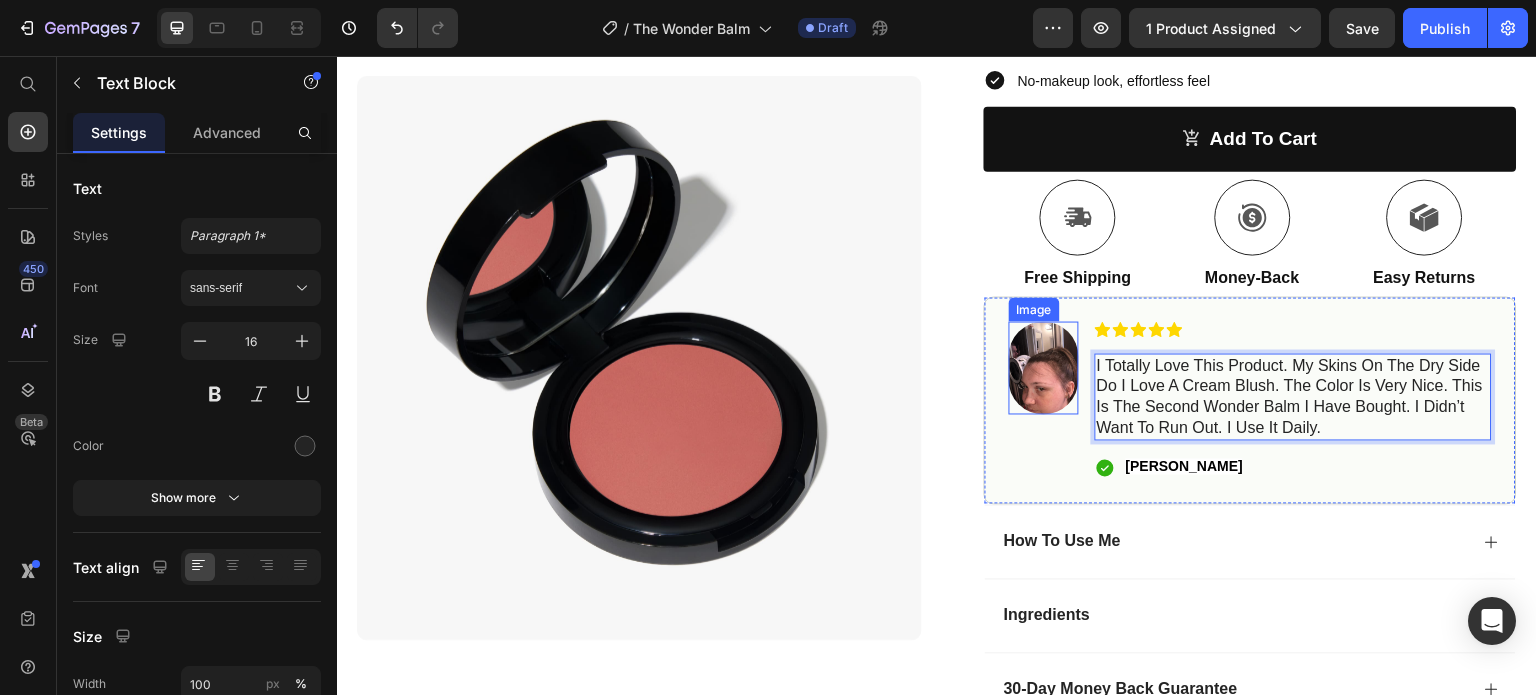 click at bounding box center (1044, 368) 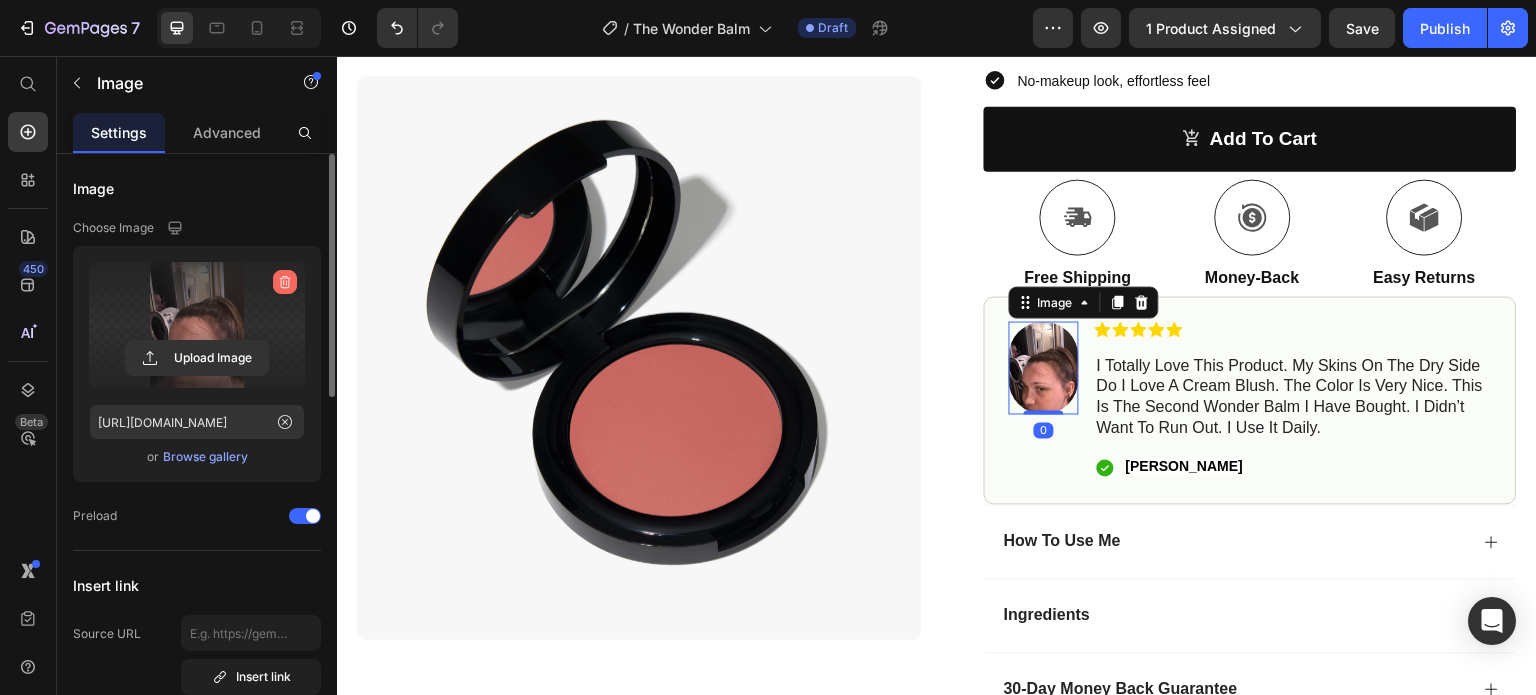 click 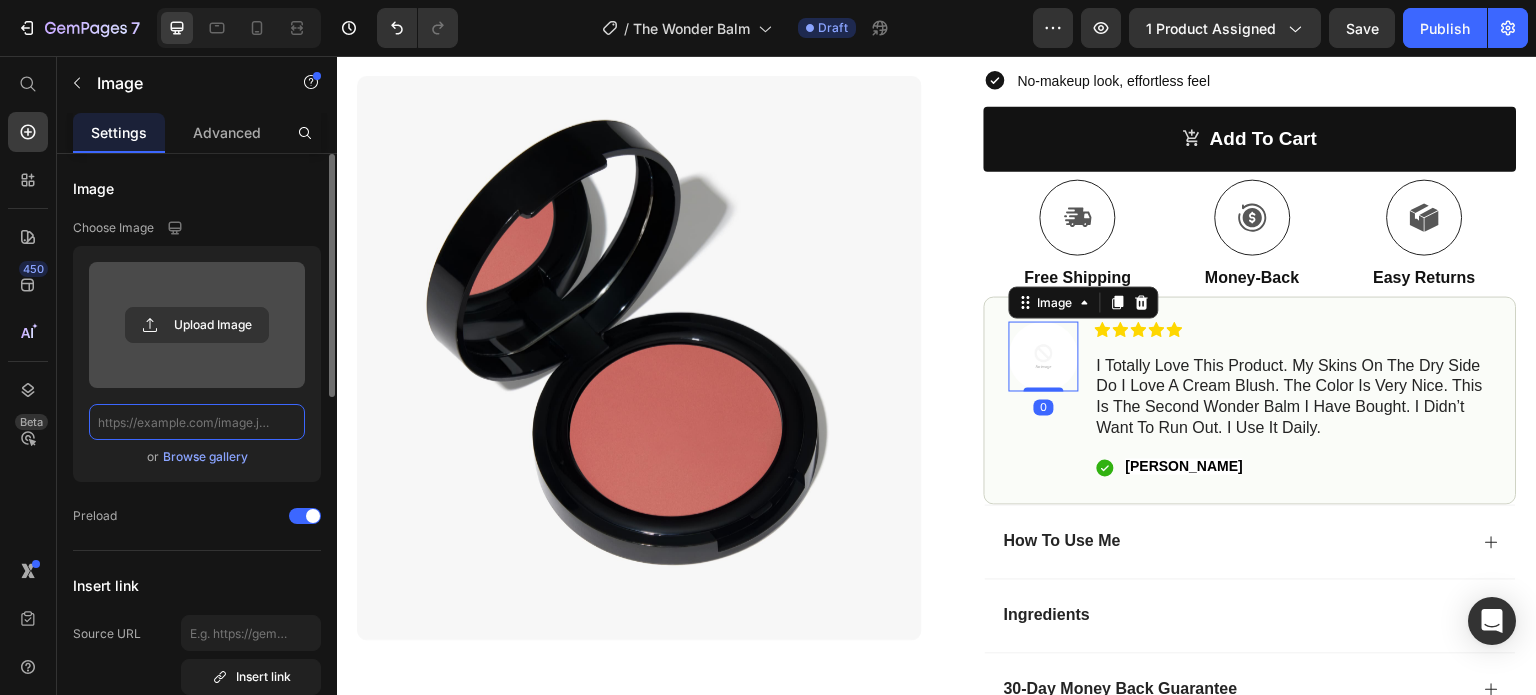 scroll, scrollTop: 0, scrollLeft: 0, axis: both 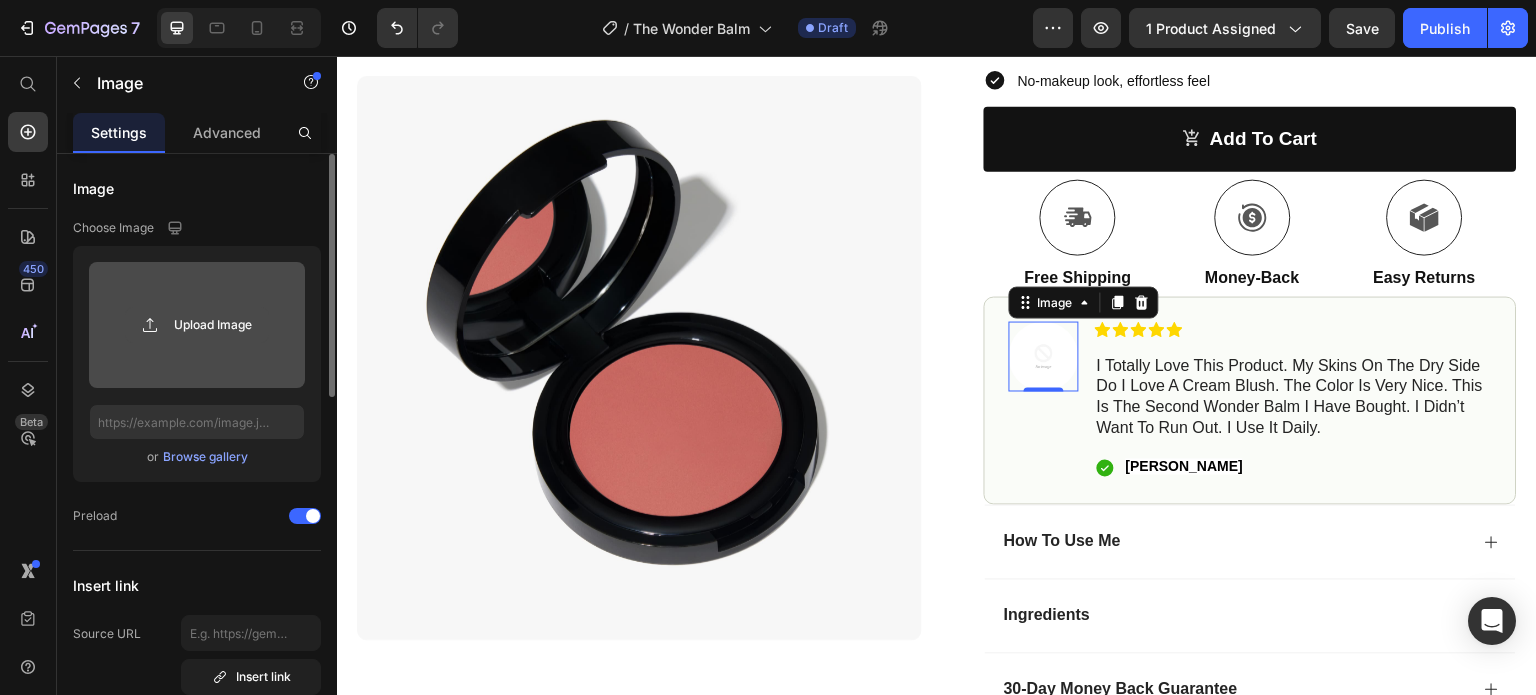 click 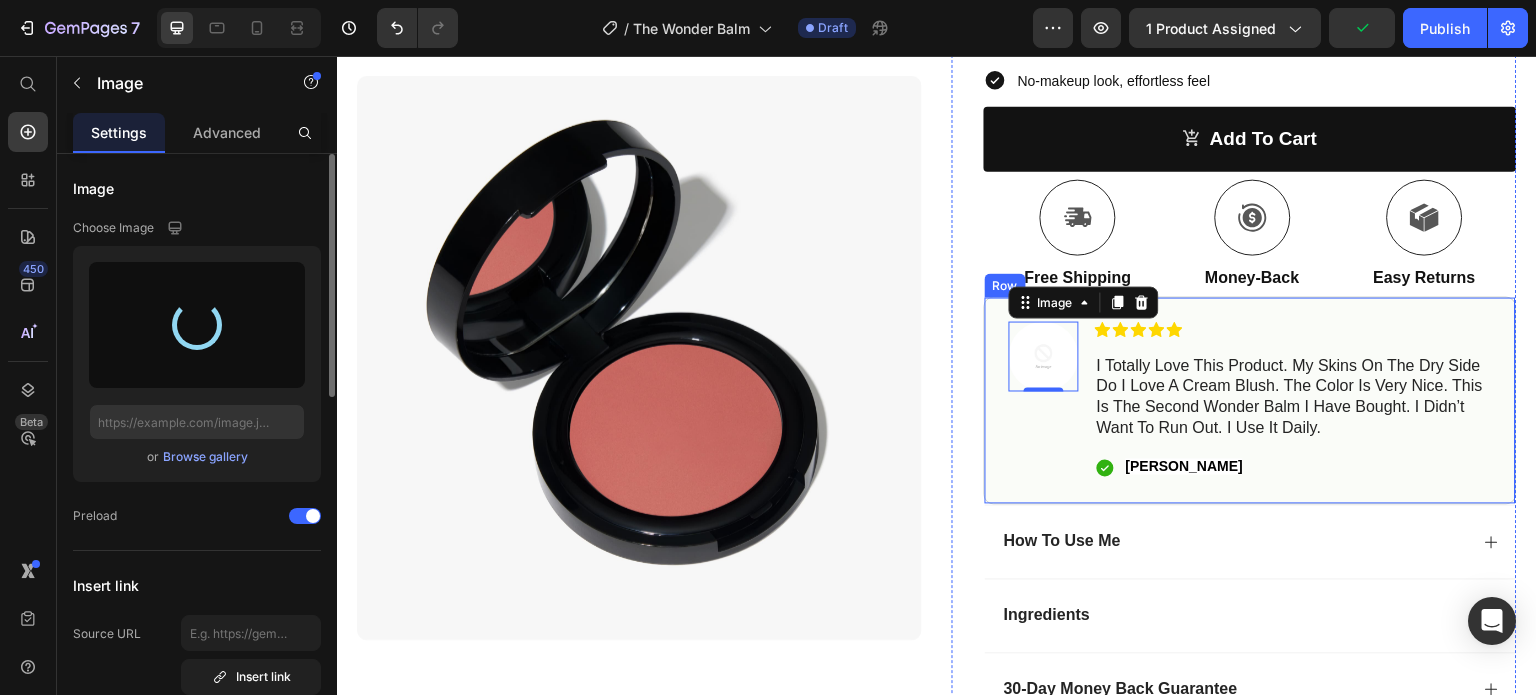 scroll, scrollTop: 0, scrollLeft: 0, axis: both 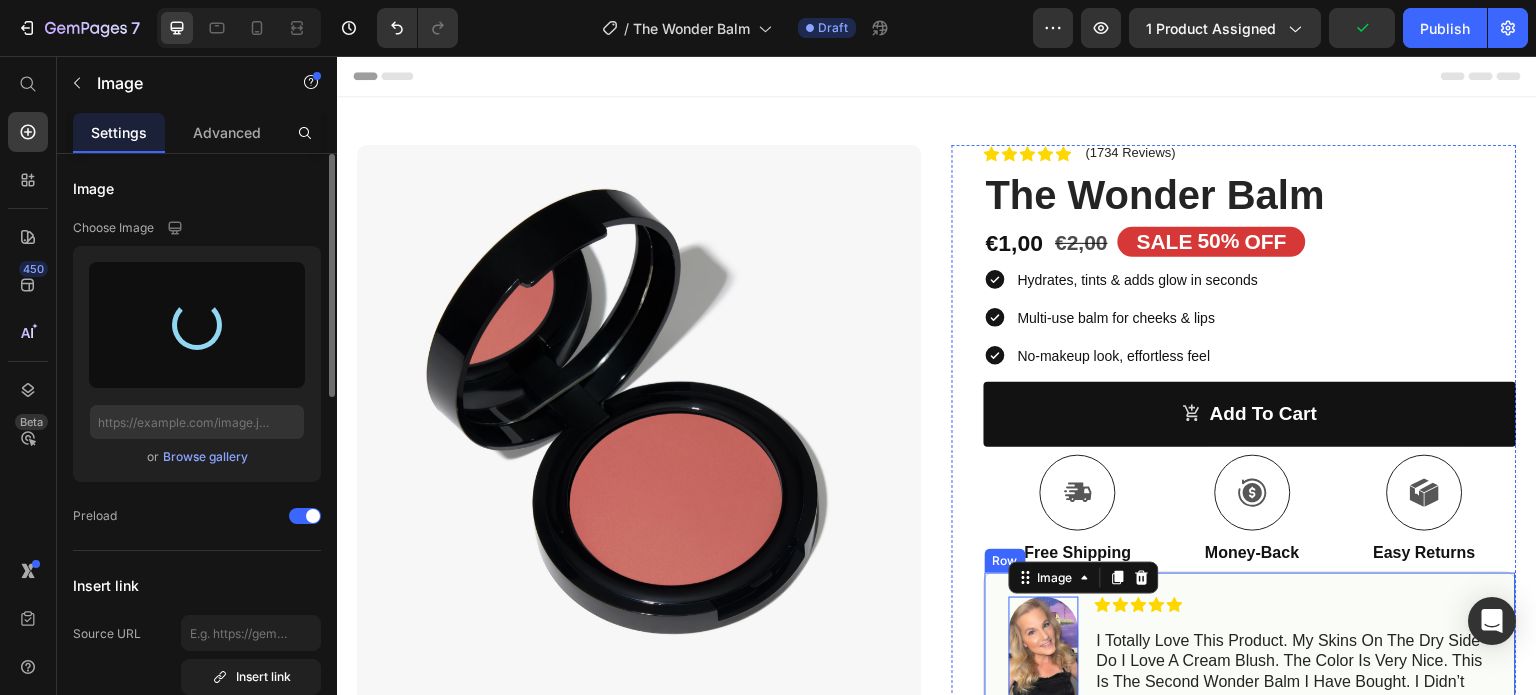 type on "[URL][DOMAIN_NAME]" 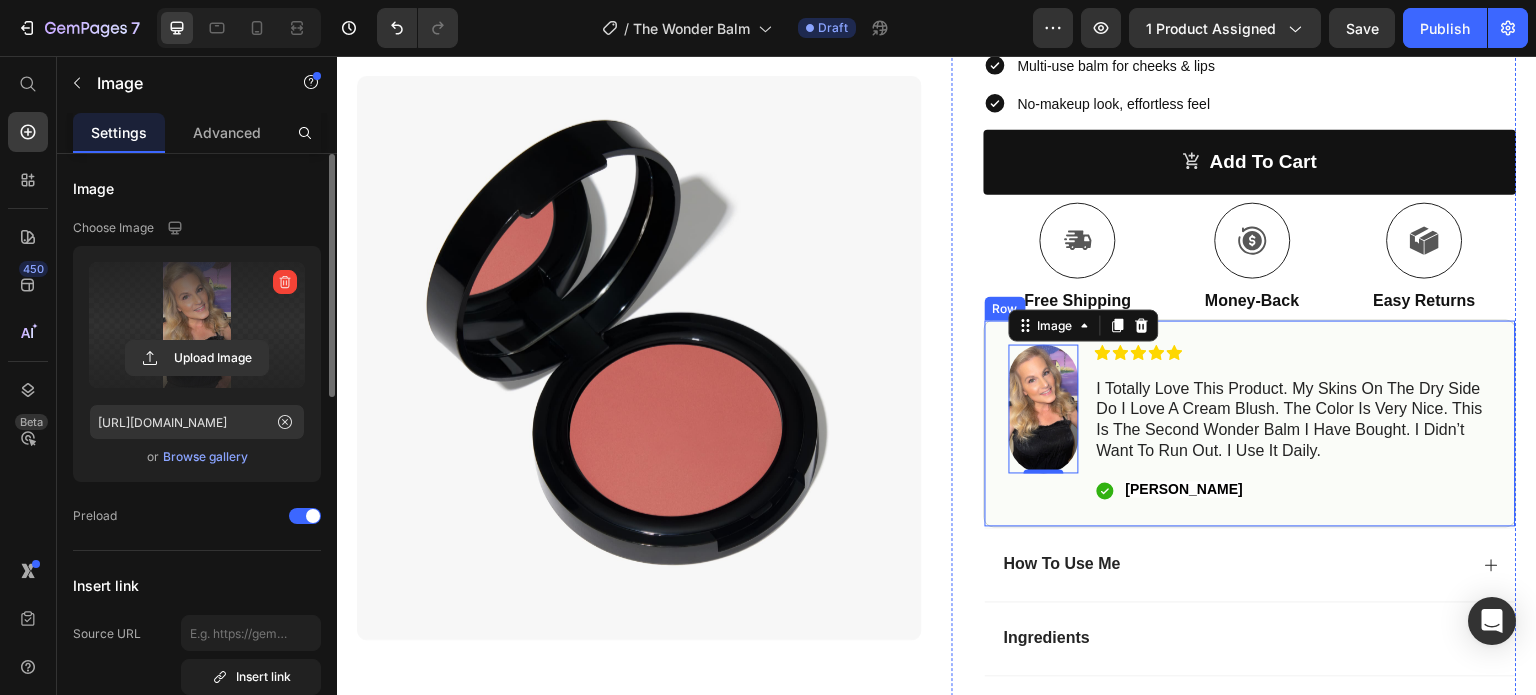 scroll, scrollTop: 527, scrollLeft: 0, axis: vertical 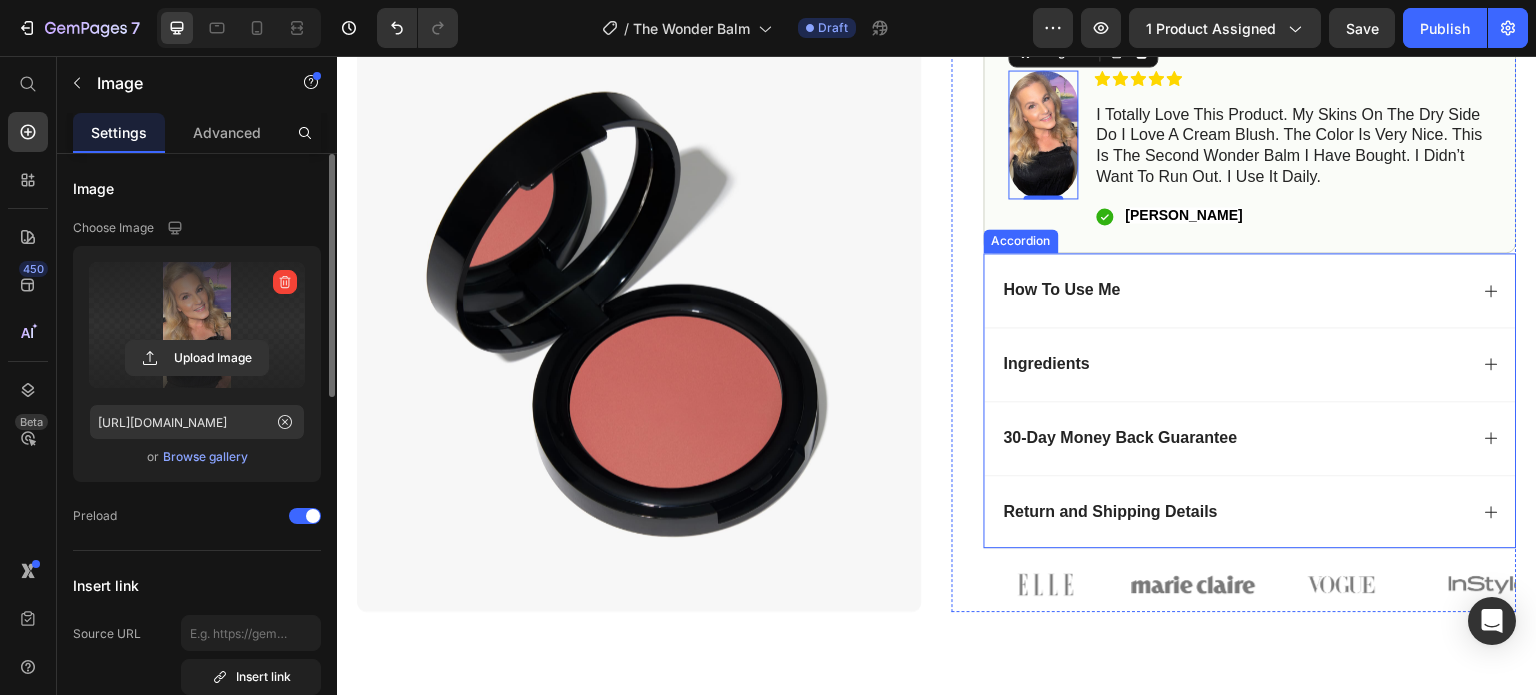 click on "How To Use Me" at bounding box center (1234, 290) 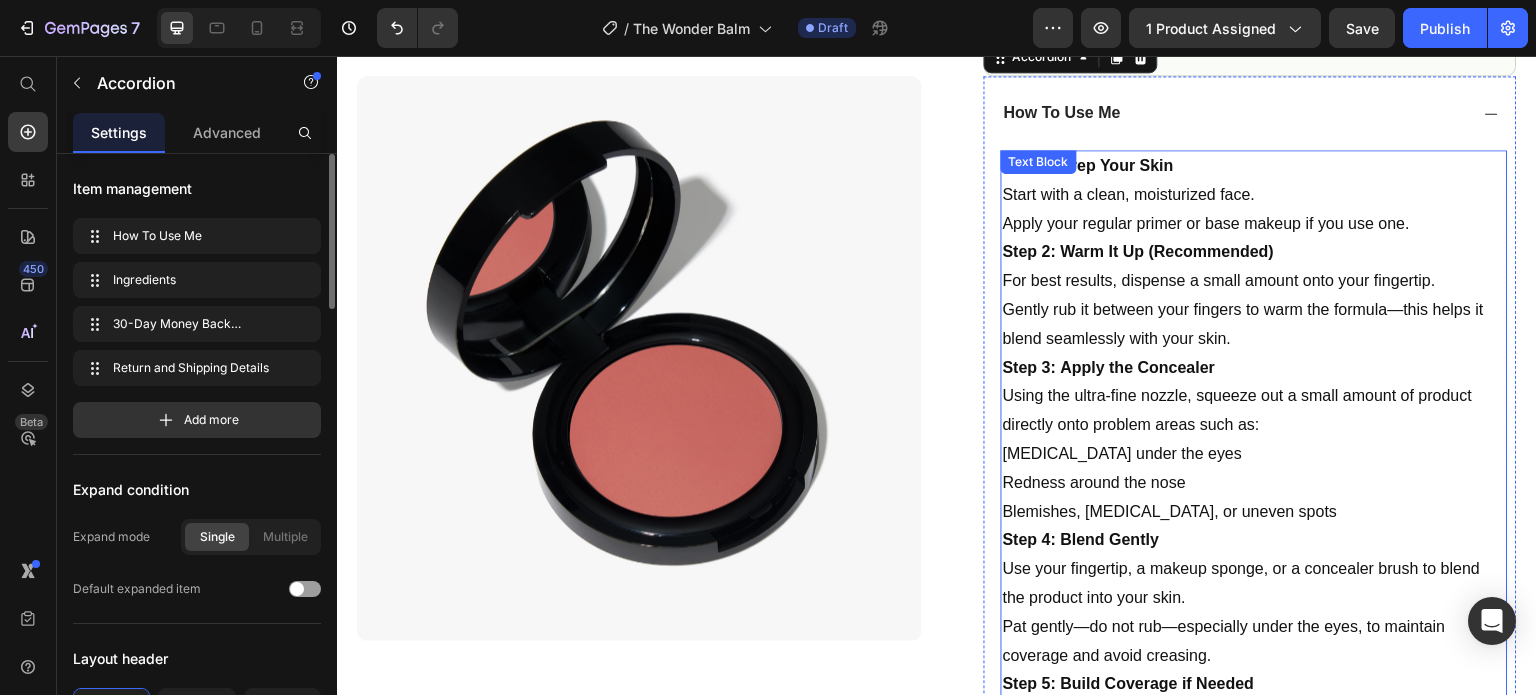 scroll, scrollTop: 704, scrollLeft: 0, axis: vertical 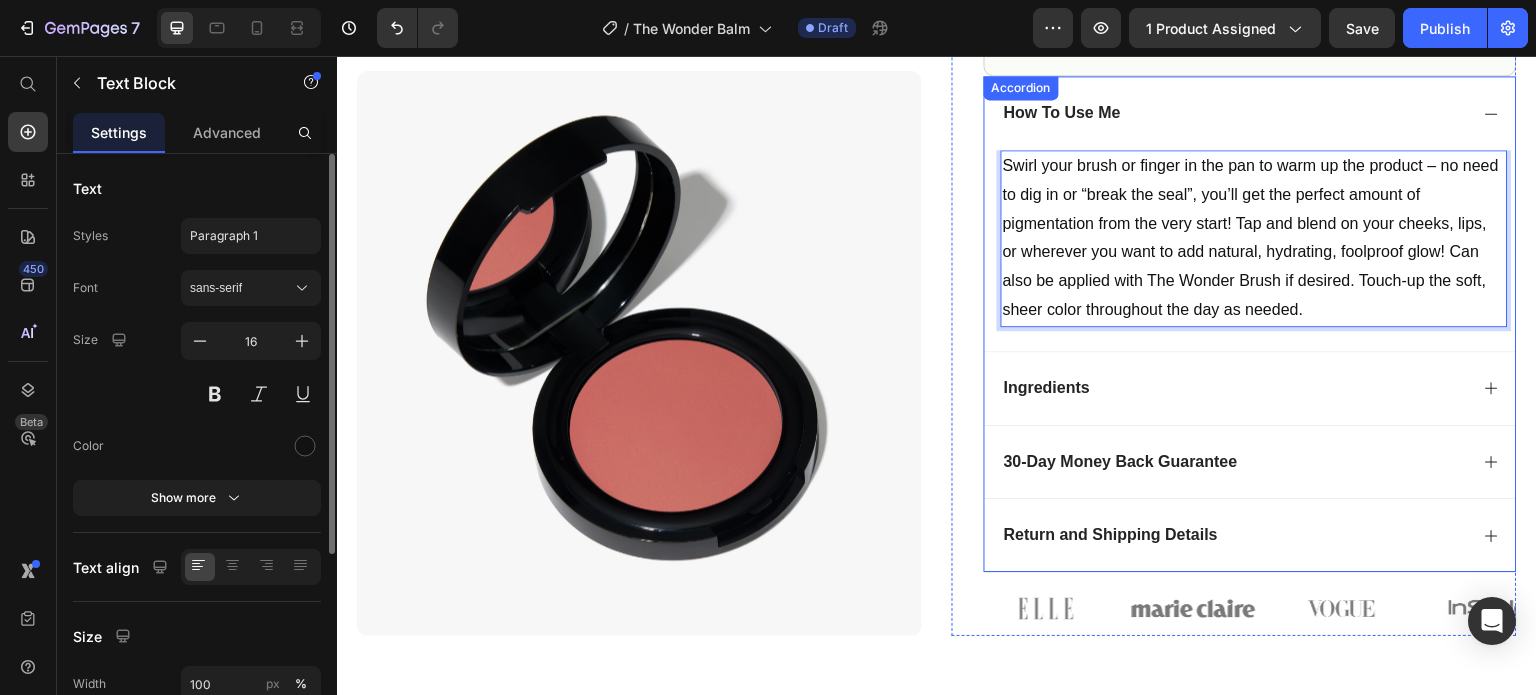click on "Ingredients" at bounding box center (1234, 388) 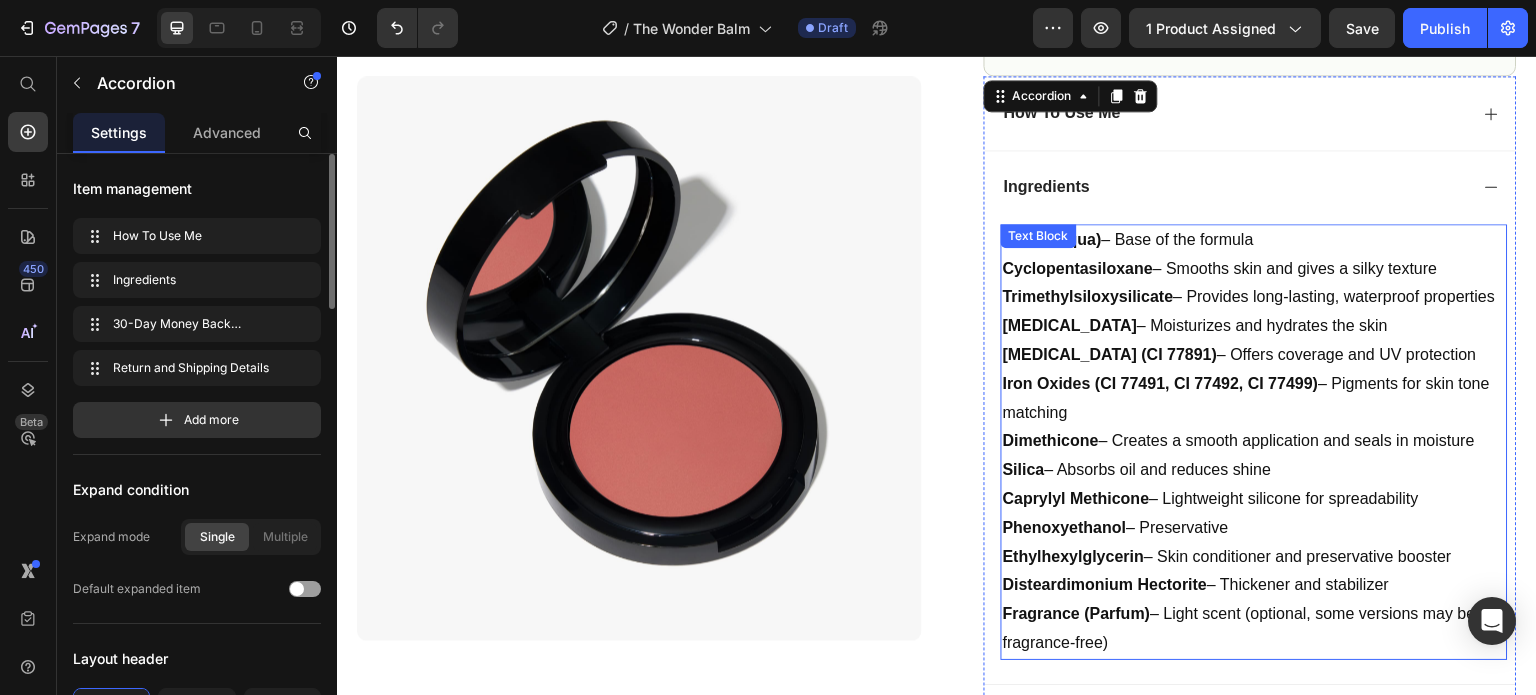 scroll, scrollTop: 820, scrollLeft: 0, axis: vertical 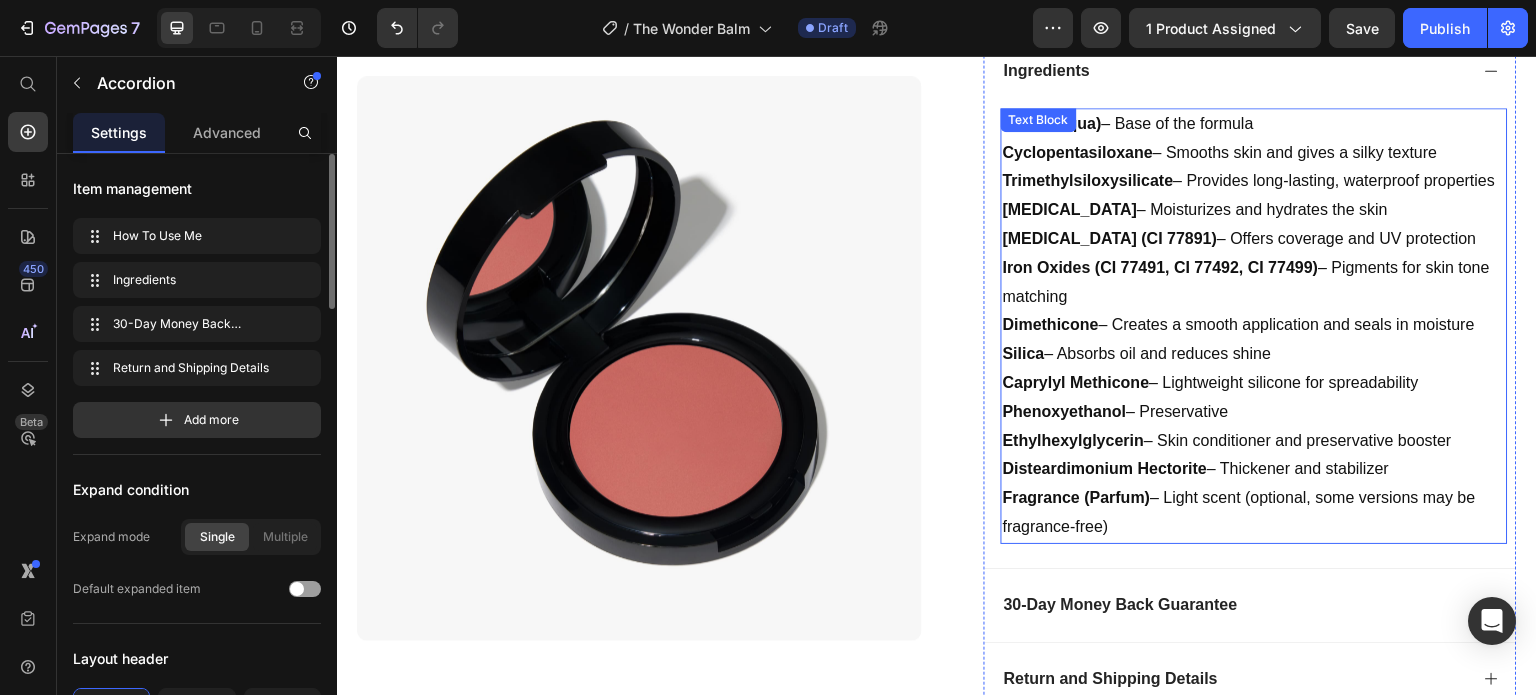 click on "Dimethicone  – Creates a smooth application and seals in moisture" at bounding box center [1254, 325] 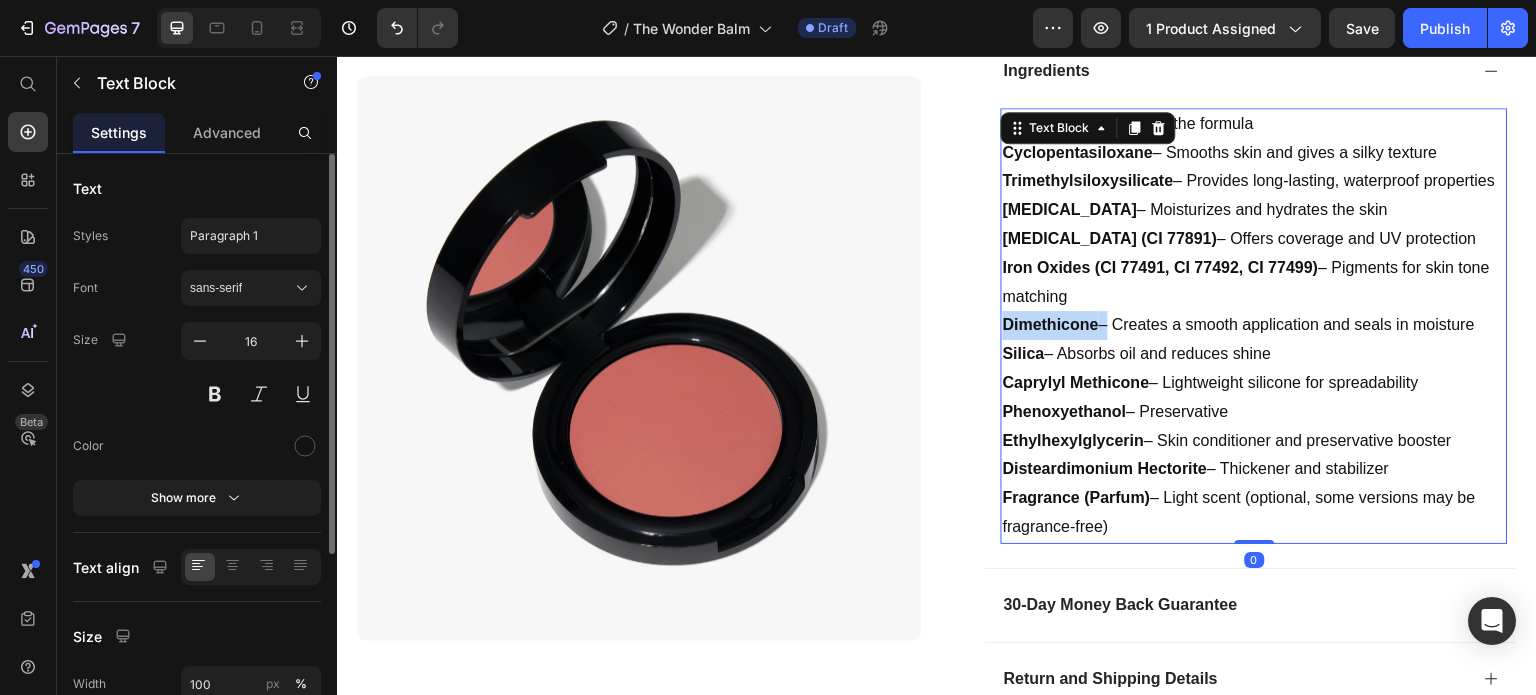 click on "Dimethicone" at bounding box center [1051, 324] 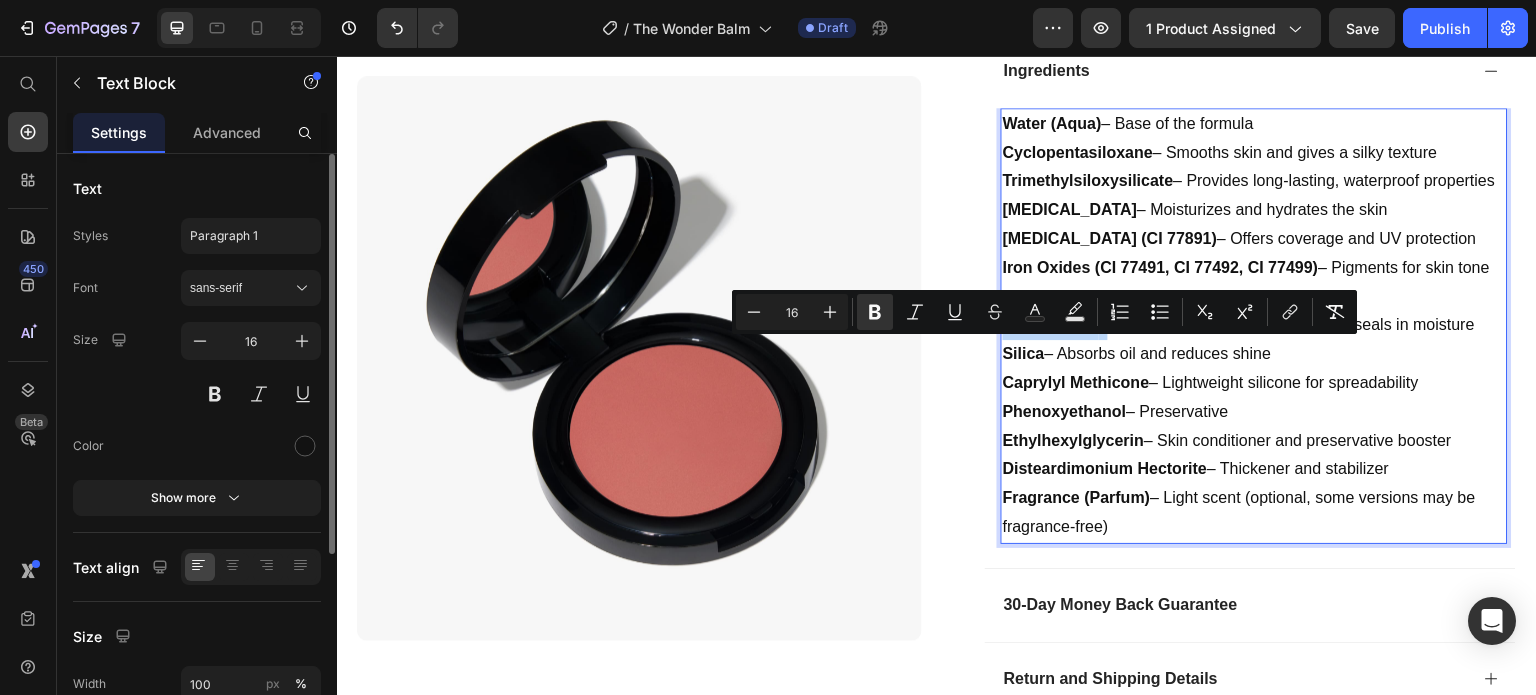 click on "Dimethicone" at bounding box center (1051, 324) 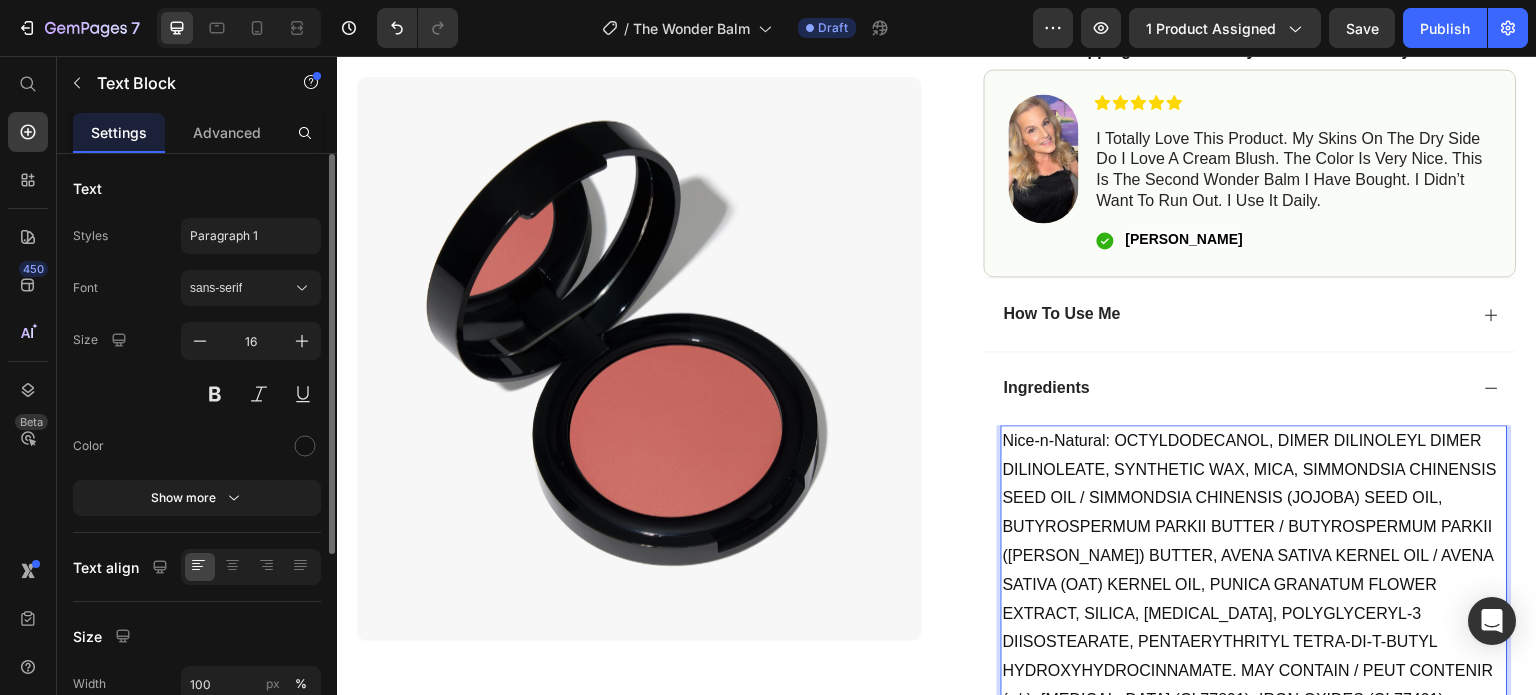 scroll, scrollTop: 551, scrollLeft: 0, axis: vertical 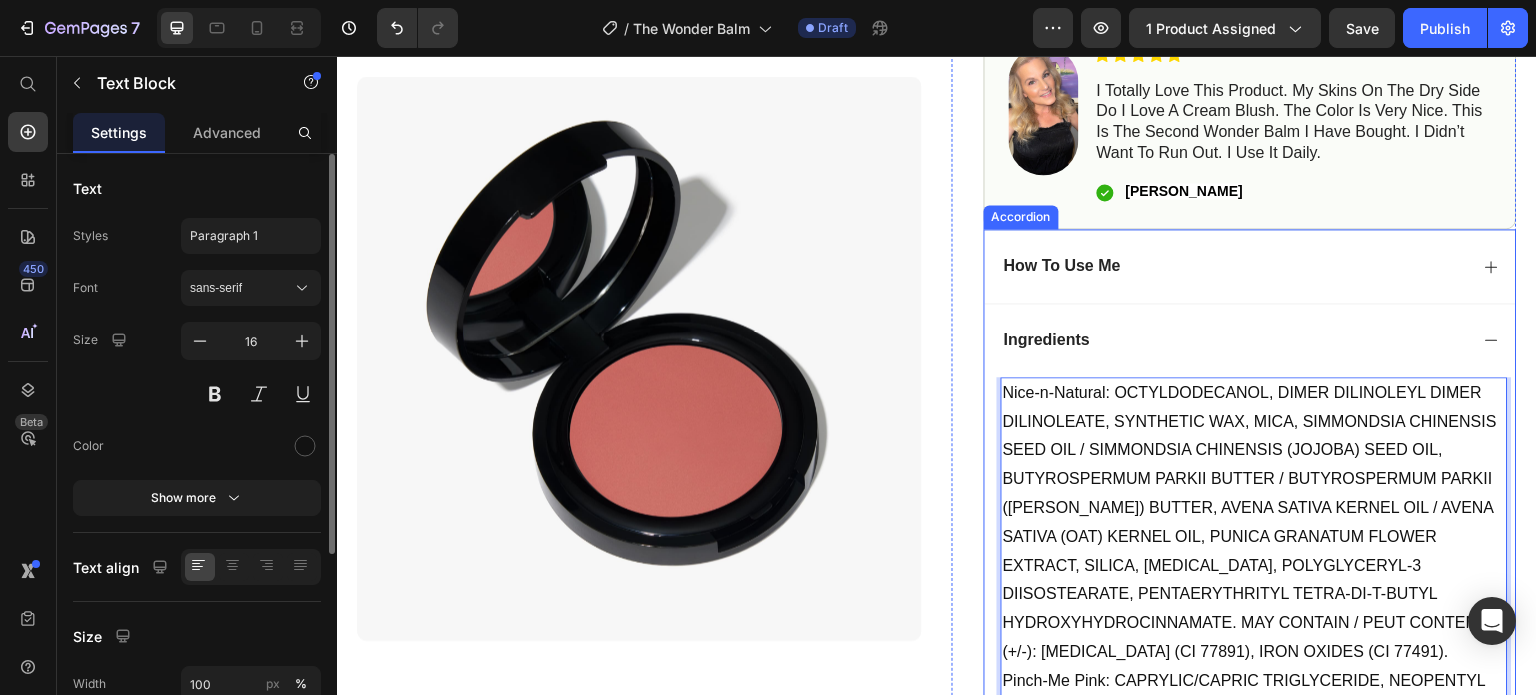 click on "Ingredients" at bounding box center [1234, 340] 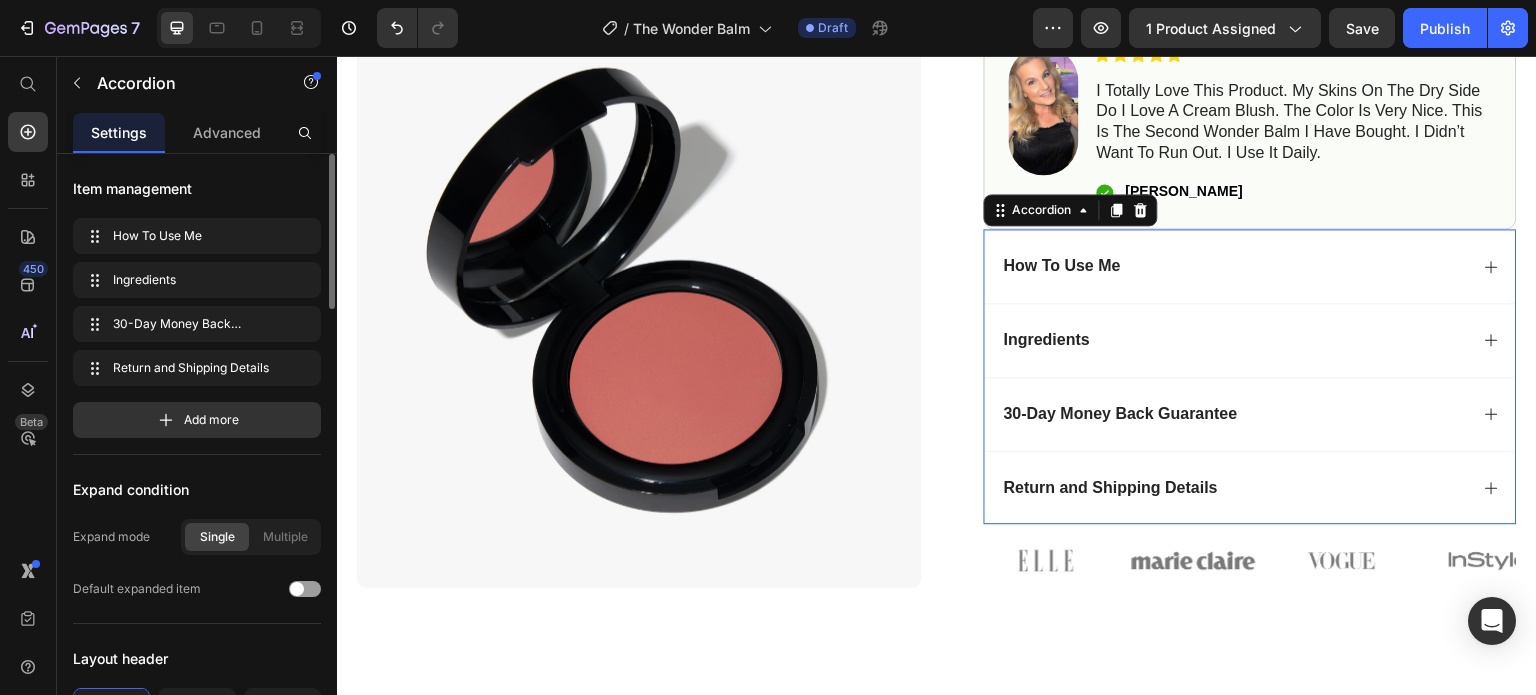scroll, scrollTop: 0, scrollLeft: 0, axis: both 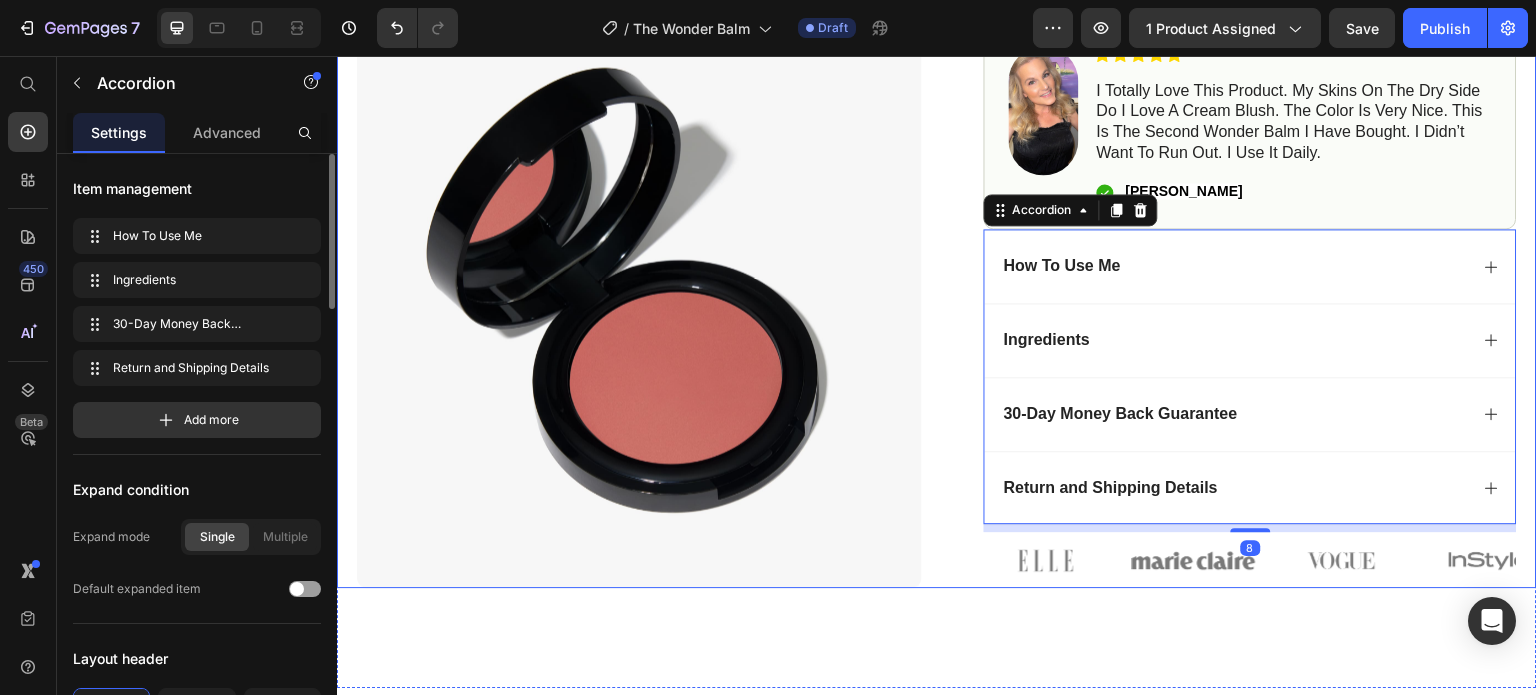click on "Product Images Row Icon Icon Icon Icon Icon Icon List (1734 Reviews) Text Block Row The Wonder Balm Product Title €1,00 Product Price €2,00 Product Price SALE 50% OFF Discount Tag Row Hydrates, tints & adds glow in seconds Multi-use balm for cheeks & lips No-makeup look, effortless feel Item List
add to cart Add to Cart
Icon Free Shipping Text Block
Icon Money-Back Text Block
Icon Easy Returns Text Block Row Image Icon Icon Icon Icon Icon Icon List I totally love this product. My skins on the dry side do I love a cream blush. The color is very nice. This is the second Wonder Balm I have bought. I didn’t want to run out. I use it daily. Text Block
Icon [PERSON_NAME] Text Block Row Row
How To Use Me
Ingredients
30-Day Money Back Guarantee
Return and Shipping Details" at bounding box center (937, 67) 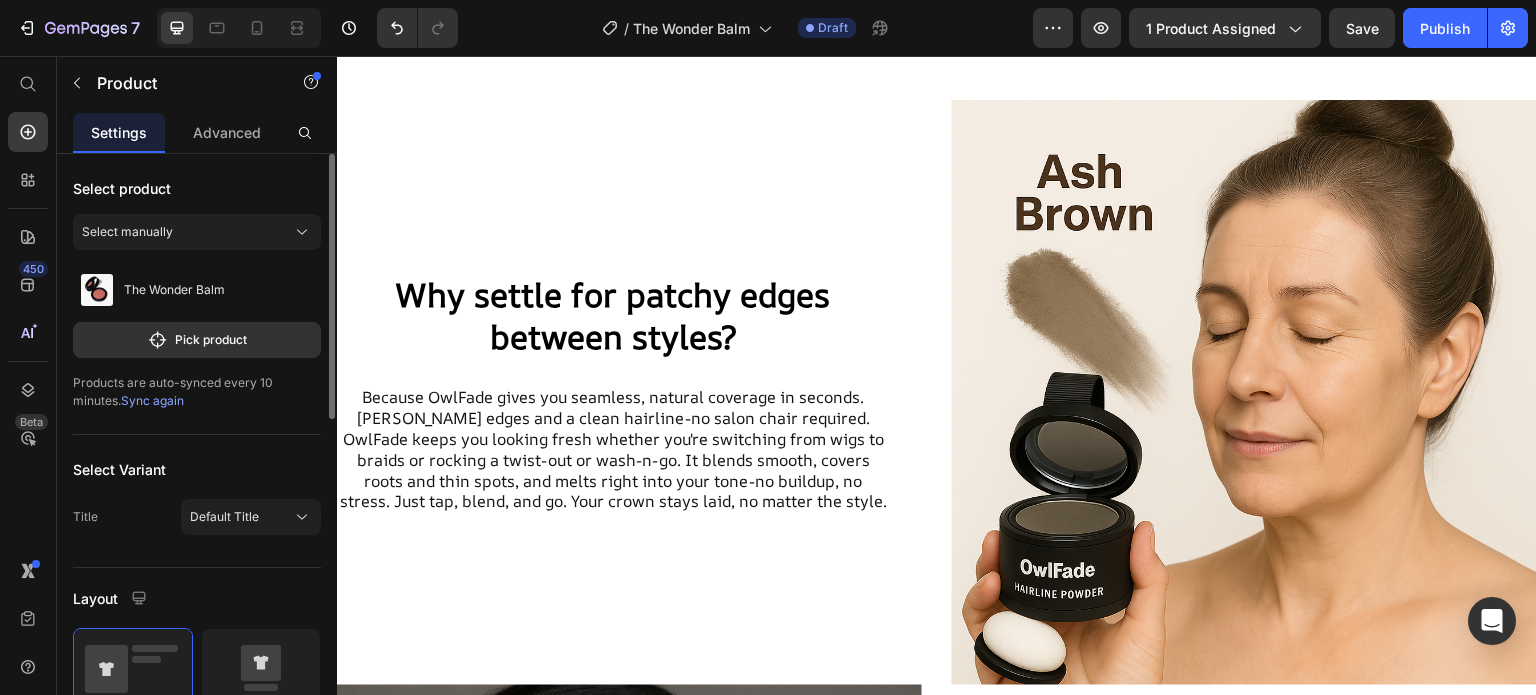 scroll, scrollTop: 1172, scrollLeft: 0, axis: vertical 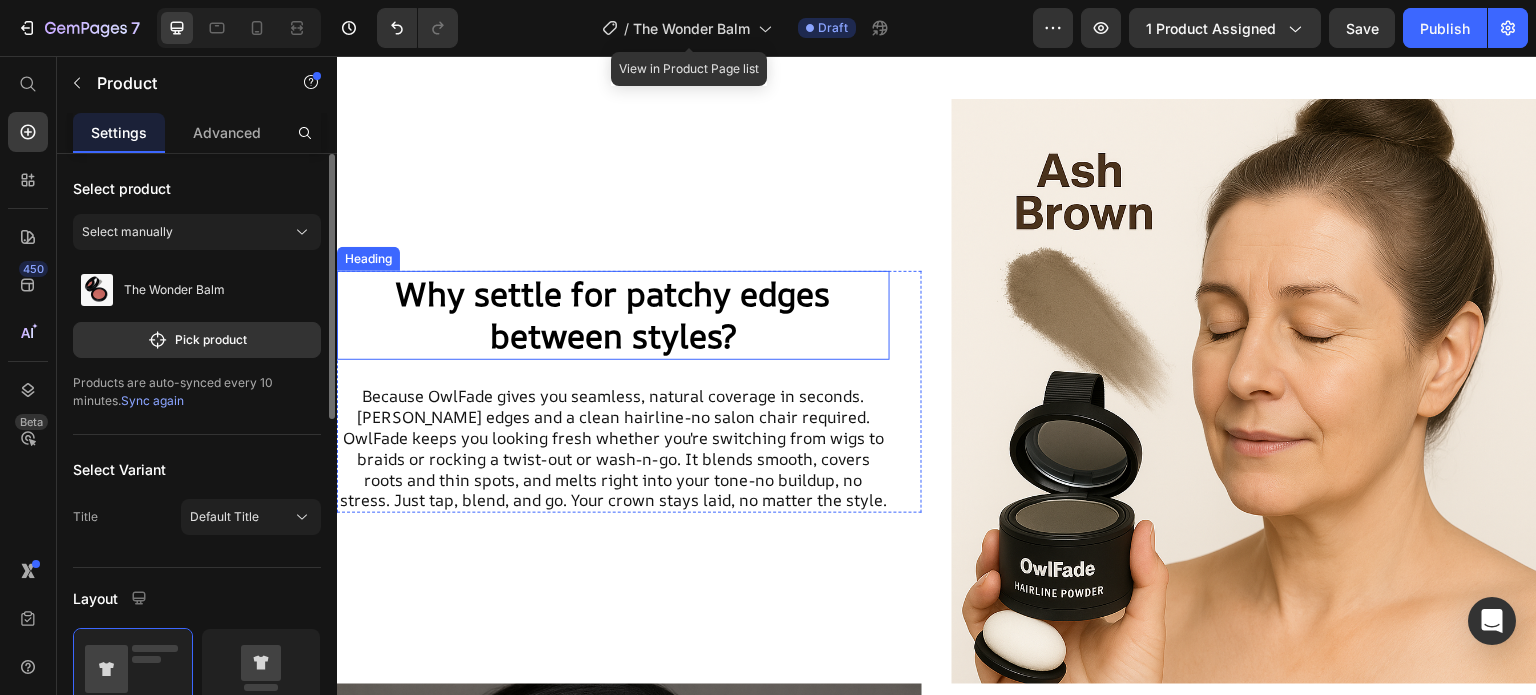 click on "Why settle for patchy edges between styles?" at bounding box center [614, 315] 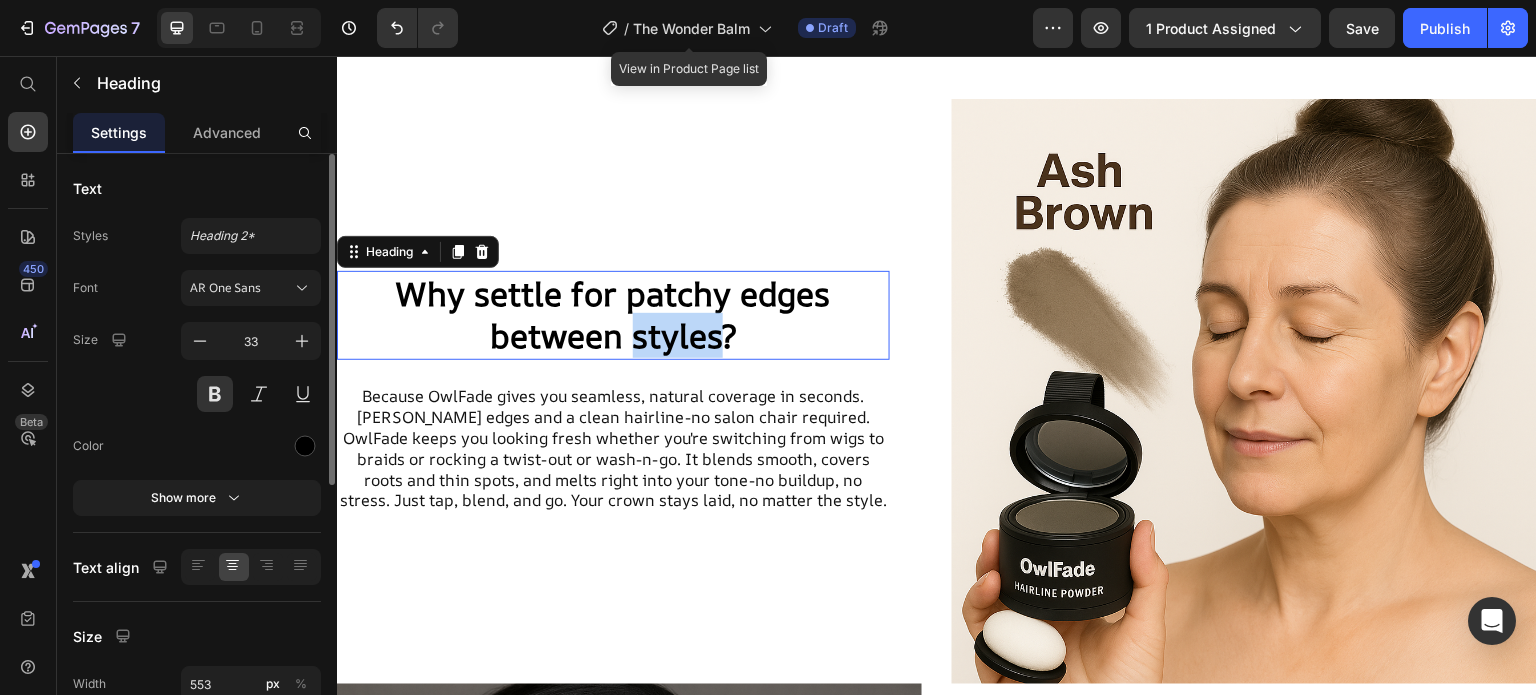 click on "Why settle for patchy edges between styles?" at bounding box center (614, 315) 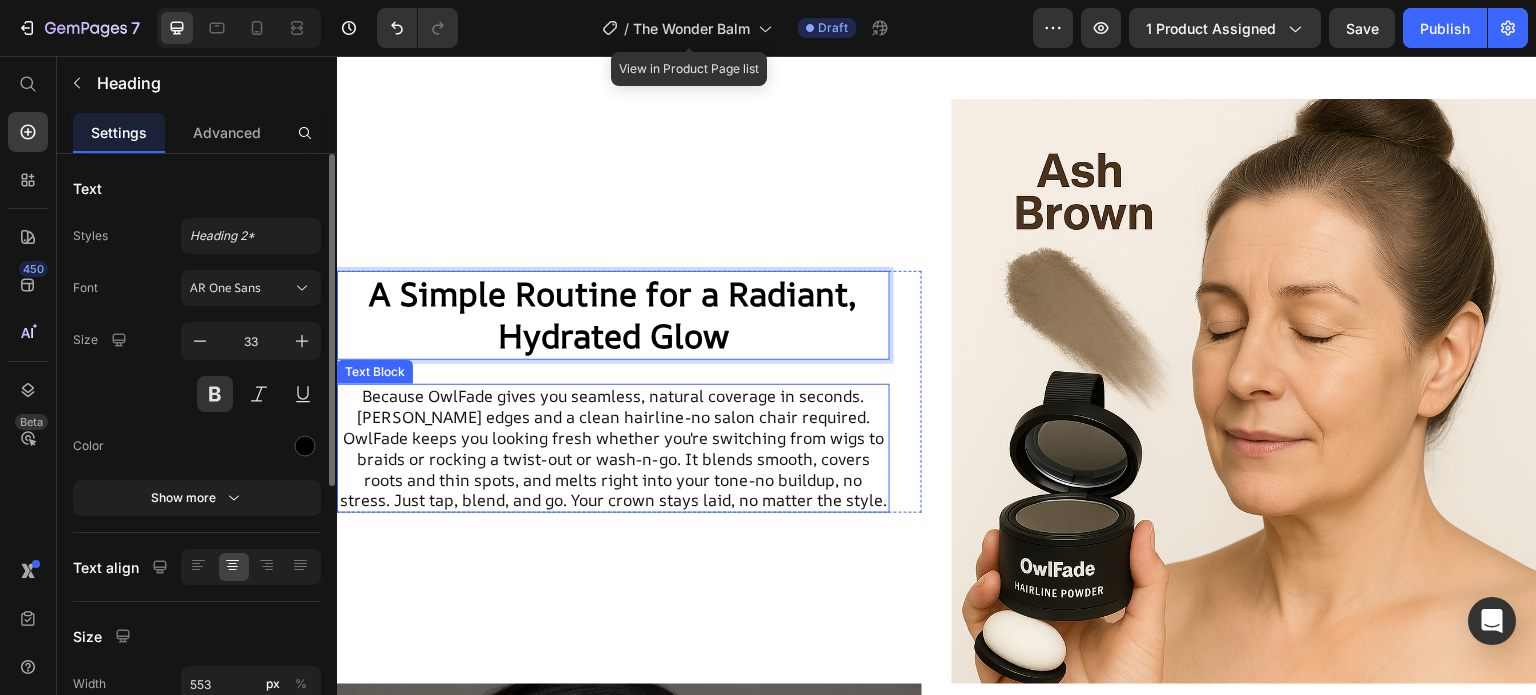 click on "Because OwlFade gives you seamless, natural coverage in seconds. [PERSON_NAME] edges and a clean hairline-no salon chair required. OwlFade keeps you looking fresh whether you're switching from wigs to braids or rocking a twist-out or wash-n-go. It blends smooth, covers roots and thin spots, and melts right into your tone-no buildup, no stress. Just tap, blend, and go. Your crown stays laid, no matter the style." at bounding box center (613, 448) 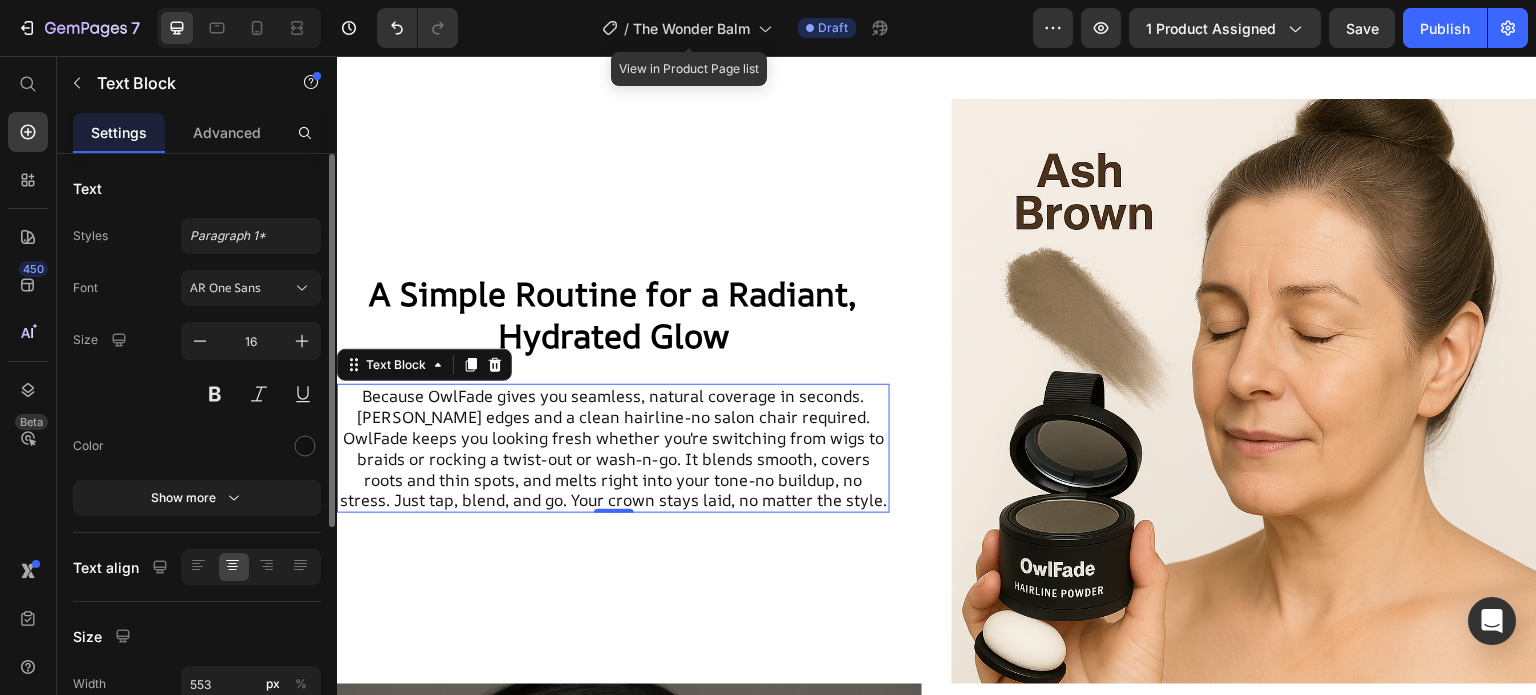 click on "Because OwlFade gives you seamless, natural coverage in seconds. [PERSON_NAME] edges and a clean hairline-no salon chair required. OwlFade keeps you looking fresh whether you're switching from wigs to braids or rocking a twist-out or wash-n-go. It blends smooth, covers roots and thin spots, and melts right into your tone-no buildup, no stress. Just tap, blend, and go. Your crown stays laid, no matter the style." at bounding box center (613, 448) 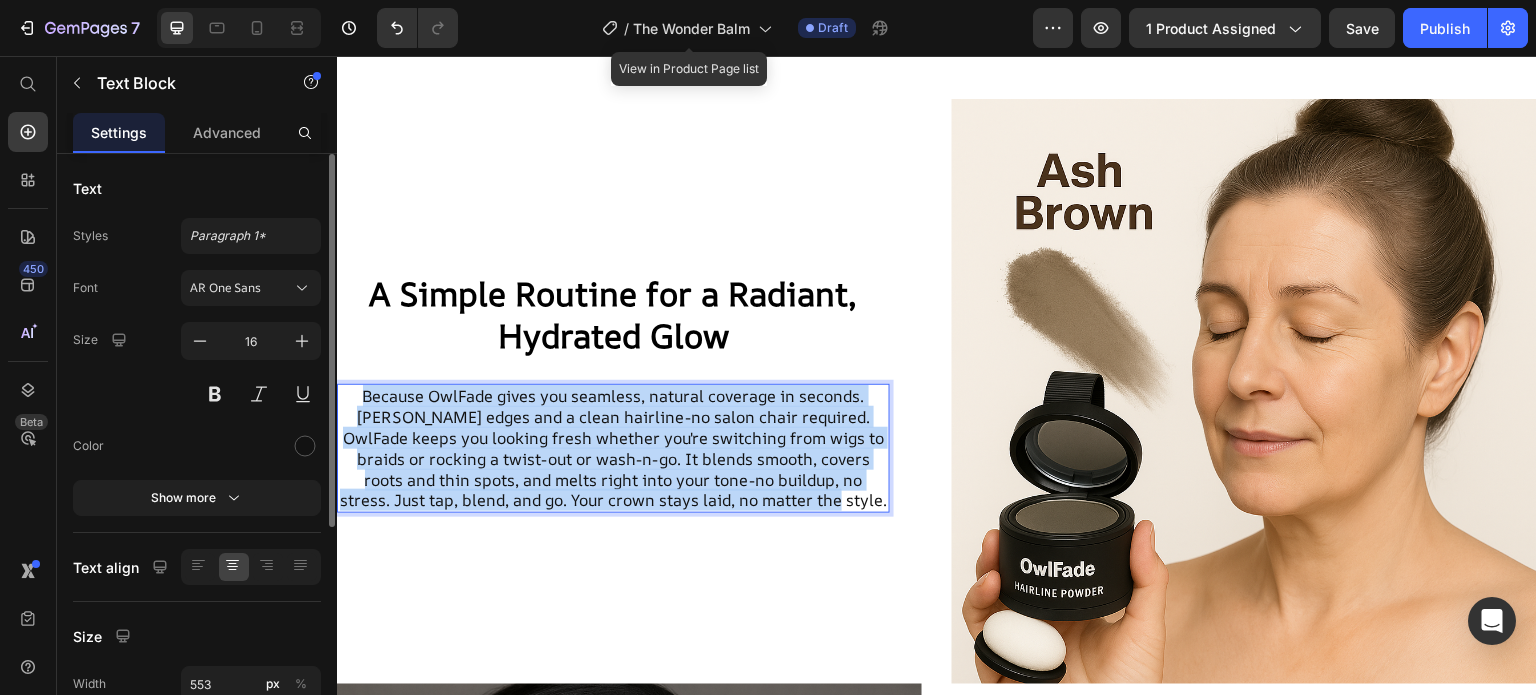 click on "Because OwlFade gives you seamless, natural coverage in seconds. [PERSON_NAME] edges and a clean hairline-no salon chair required. OwlFade keeps you looking fresh whether you're switching from wigs to braids or rocking a twist-out or wash-n-go. It blends smooth, covers roots and thin spots, and melts right into your tone-no buildup, no stress. Just tap, blend, and go. Your crown stays laid, no matter the style." at bounding box center [613, 448] 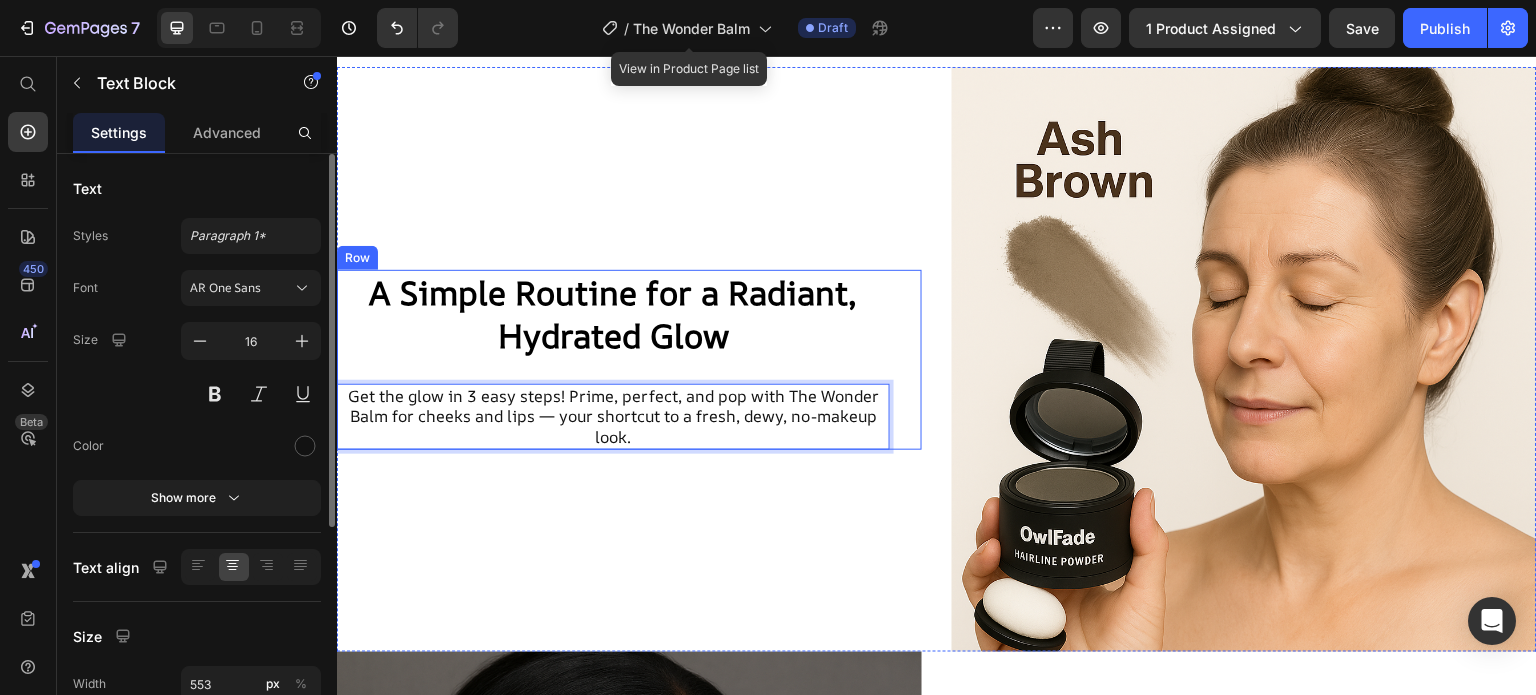 click at bounding box center (1244, 359) 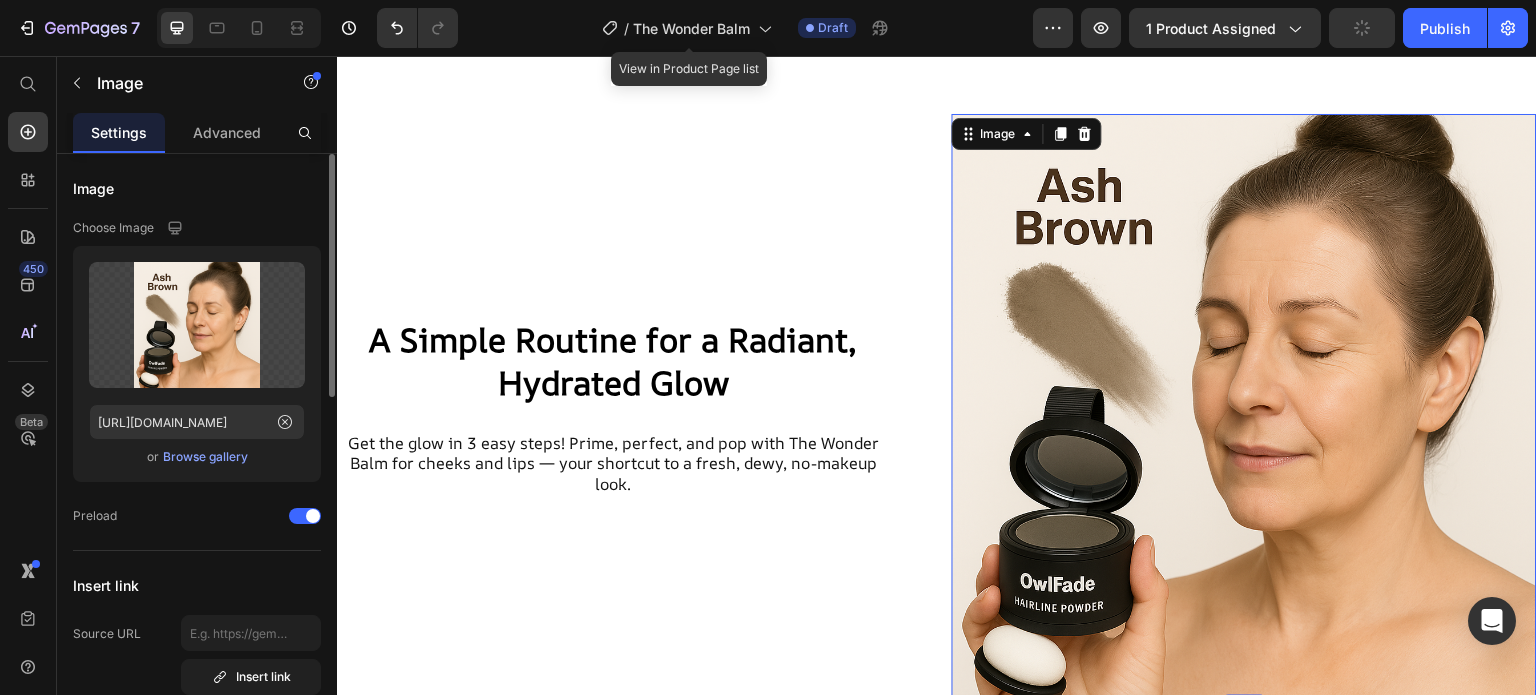 scroll, scrollTop: 1193, scrollLeft: 0, axis: vertical 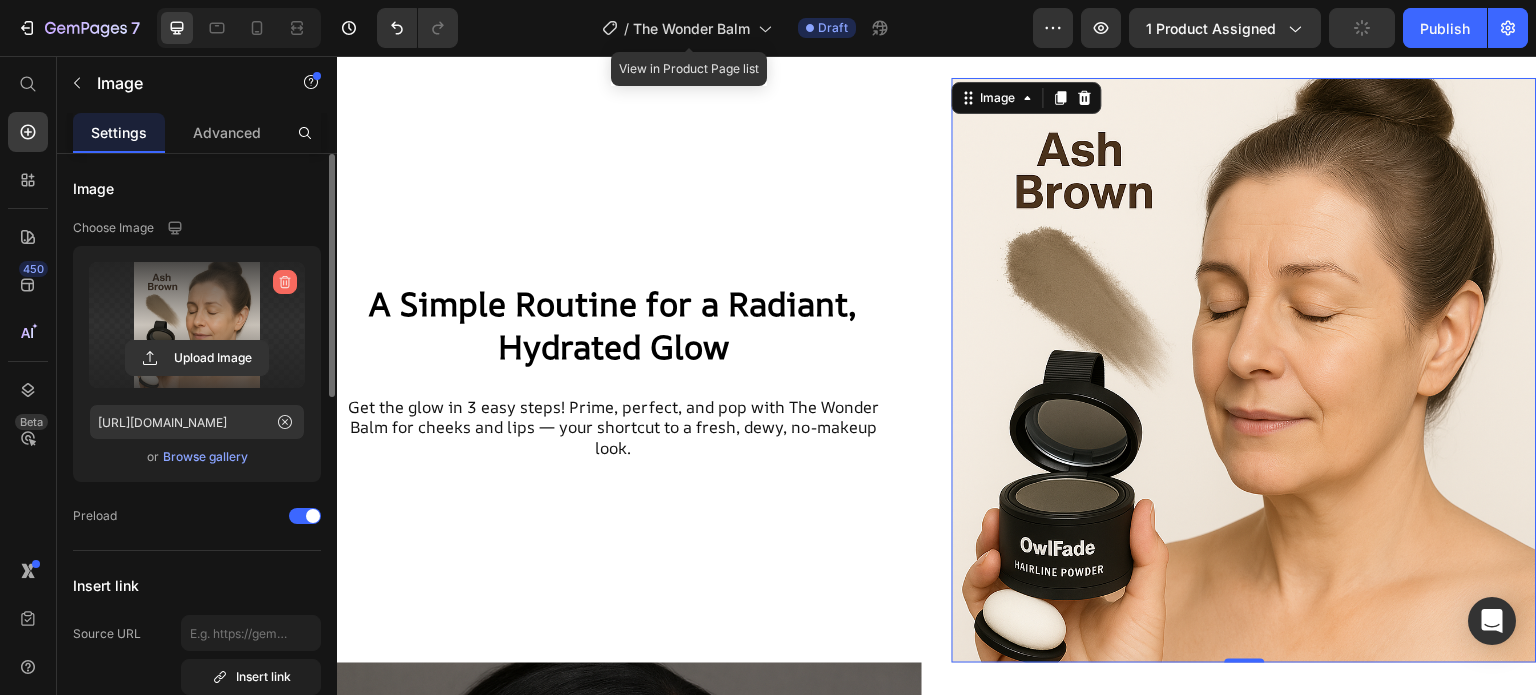 click 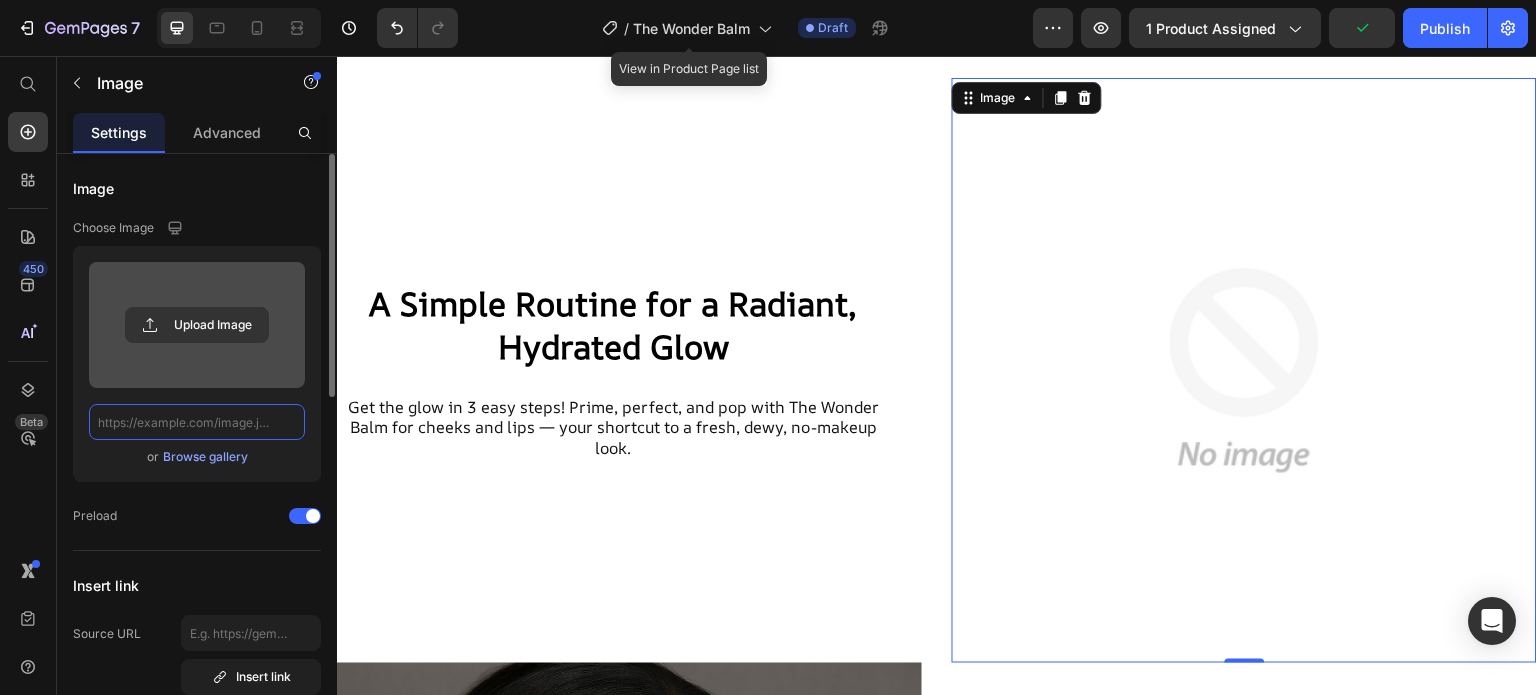 scroll, scrollTop: 0, scrollLeft: 0, axis: both 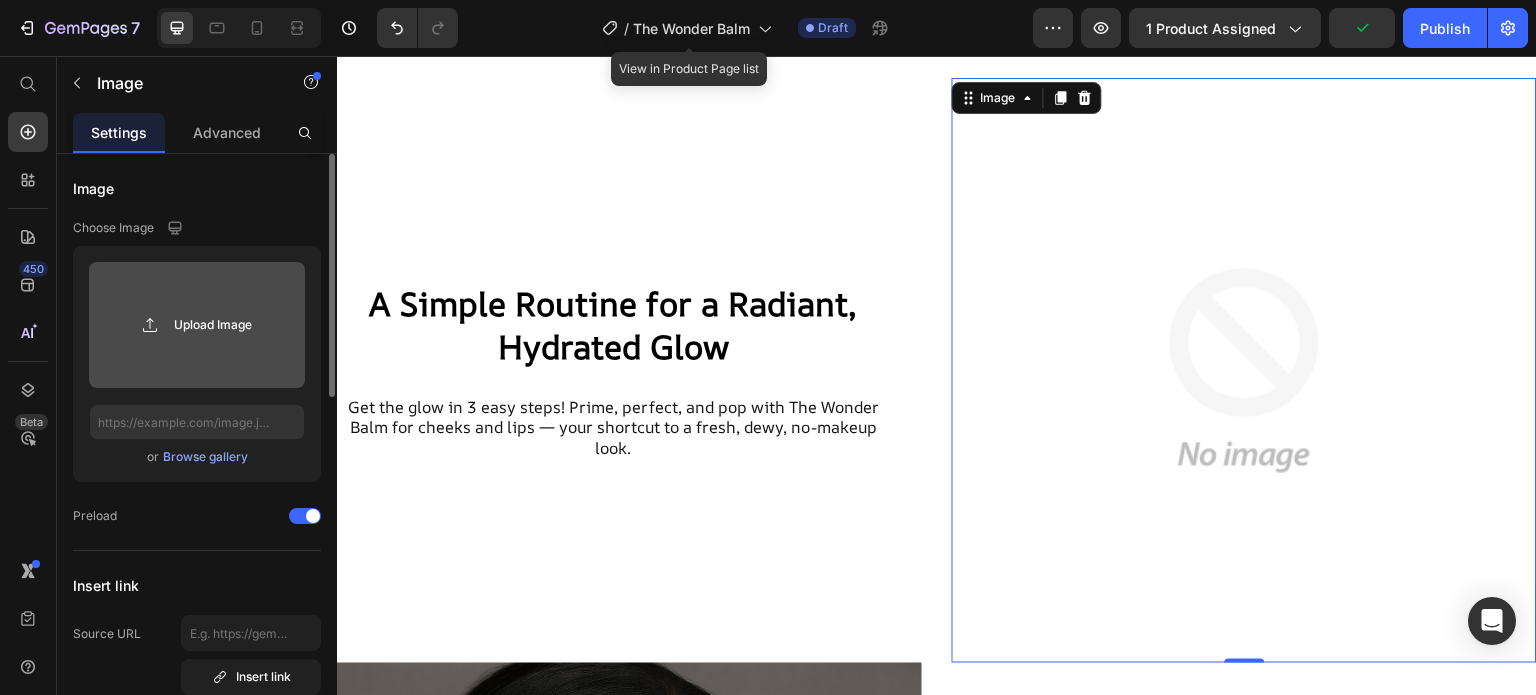 click 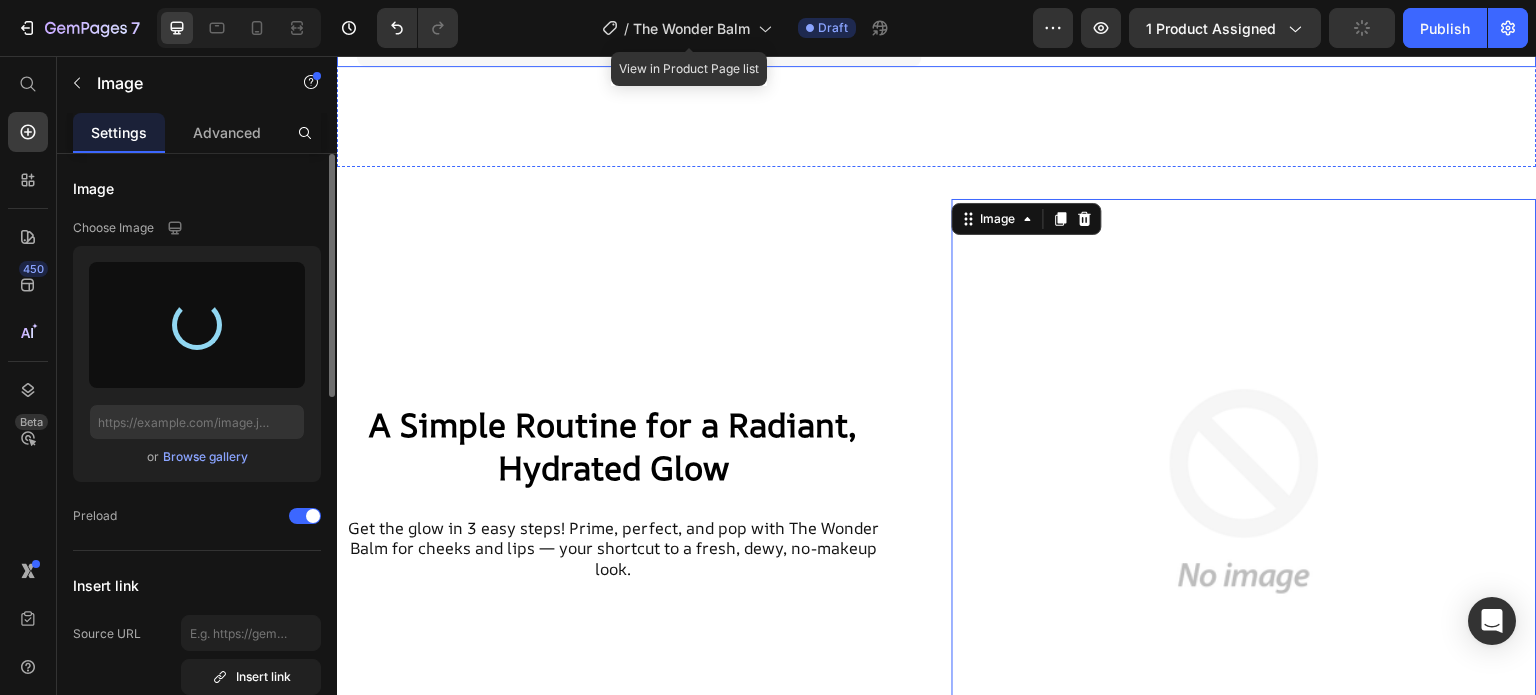 scroll, scrollTop: 1197, scrollLeft: 0, axis: vertical 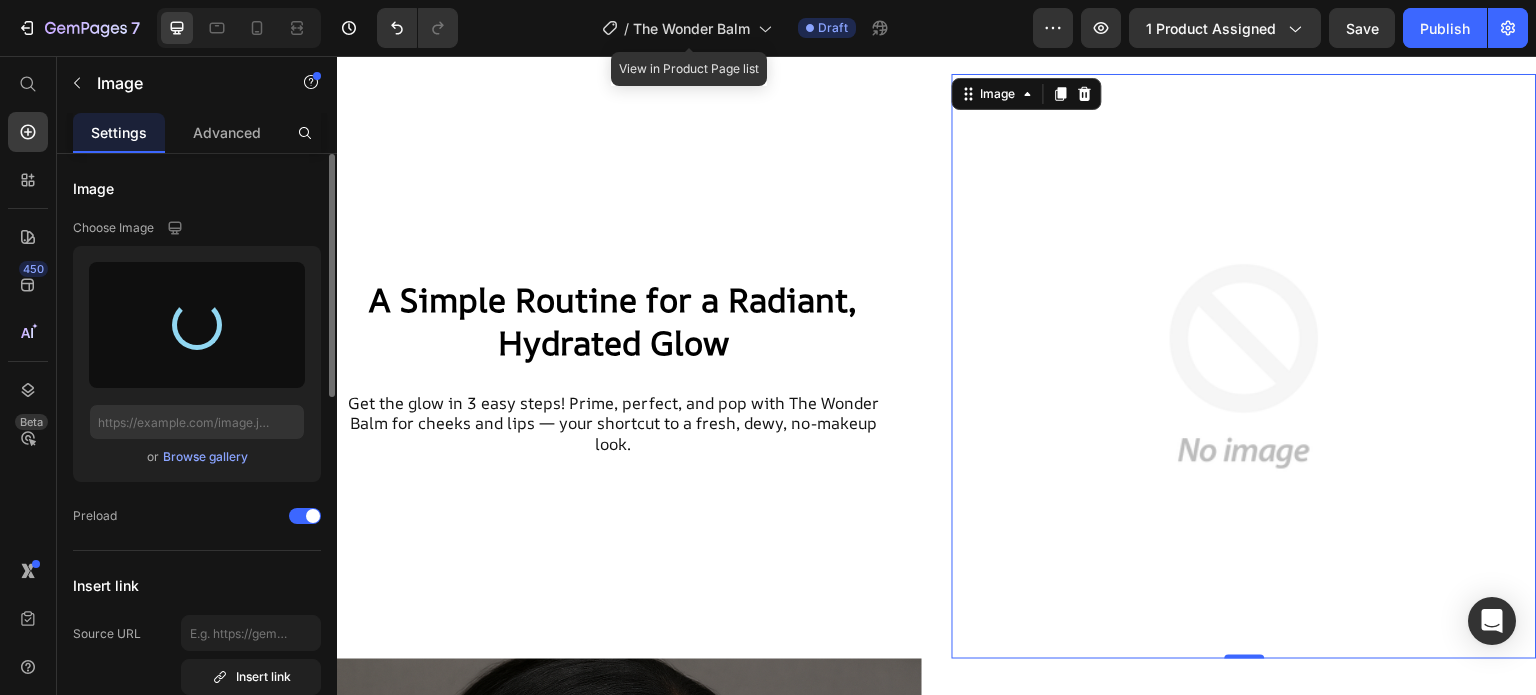 type on "[URL][DOMAIN_NAME]" 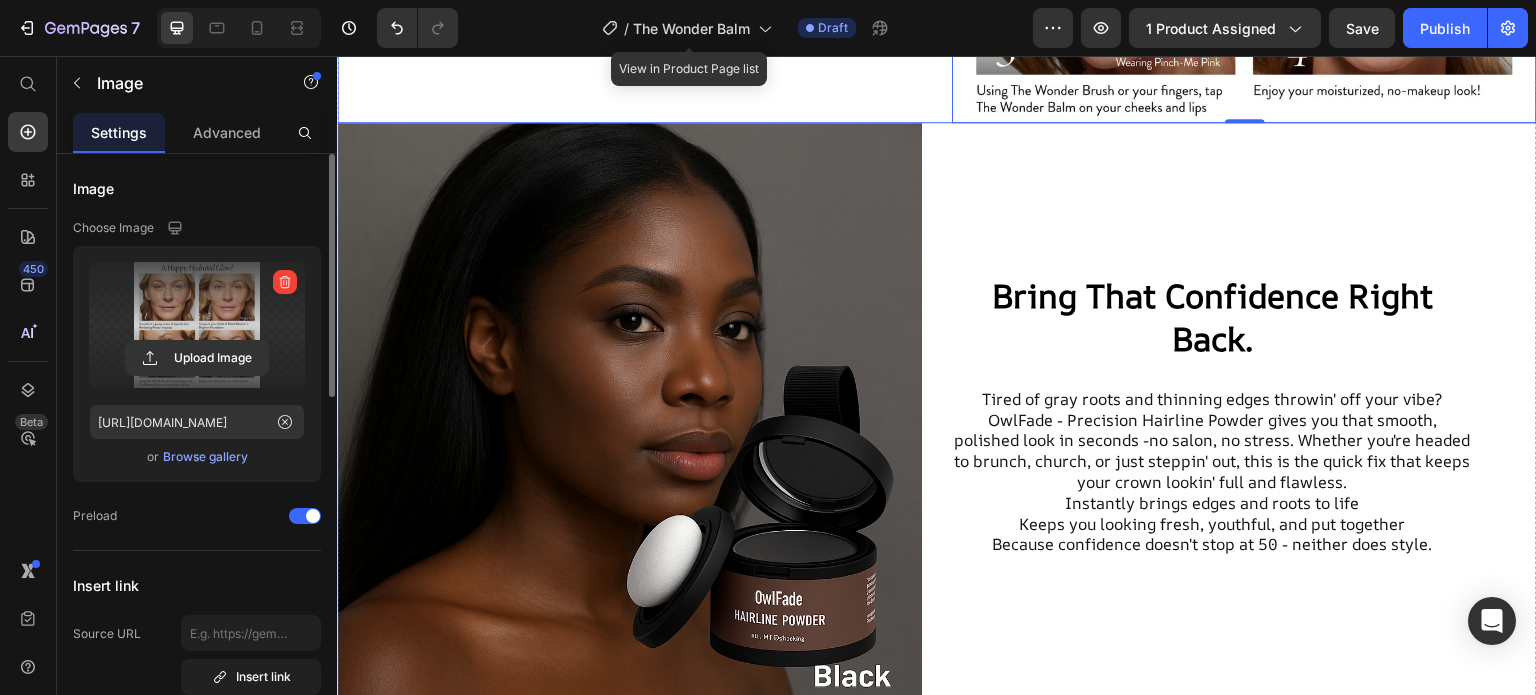scroll, scrollTop: 1729, scrollLeft: 0, axis: vertical 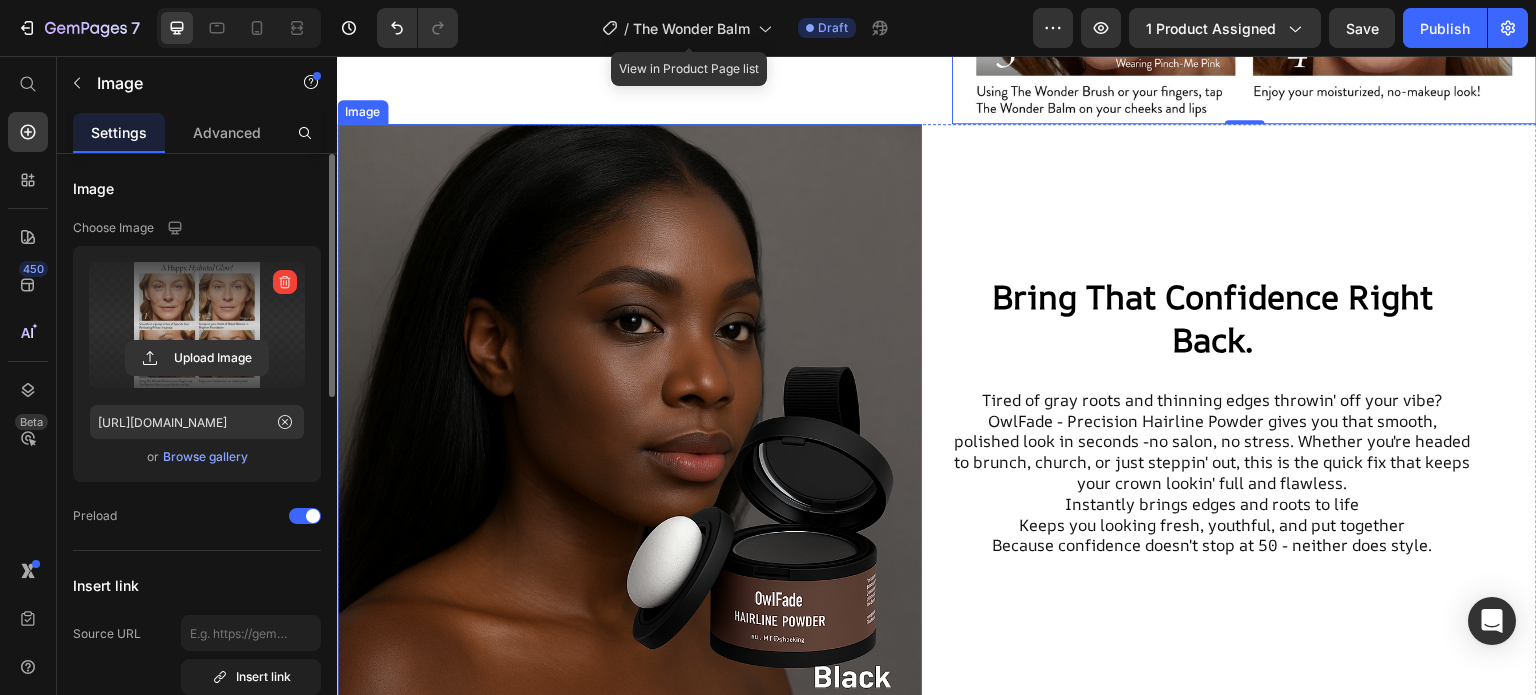 click at bounding box center (629, 416) 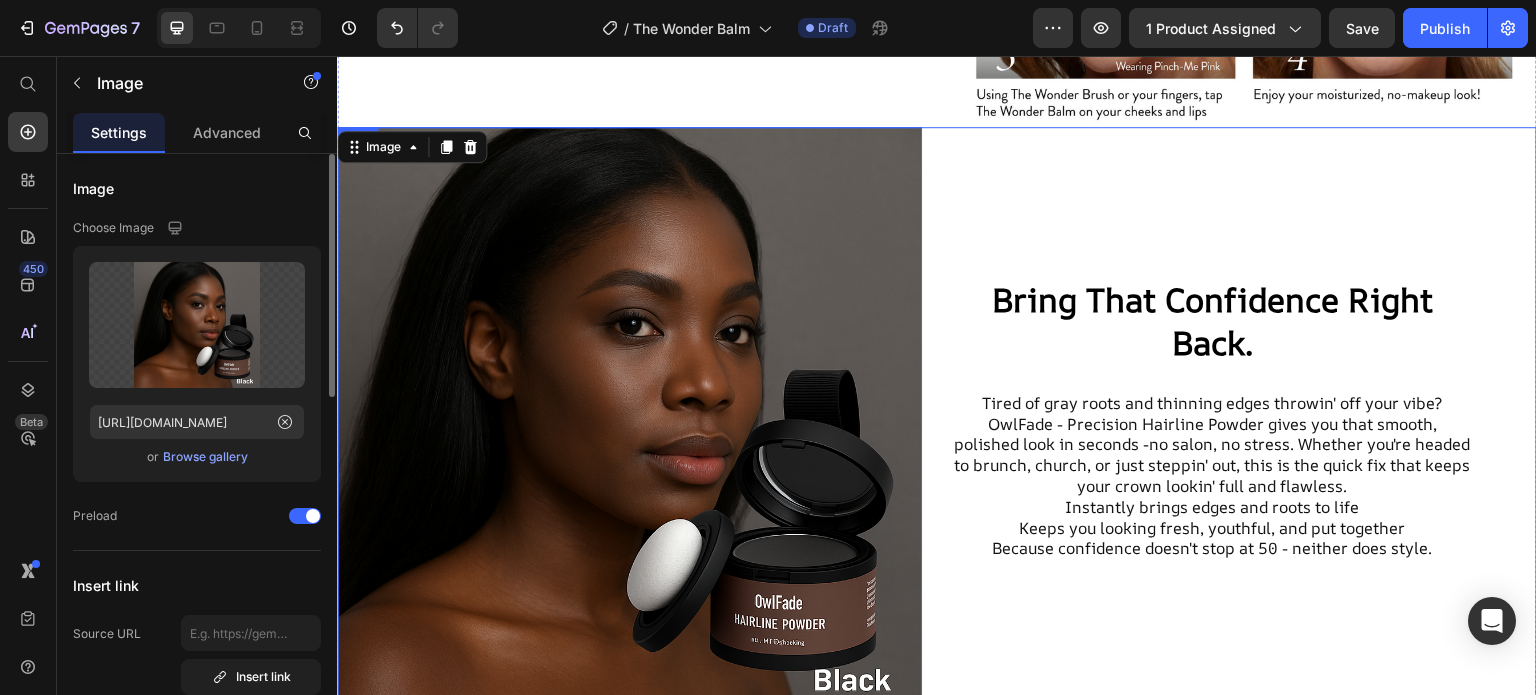 scroll, scrollTop: 1727, scrollLeft: 0, axis: vertical 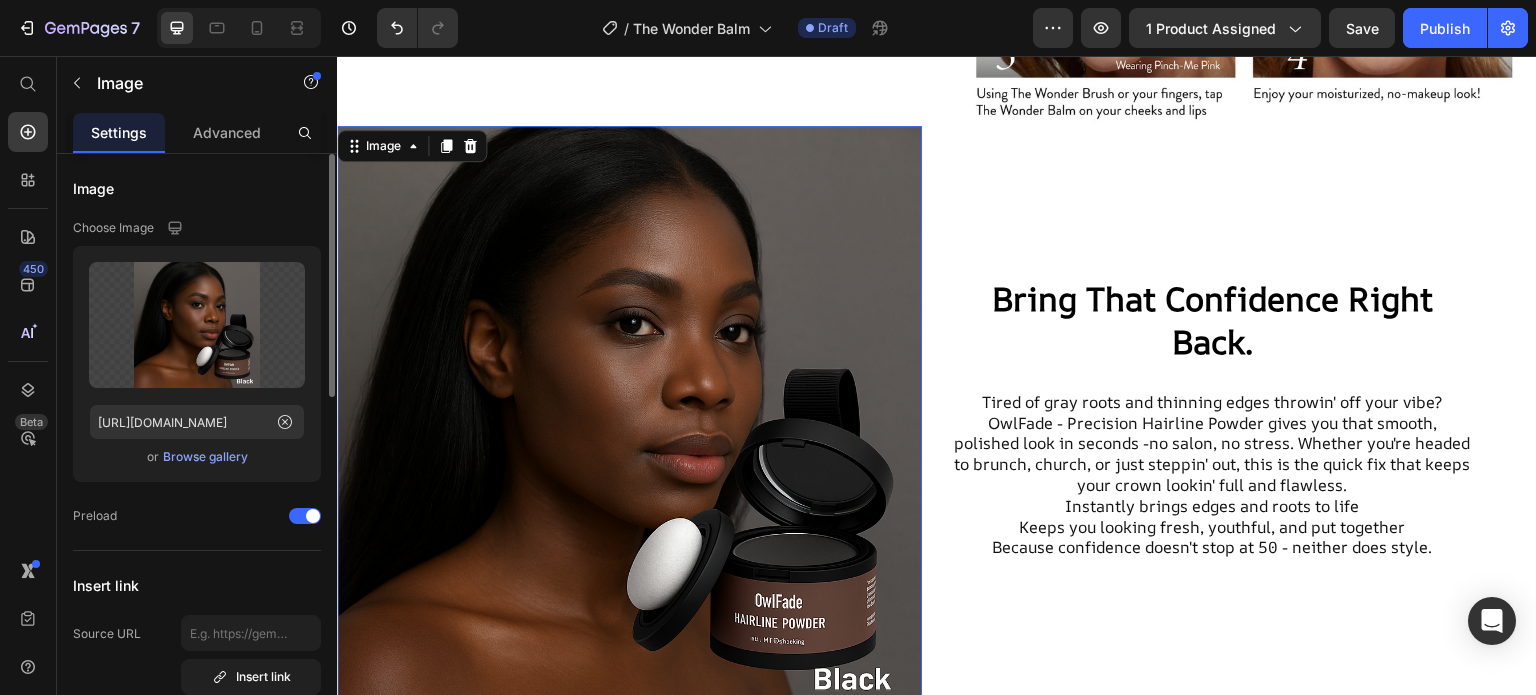 click at bounding box center (629, 418) 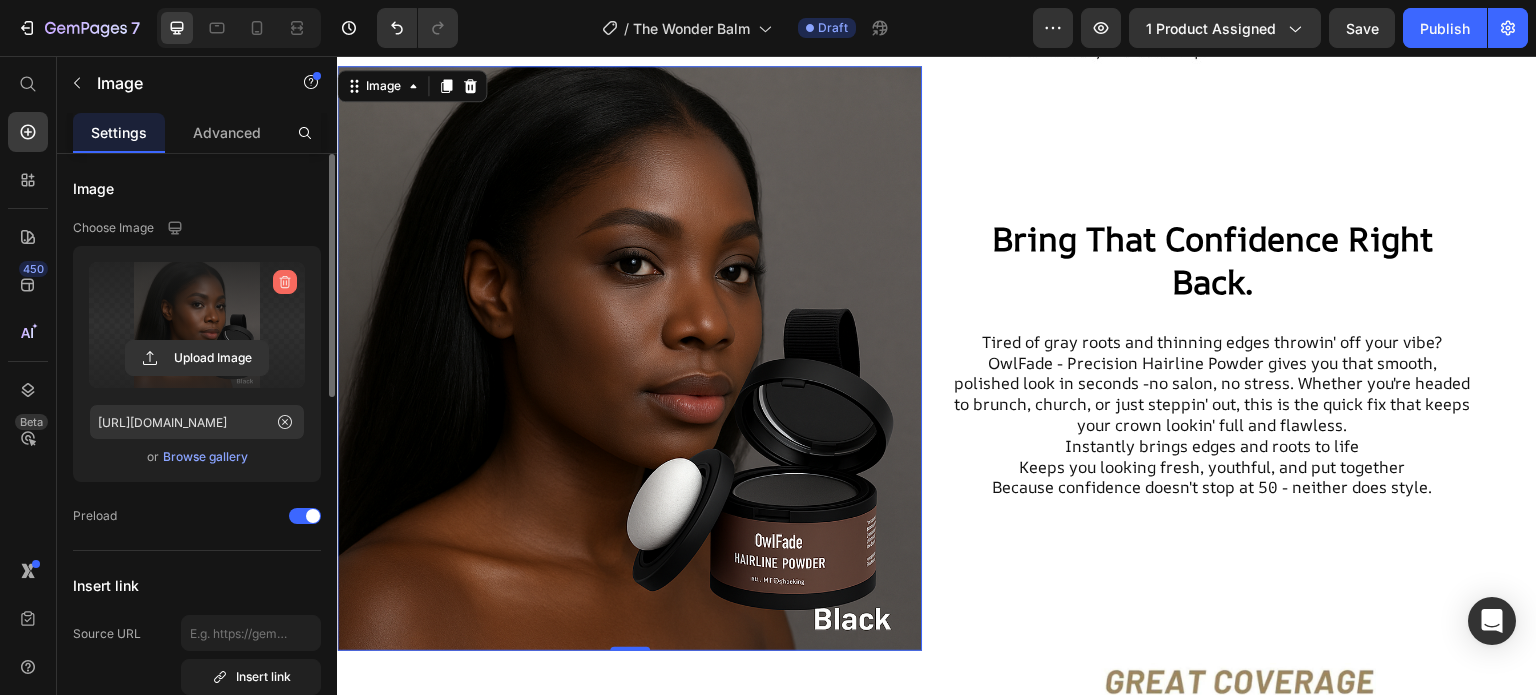 click 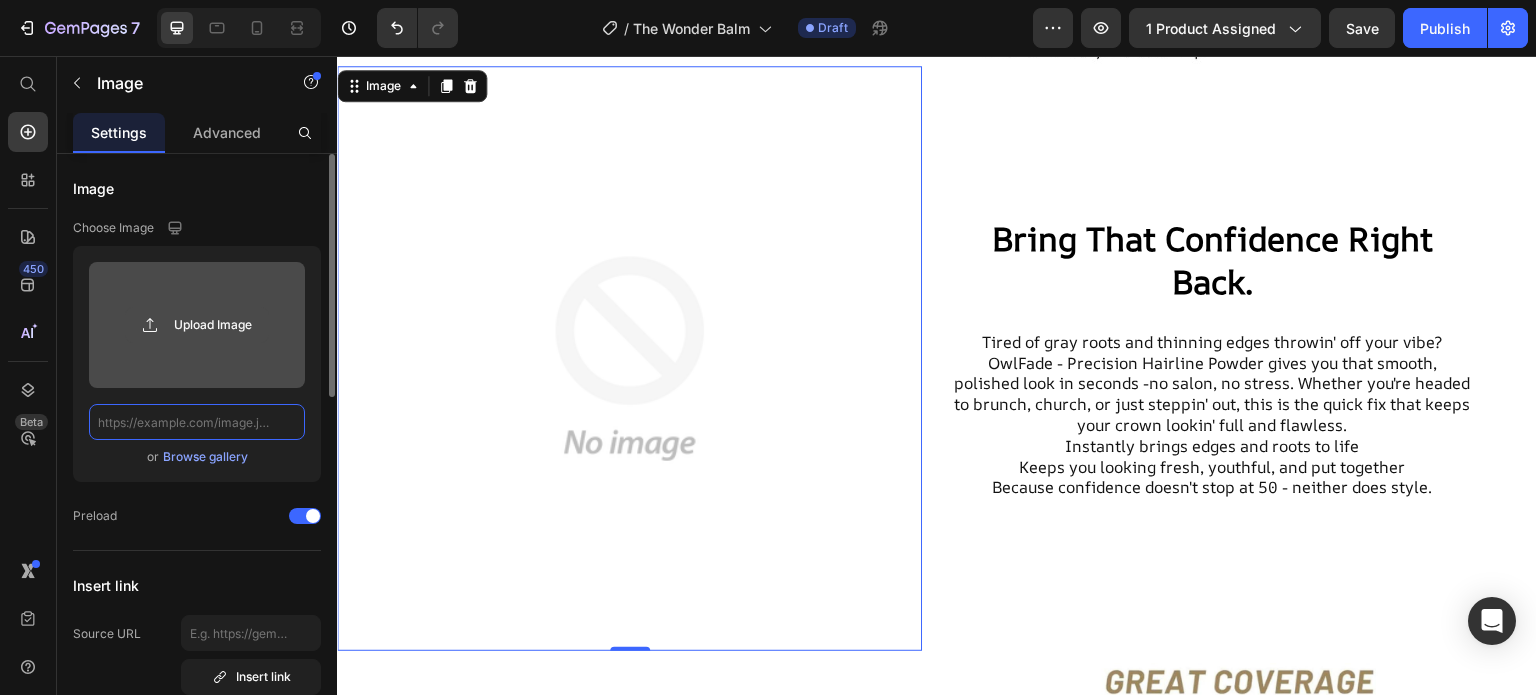 scroll, scrollTop: 0, scrollLeft: 0, axis: both 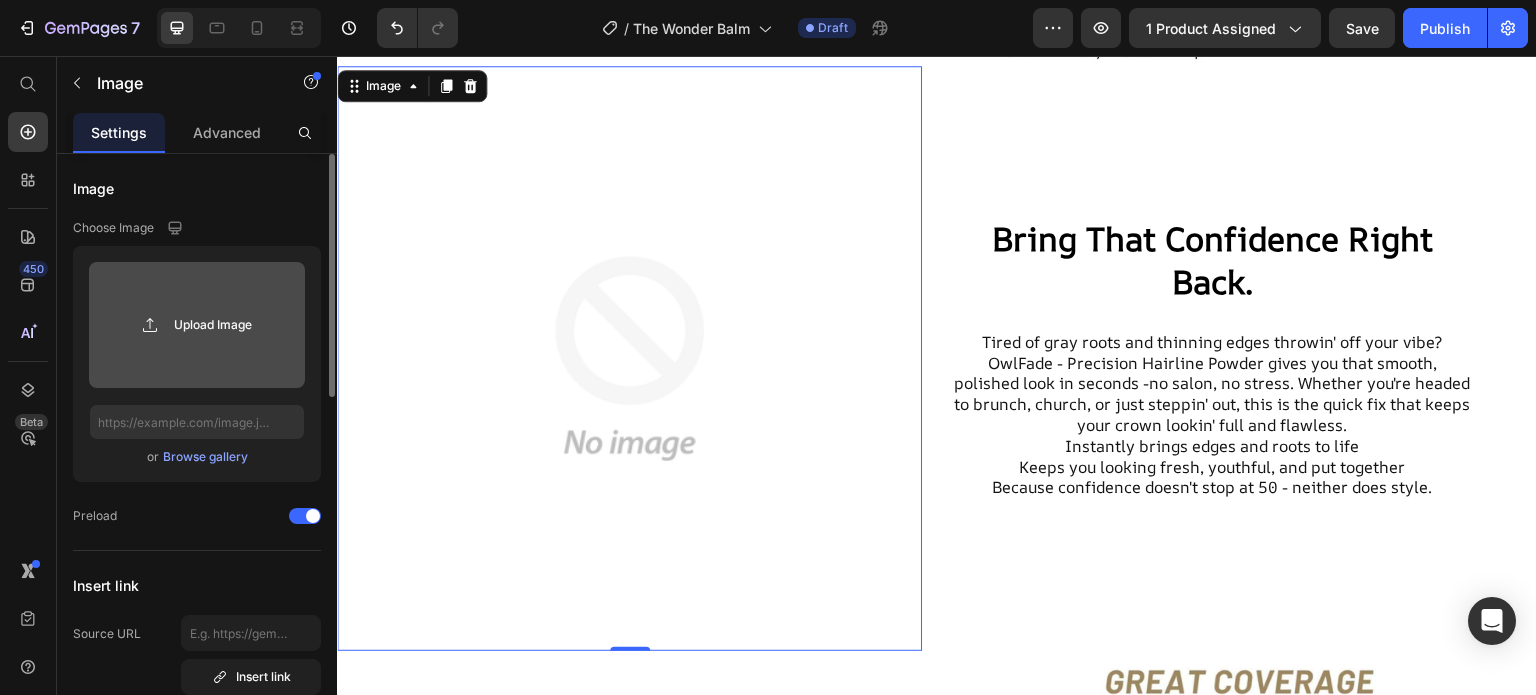 click 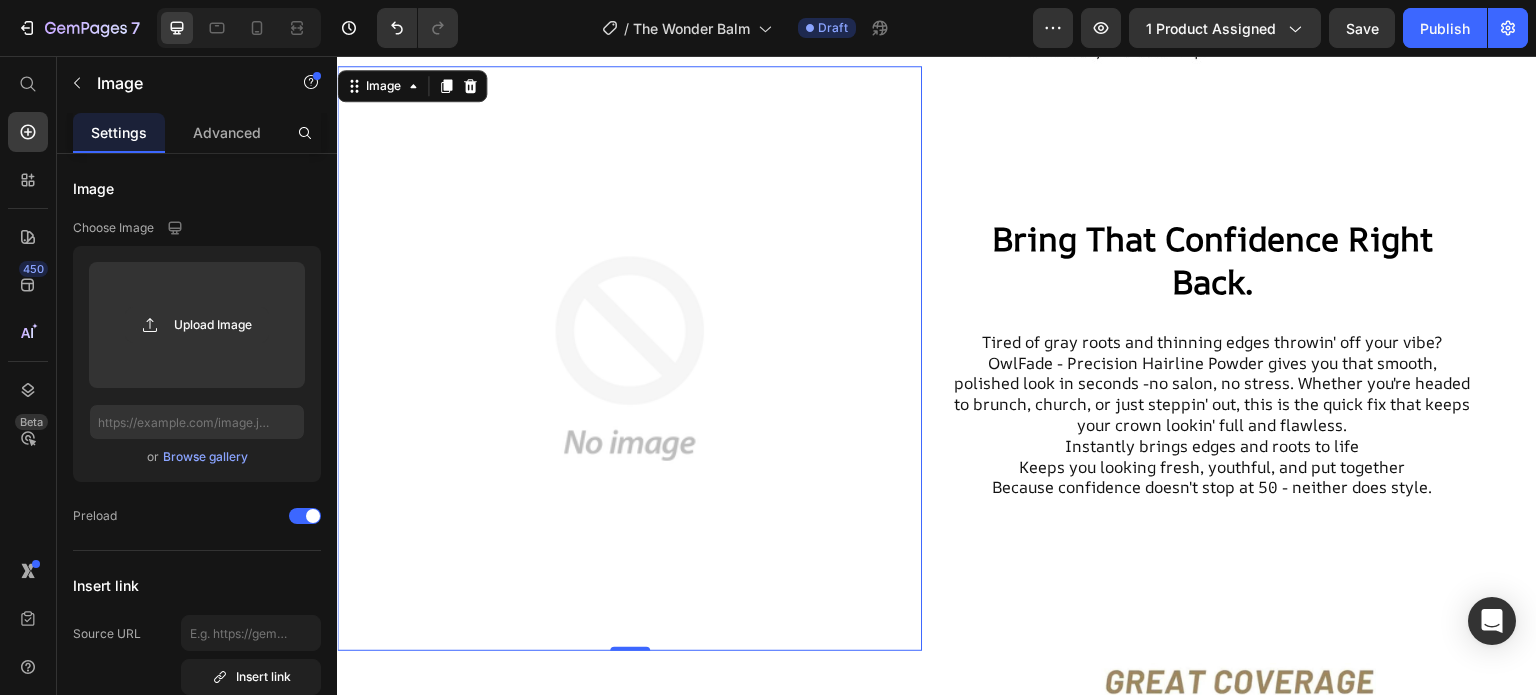 scroll, scrollTop: 1715, scrollLeft: 0, axis: vertical 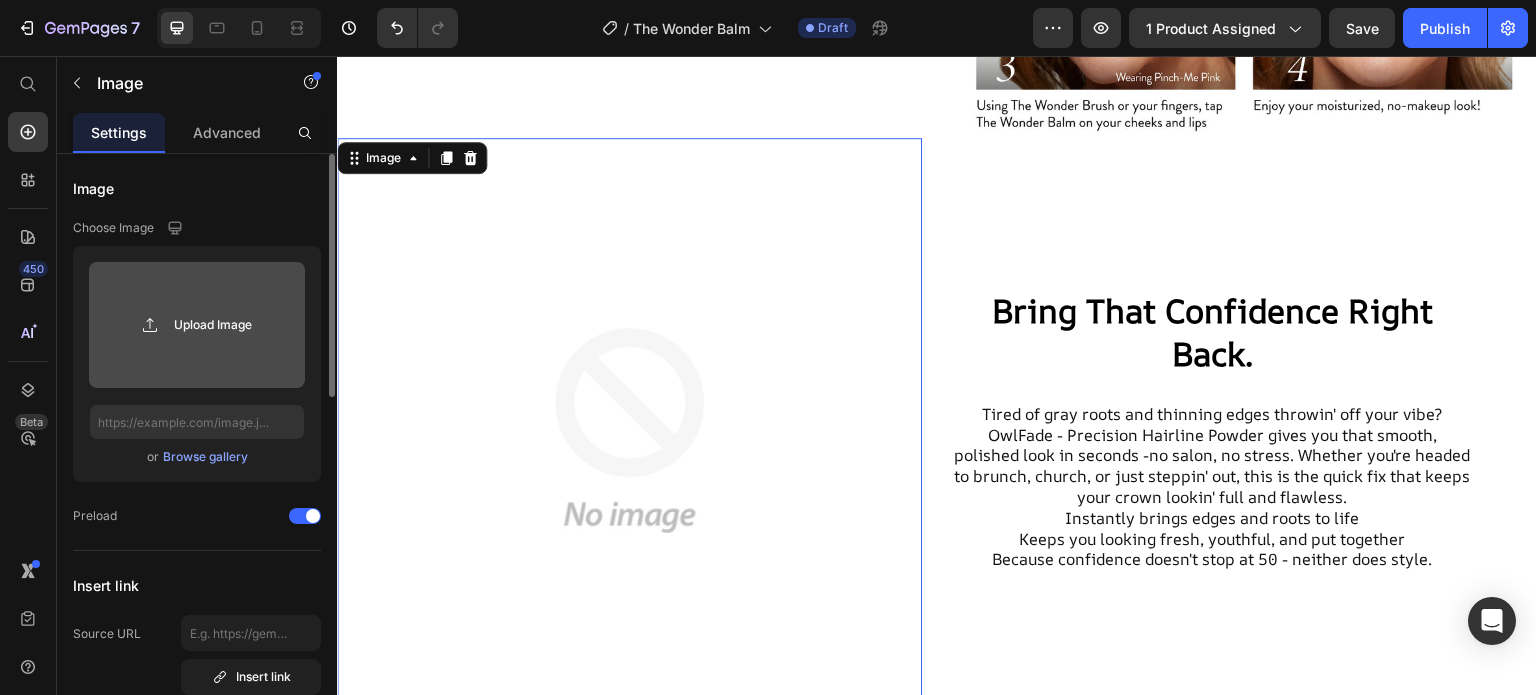 click 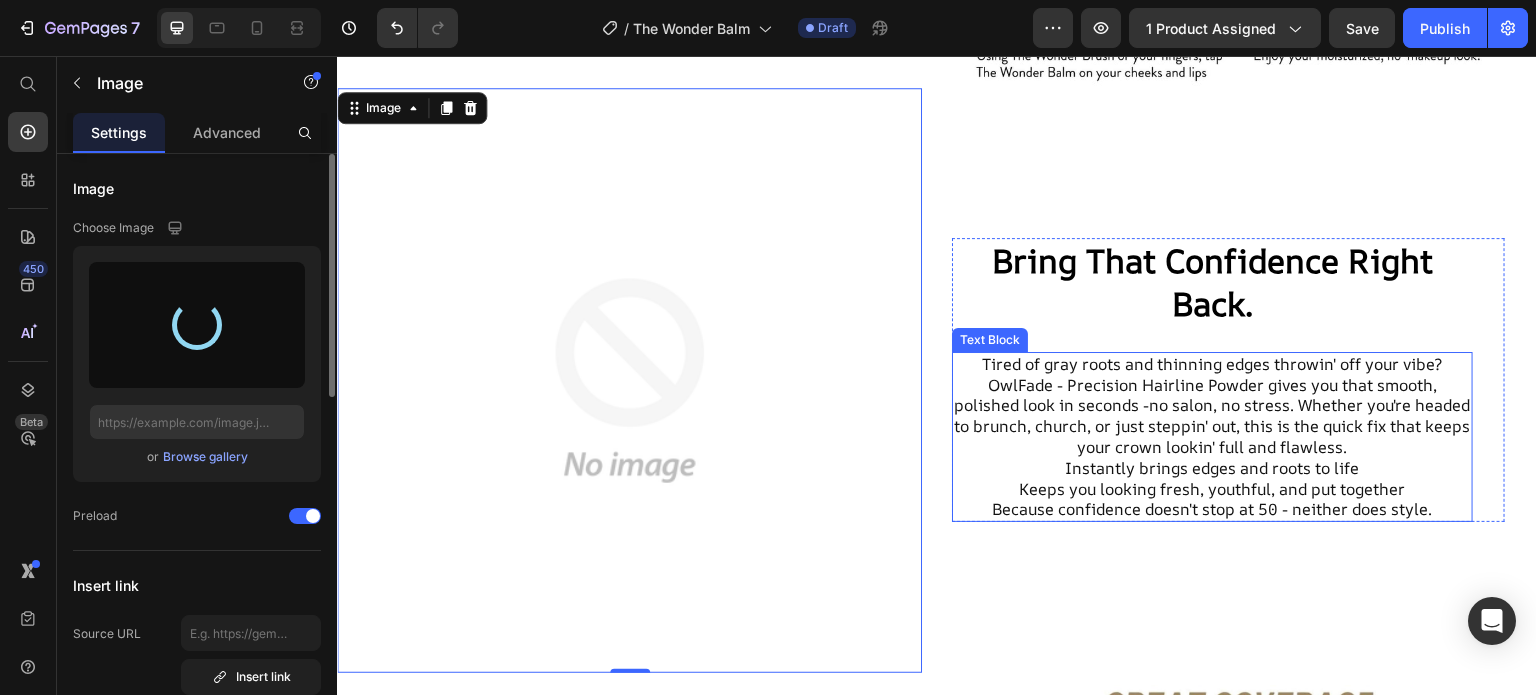 scroll, scrollTop: 1769, scrollLeft: 0, axis: vertical 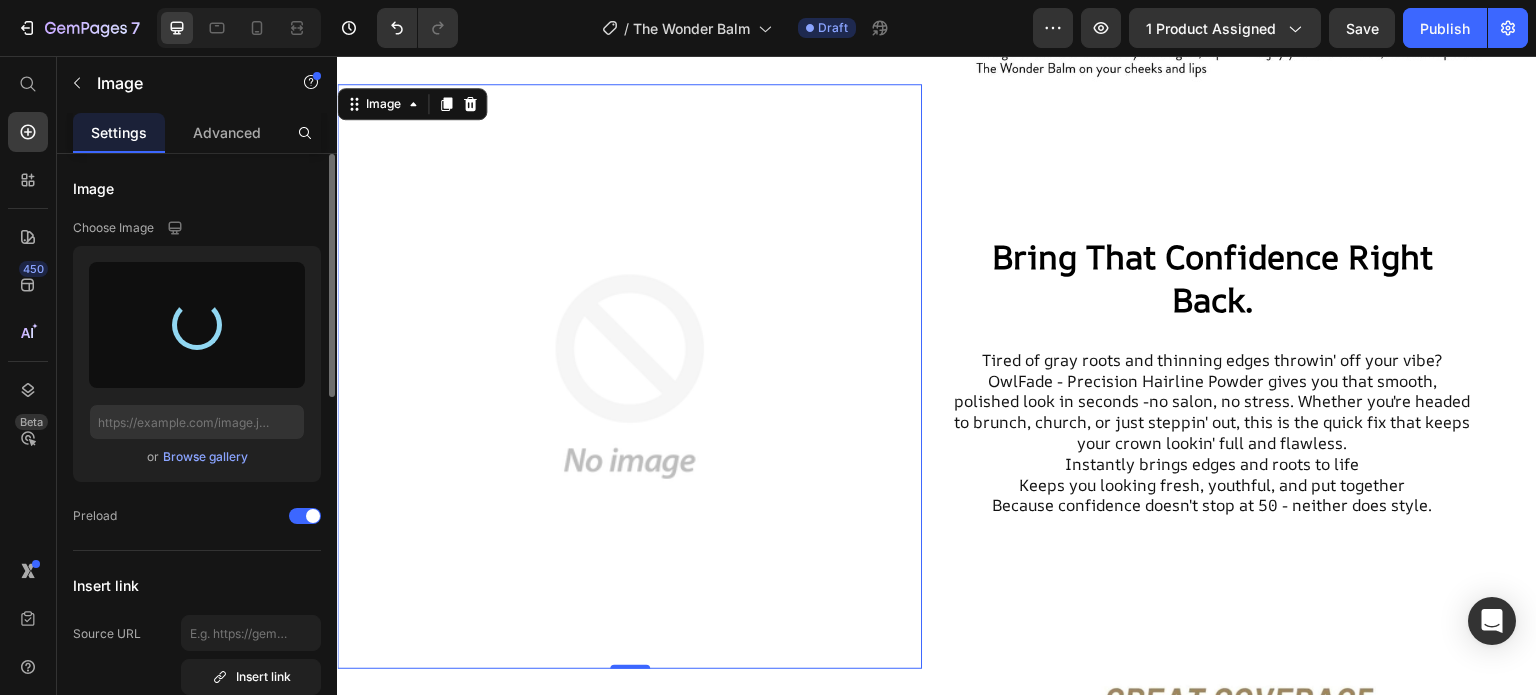type on "[URL][DOMAIN_NAME]" 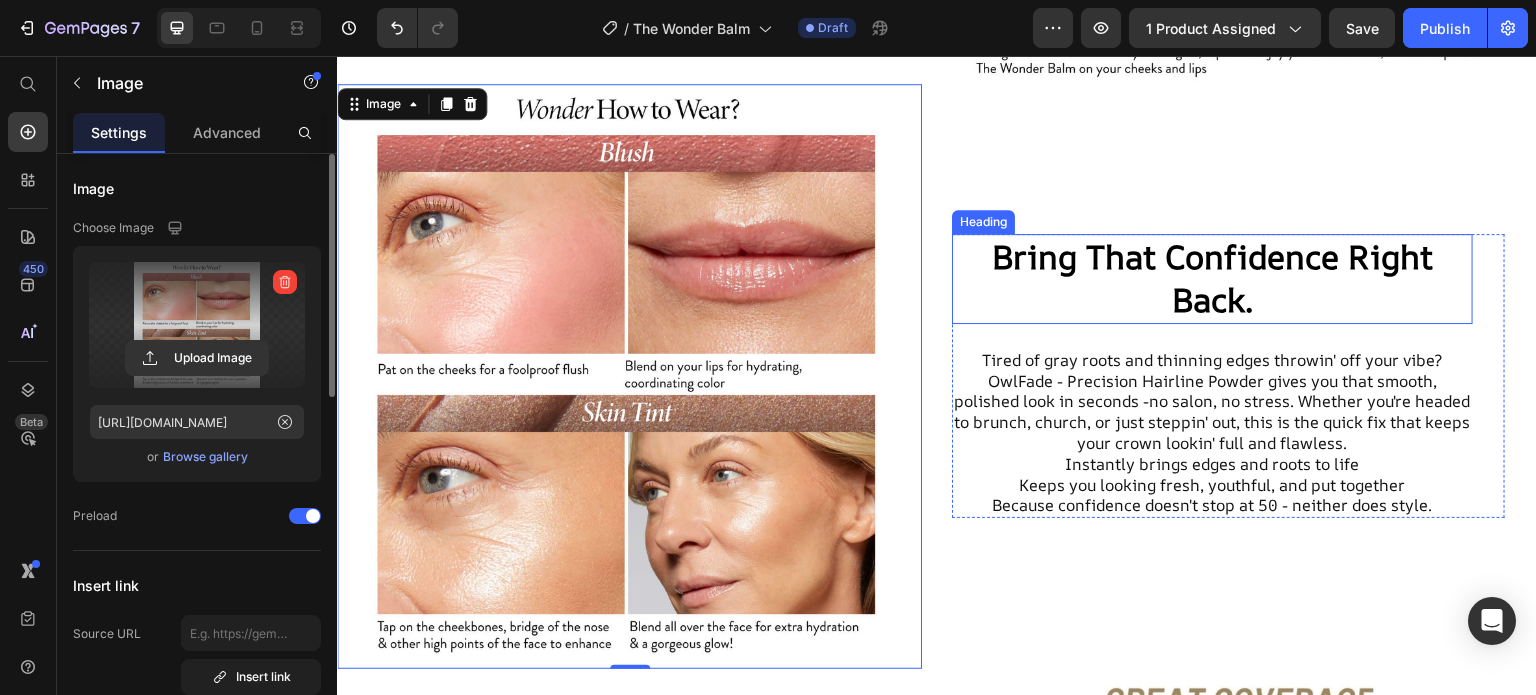 click on "Bring That Confidence Right Back." at bounding box center [1212, 279] 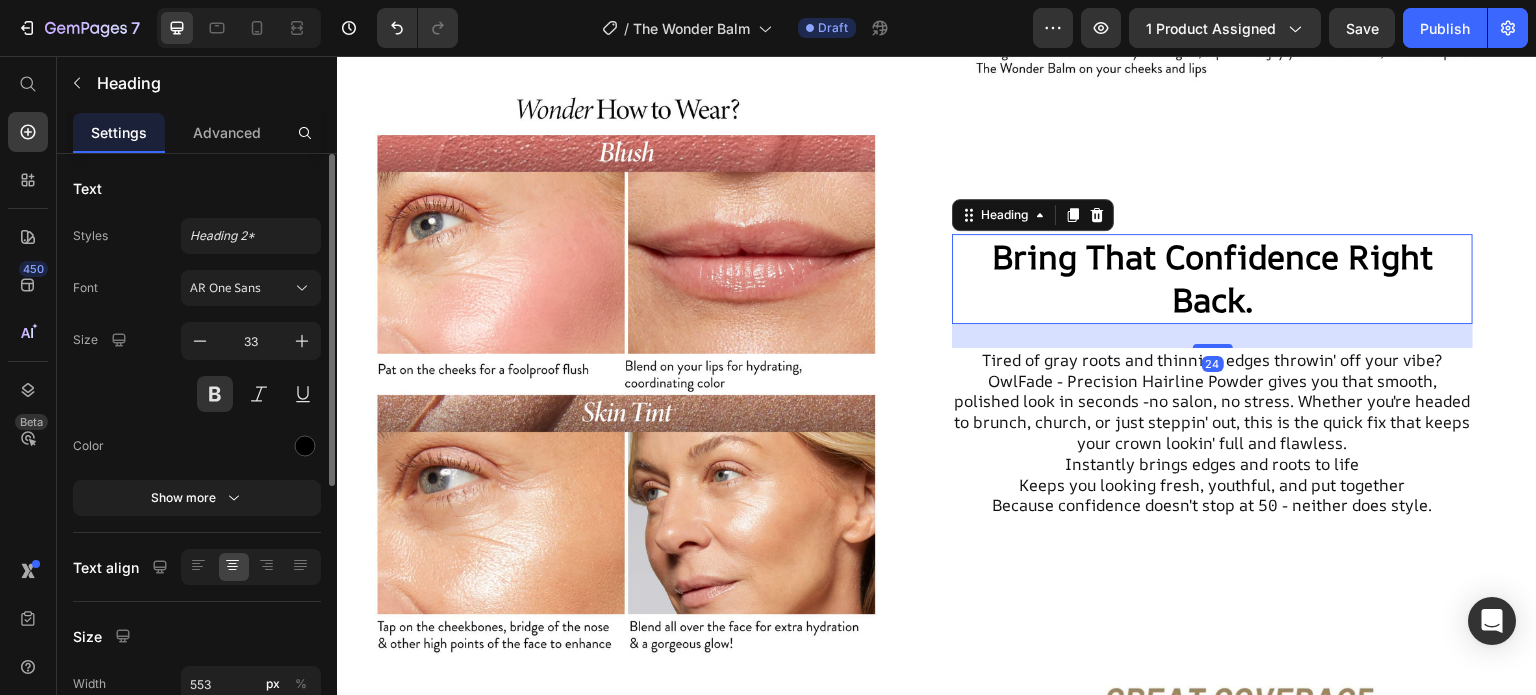 click on "Bring That Confidence Right Back." at bounding box center (1212, 278) 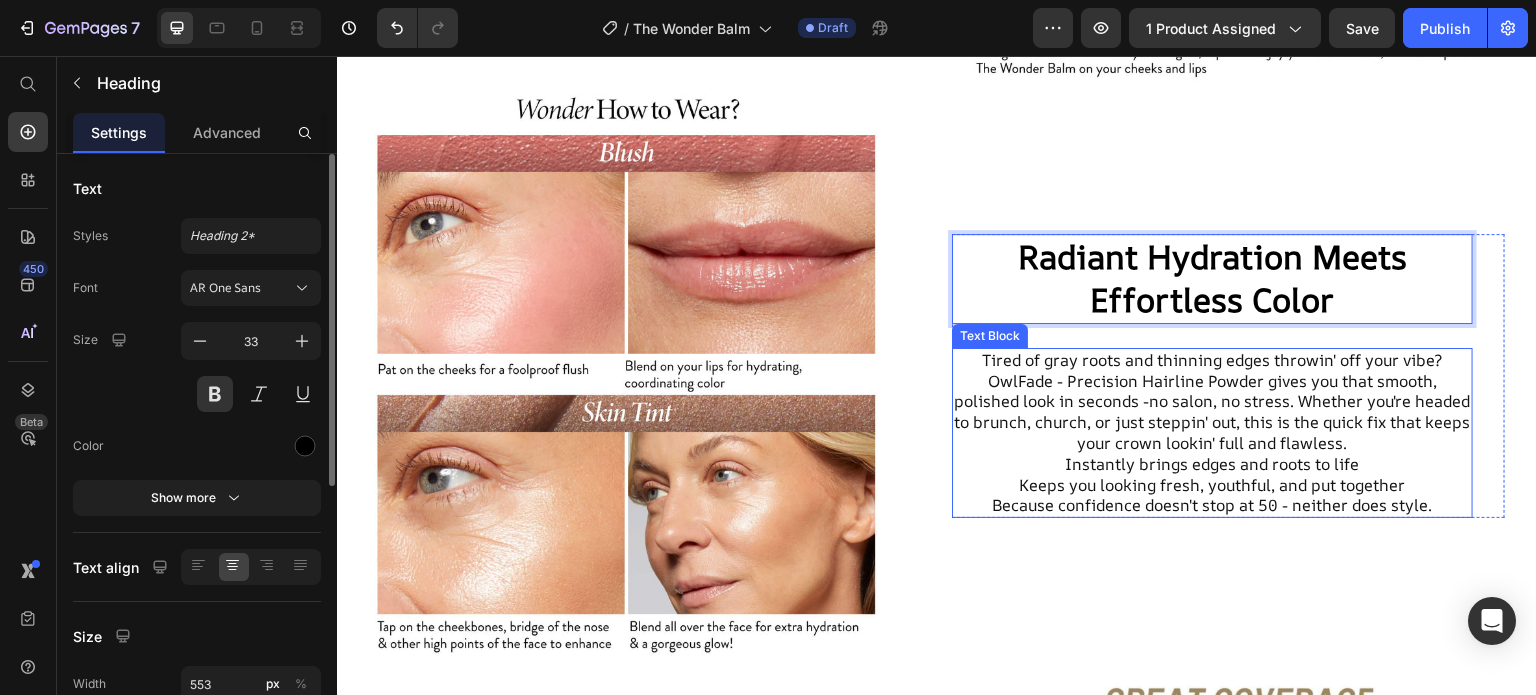 click on "Tired of gray roots and thinning edges throwin' off your vibe? OwlFade - Precision Hairline Powder gives you that smooth, polished look in seconds -no salon, no stress. Whether you're headed to brunch, church, or just steppin' out, this is the quick fix that keeps your crown lookin' full and flawless. Instantly brings edges and roots to life Keeps you looking fresh, youthful, and put together Because confidence doesn't stop at 50 - neither does style." at bounding box center [1212, 433] 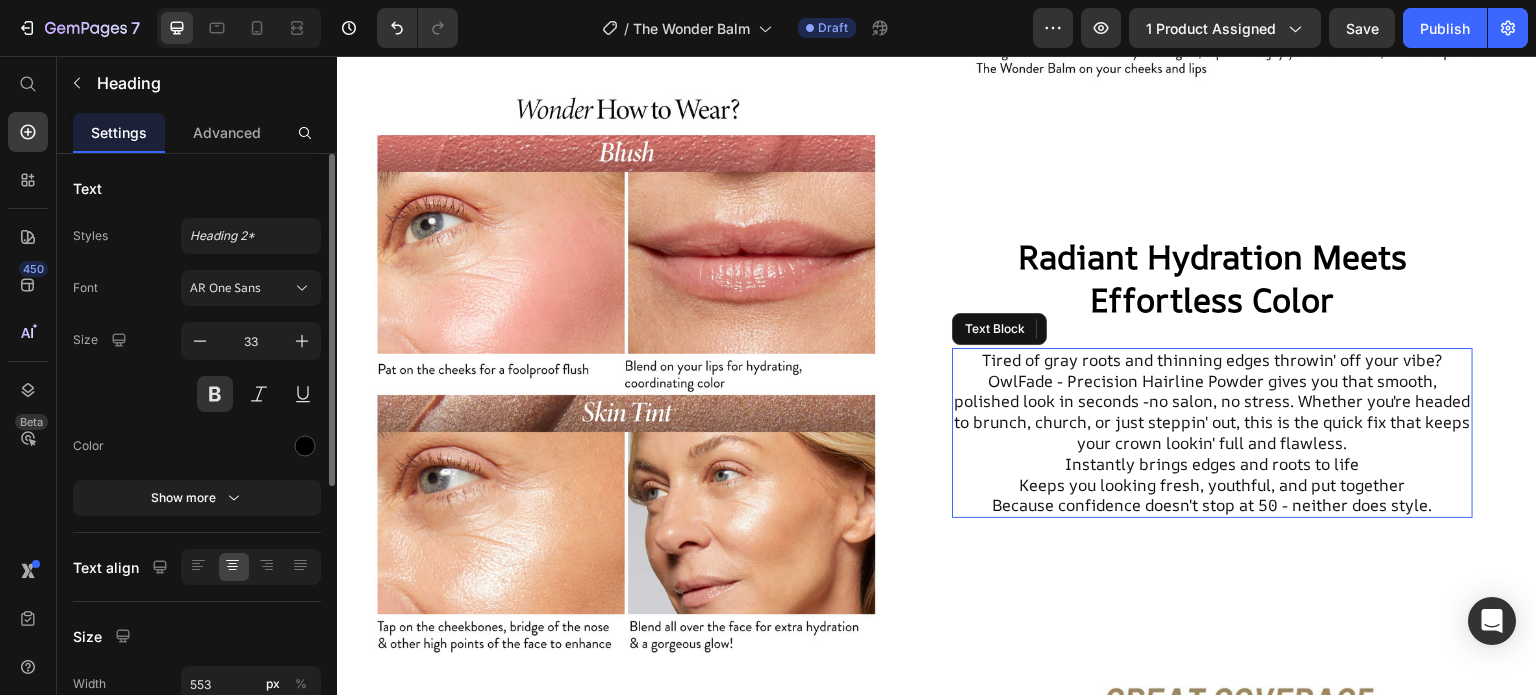 click on "Tired of gray roots and thinning edges throwin' off your vibe? OwlFade - Precision Hairline Powder gives you that smooth, polished look in seconds -no salon, no stress. Whether you're headed to brunch, church, or just steppin' out, this is the quick fix that keeps your crown lookin' full and flawless. Instantly brings edges and roots to life Keeps you looking fresh, youthful, and put together Because confidence doesn't stop at 50 - neither does style." at bounding box center [1212, 433] 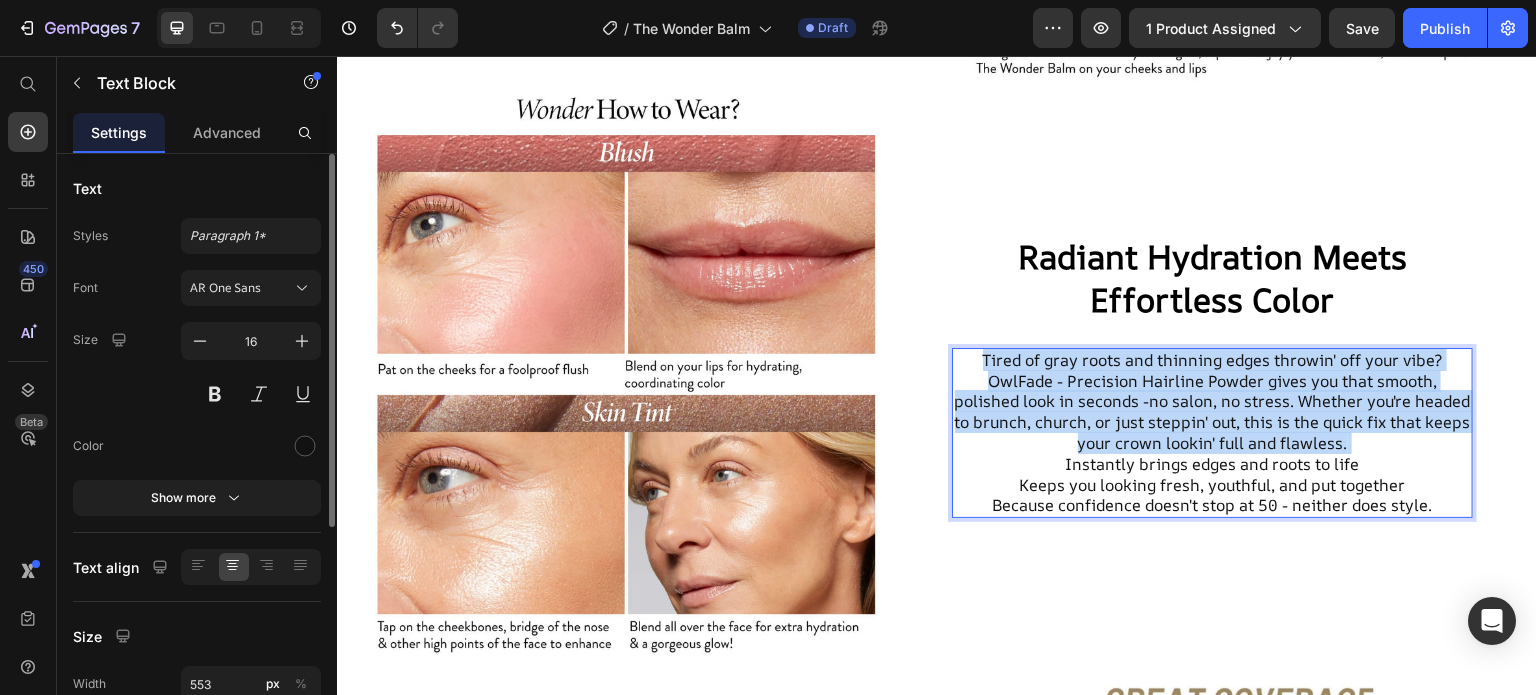 click on "Tired of gray roots and thinning edges throwin' off your vibe? OwlFade - Precision Hairline Powder gives you that smooth, polished look in seconds -no salon, no stress. Whether you're headed to brunch, church, or just steppin' out, this is the quick fix that keeps your crown lookin' full and flawless. Instantly brings edges and roots to life Keeps you looking fresh, youthful, and put together Because confidence doesn't stop at 50 - neither does style." at bounding box center (1212, 433) 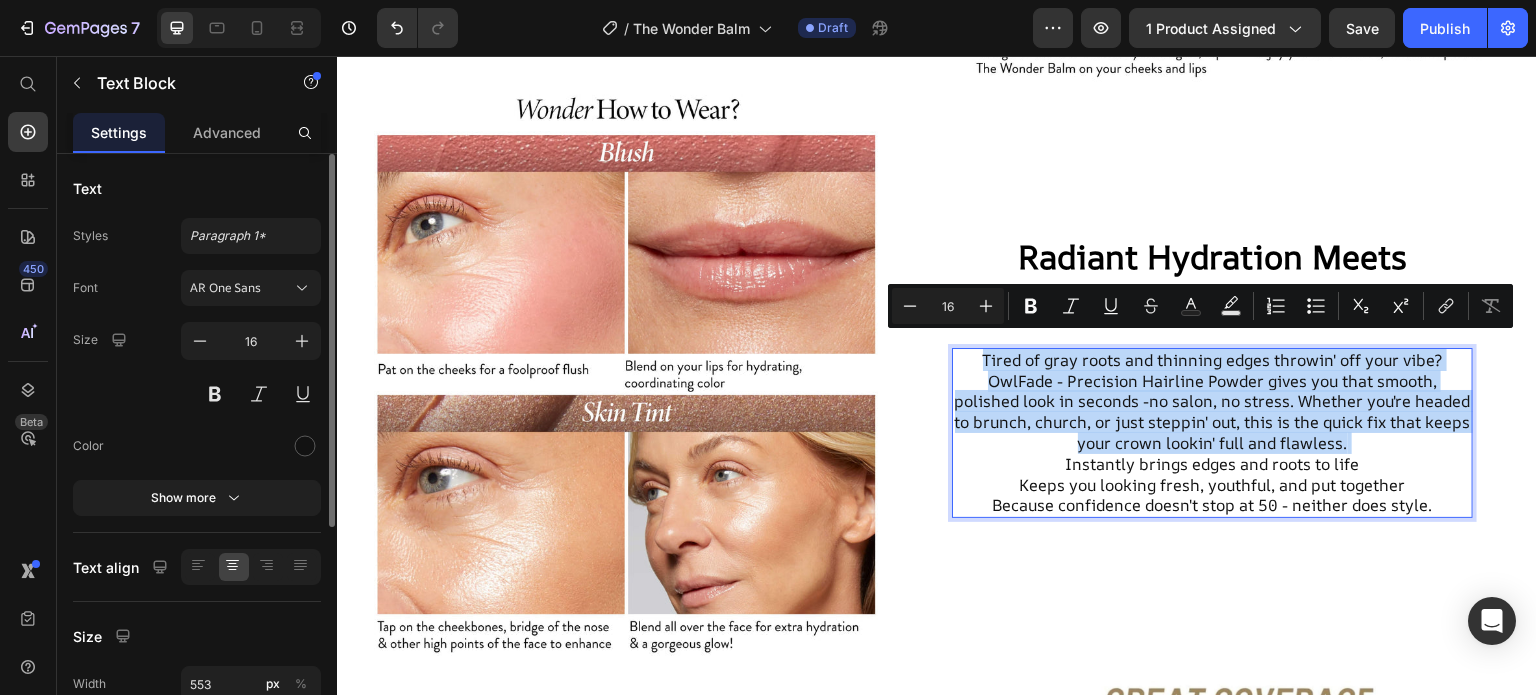 click on "Tired of gray roots and thinning edges throwin' off your vibe? OwlFade - Precision Hairline Powder gives you that smooth, polished look in seconds -no salon, no stress. Whether you're headed to brunch, church, or just steppin' out, this is the quick fix that keeps your crown lookin' full and flawless. Instantly brings edges and roots to life Keeps you looking fresh, youthful, and put together Because confidence doesn't stop at 50 - neither does style." at bounding box center (1212, 433) 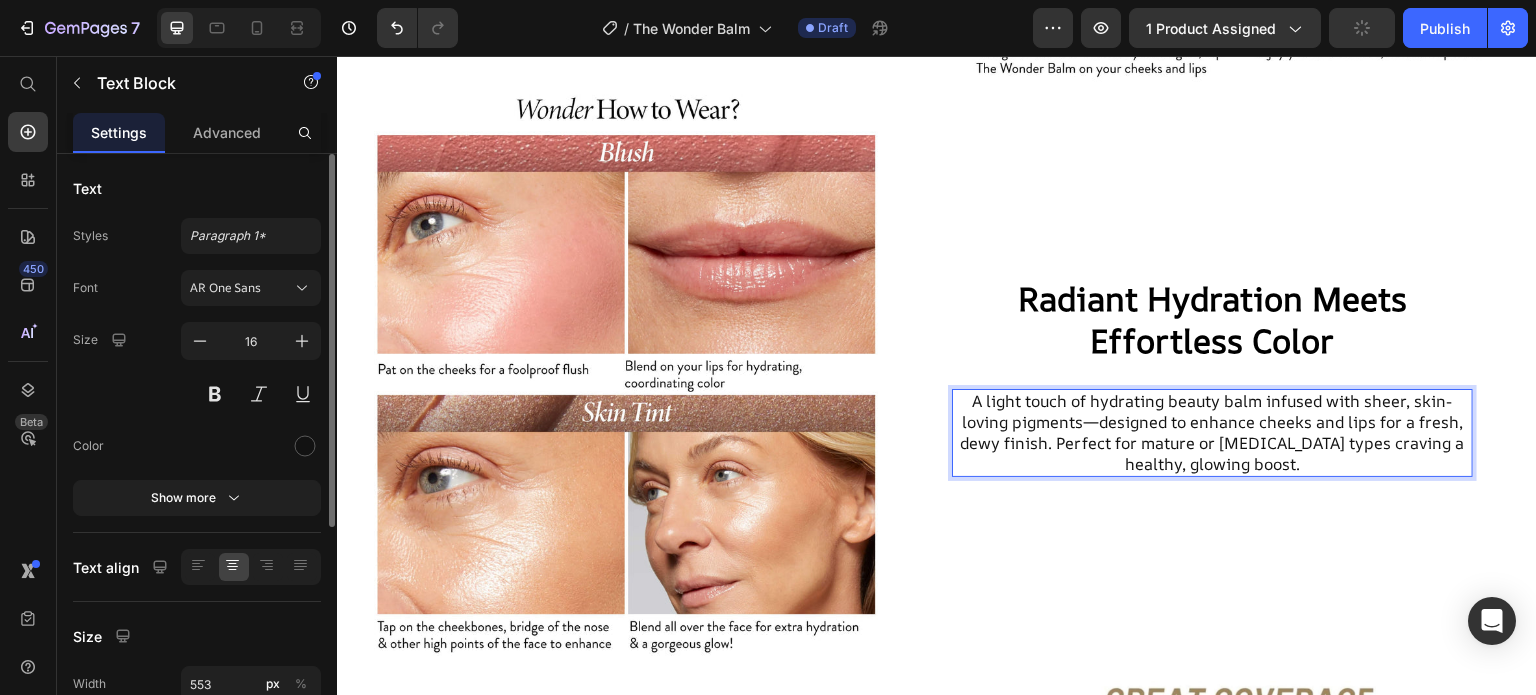 scroll, scrollTop: 1811, scrollLeft: 0, axis: vertical 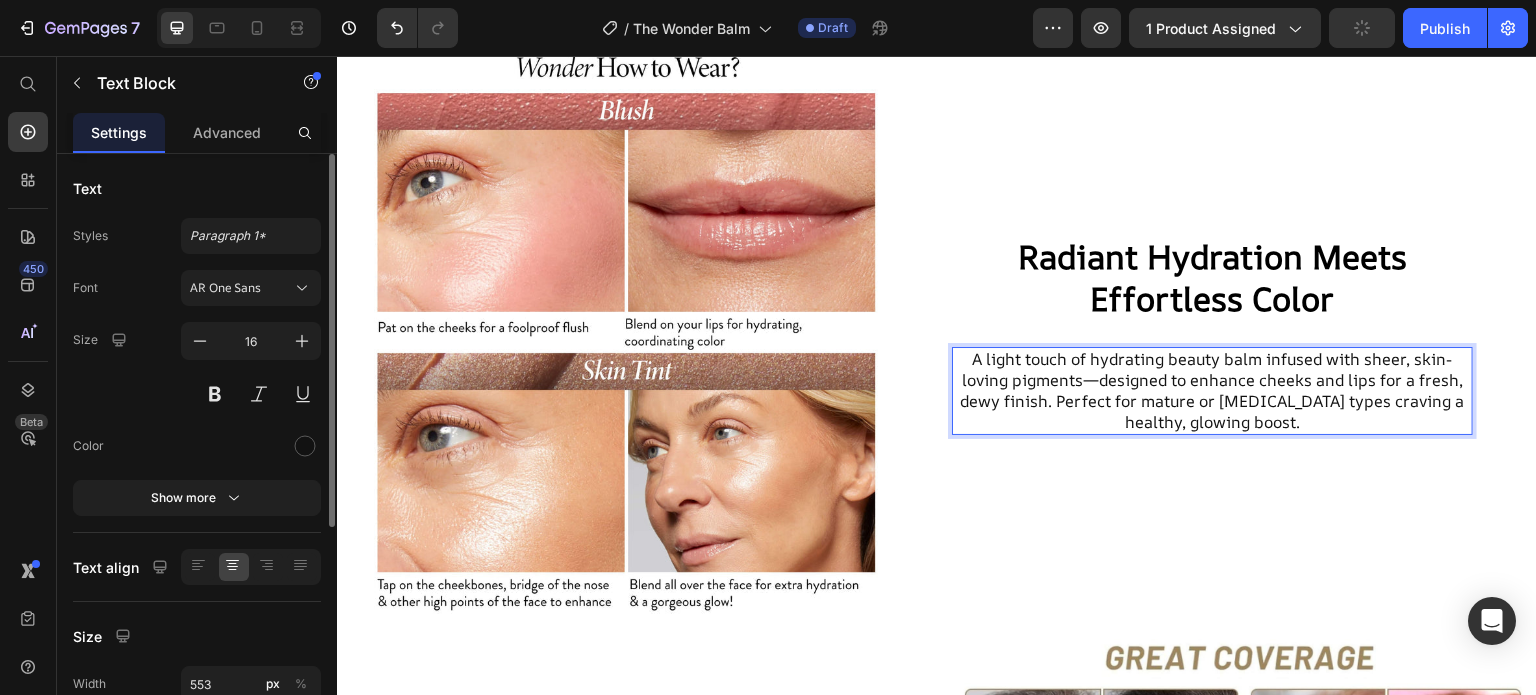 click on "Radiant Hydration Meets Effortless Color Heading A light touch of hydrating beauty balm infused with sheer, skin-loving pigments—designed to enhance cheeks and lips for a fresh, dewy finish. Perfect for mature or [MEDICAL_DATA] types craving a healthy, glowing boost. Text Block   0 Row" at bounding box center [1228, 334] 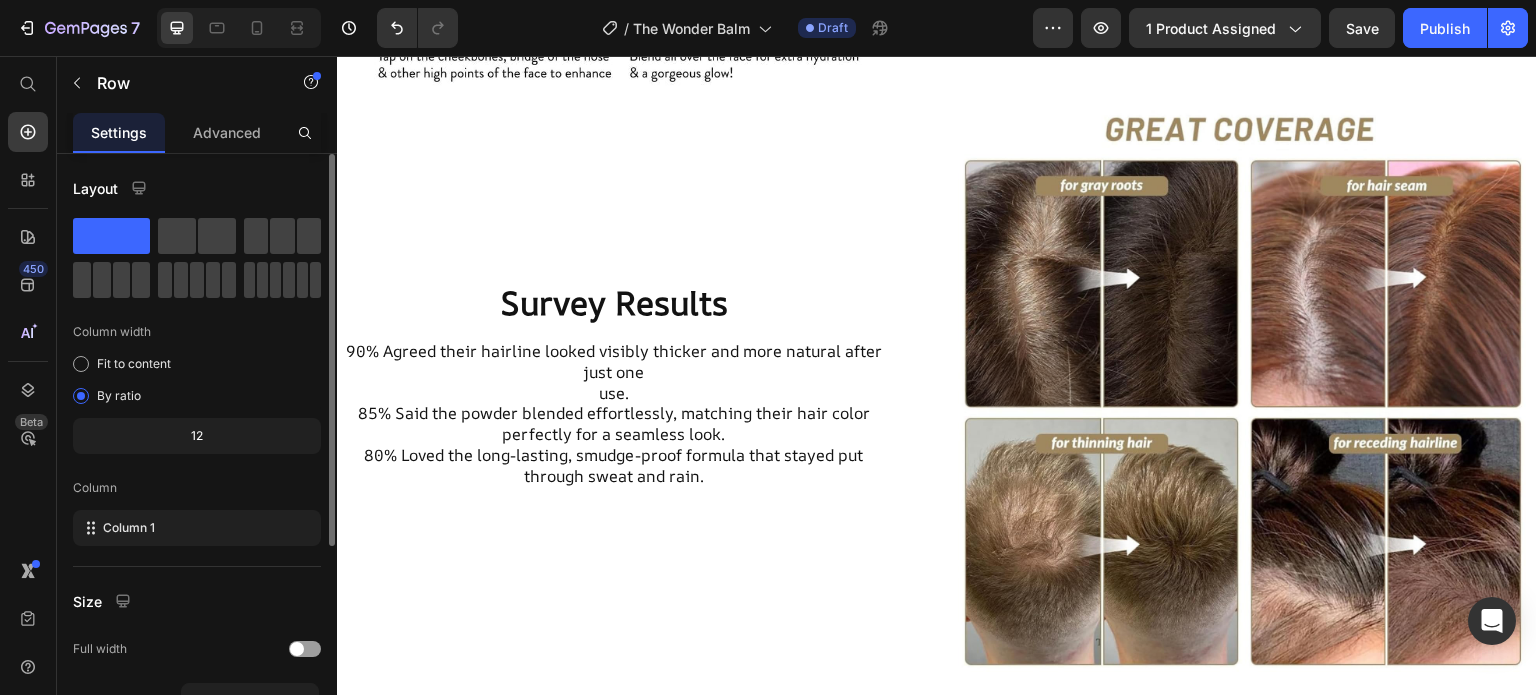 scroll, scrollTop: 2340, scrollLeft: 0, axis: vertical 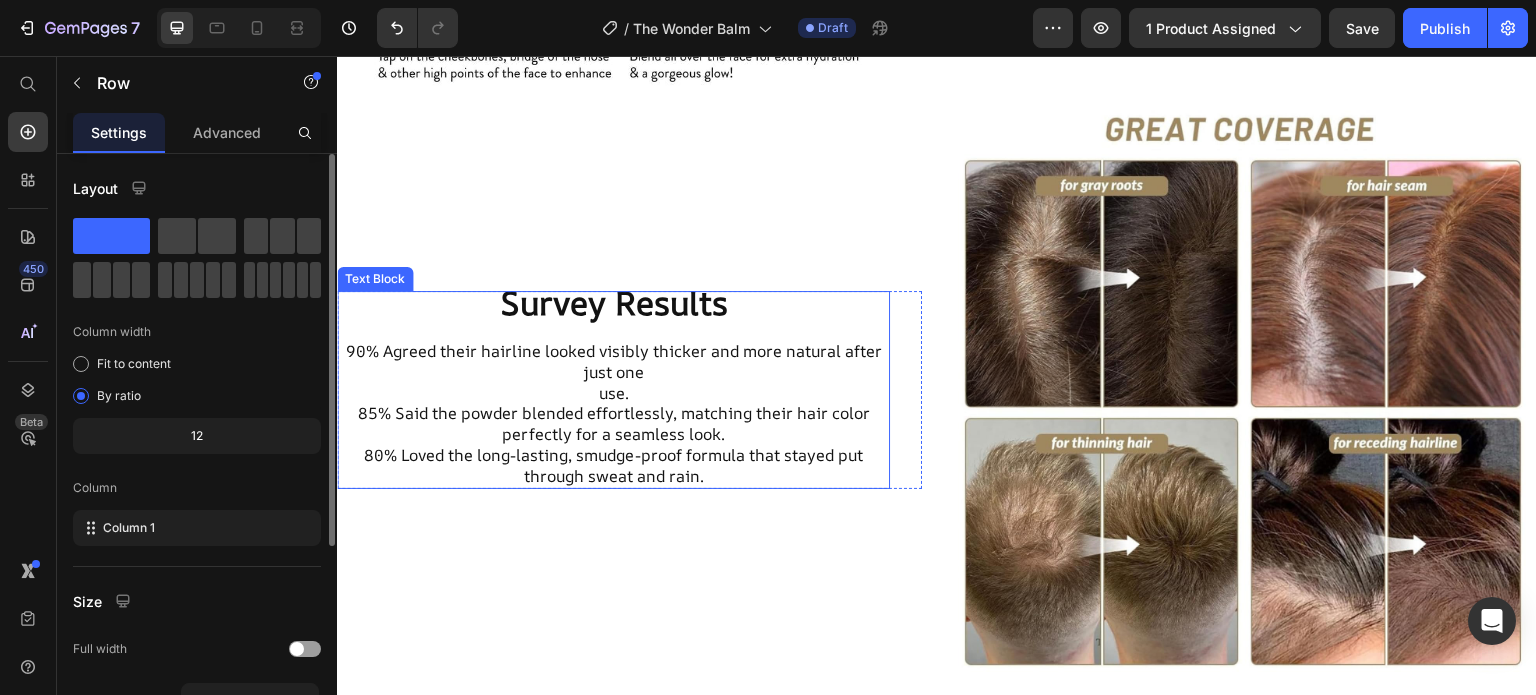 click on "Survey Results" at bounding box center (614, 302) 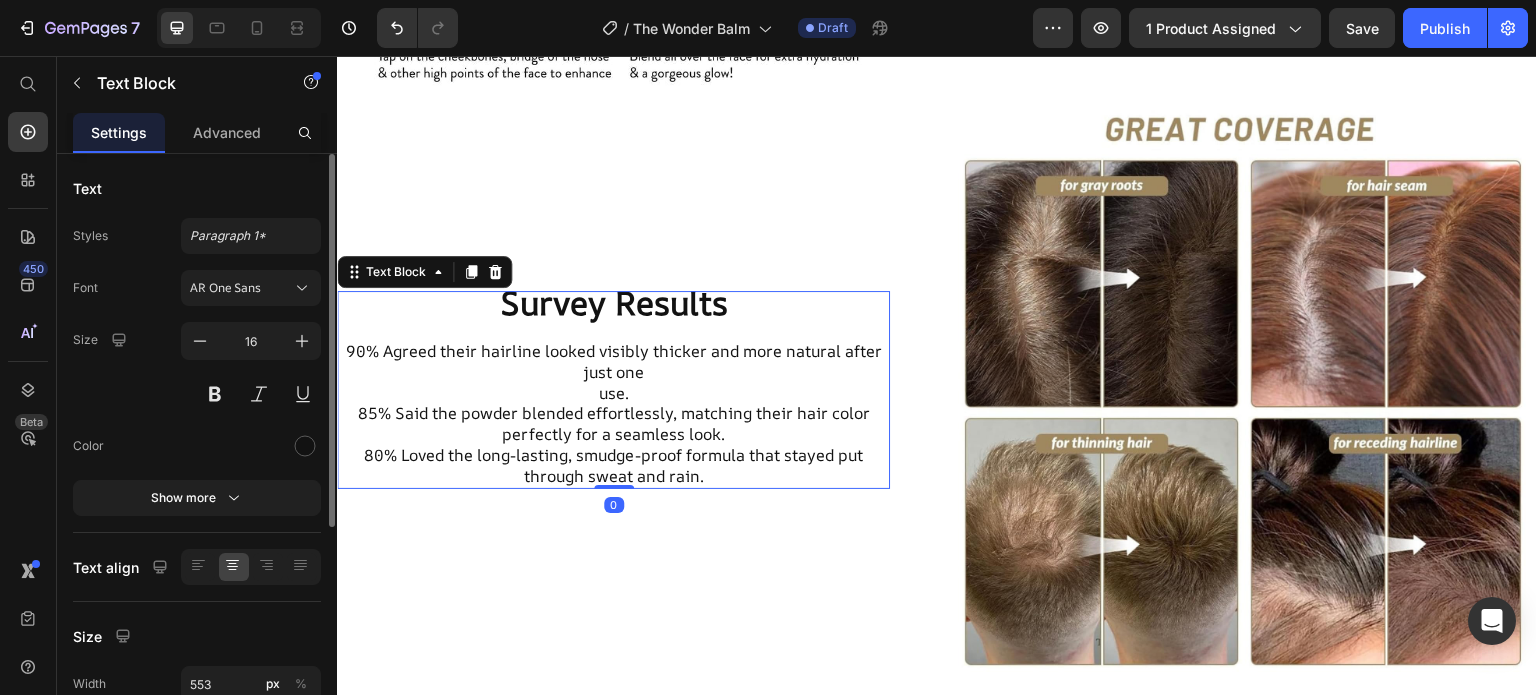 click on "Survey Results" at bounding box center (614, 302) 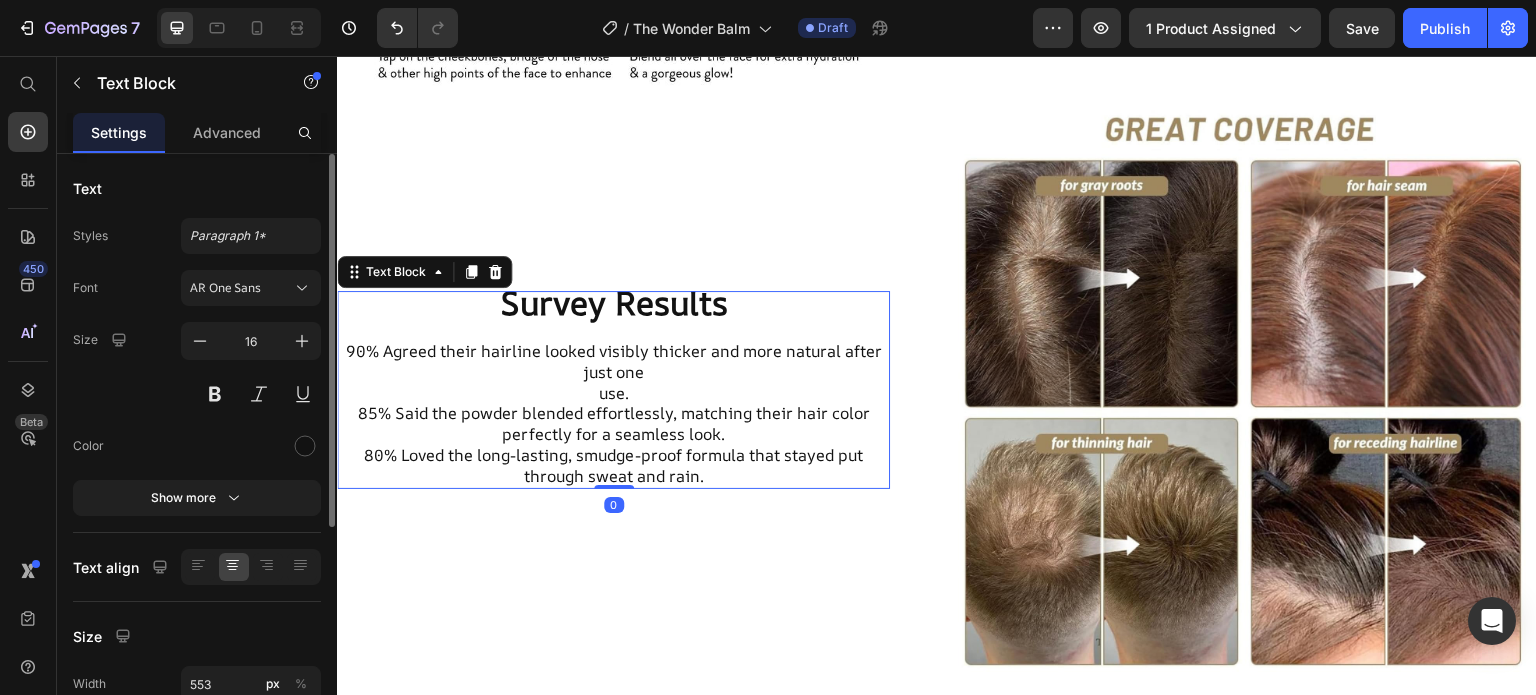 click on "Survey Results" at bounding box center (614, 302) 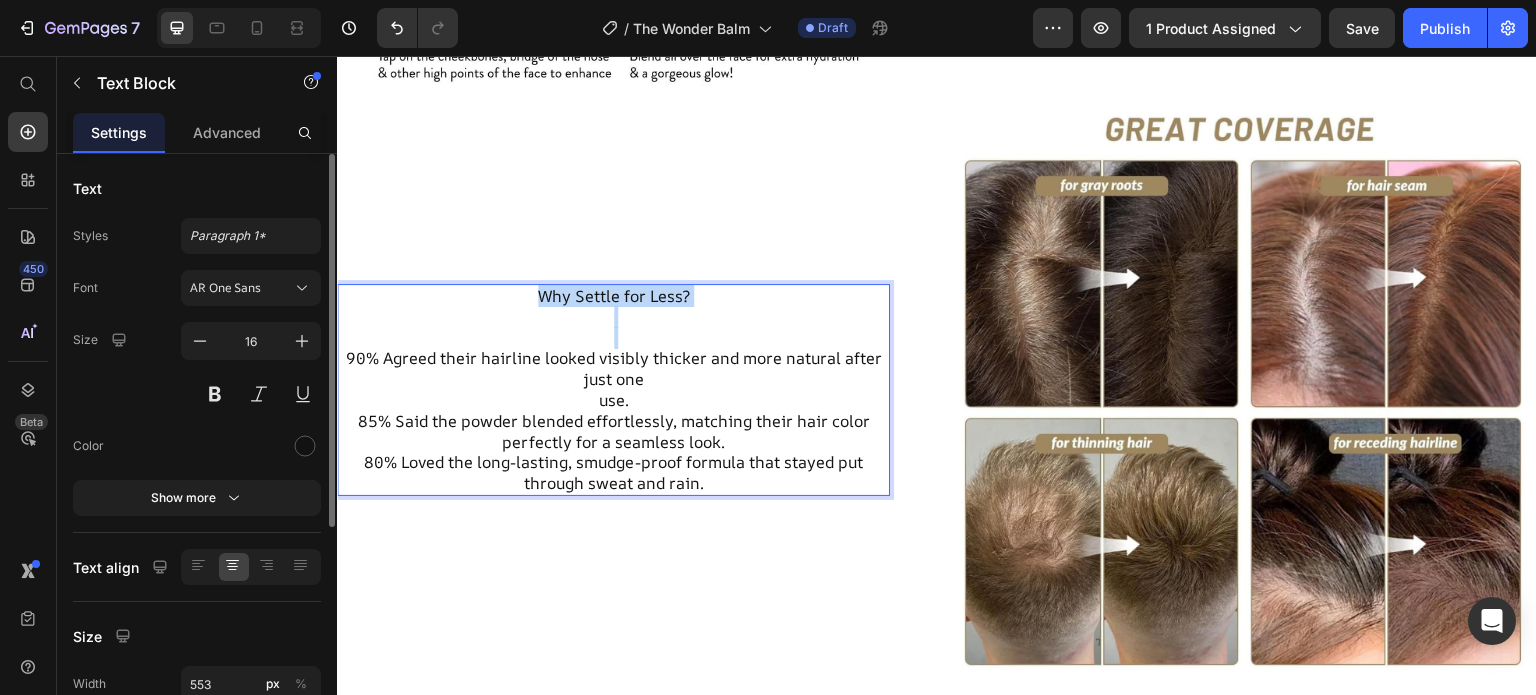 scroll, scrollTop: 2347, scrollLeft: 0, axis: vertical 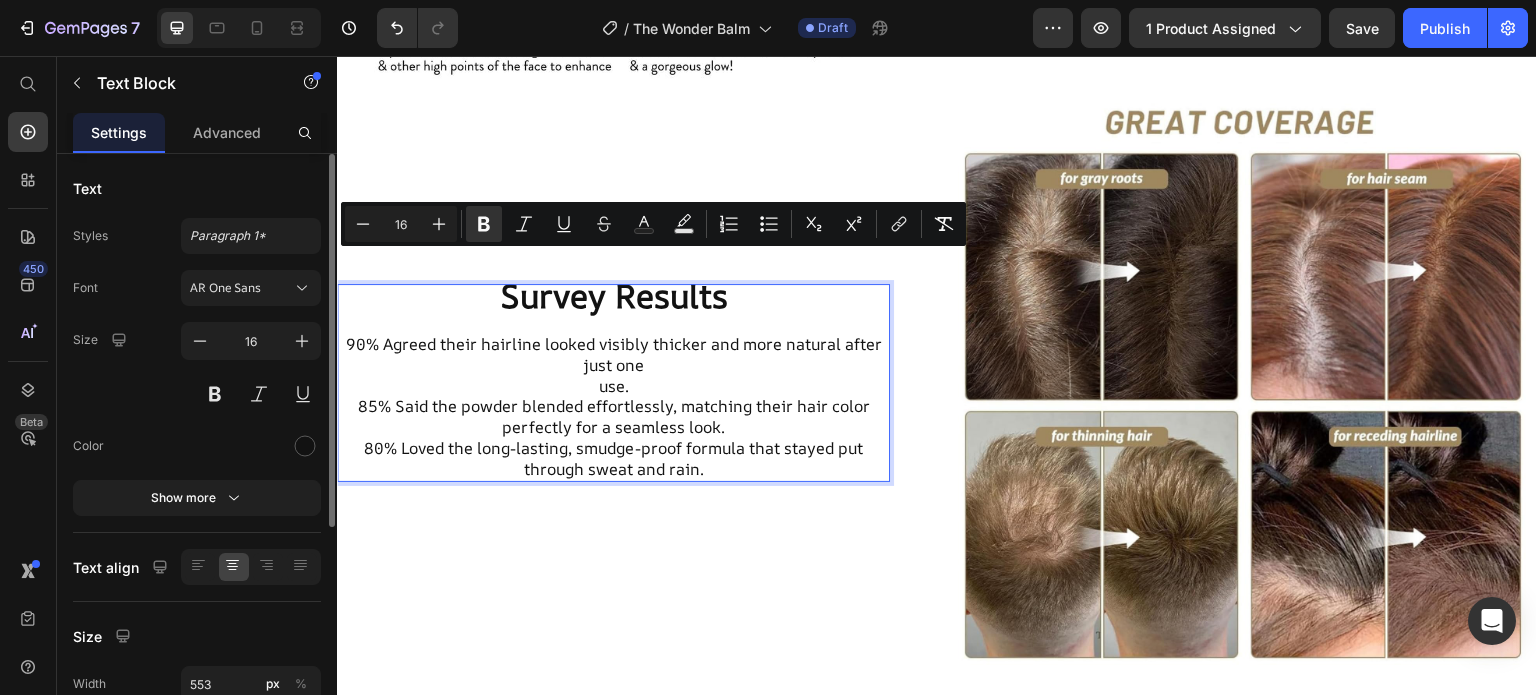 click on "90% Agreed their hairline looked visibly thicker and more natural after just one use. 85% Said the powder blended effortlessly, matching their hair color perfectly for a seamless look. 80% Loved the long-lasting, smudge-proof formula that stayed put through sweat and rain." at bounding box center (613, 396) 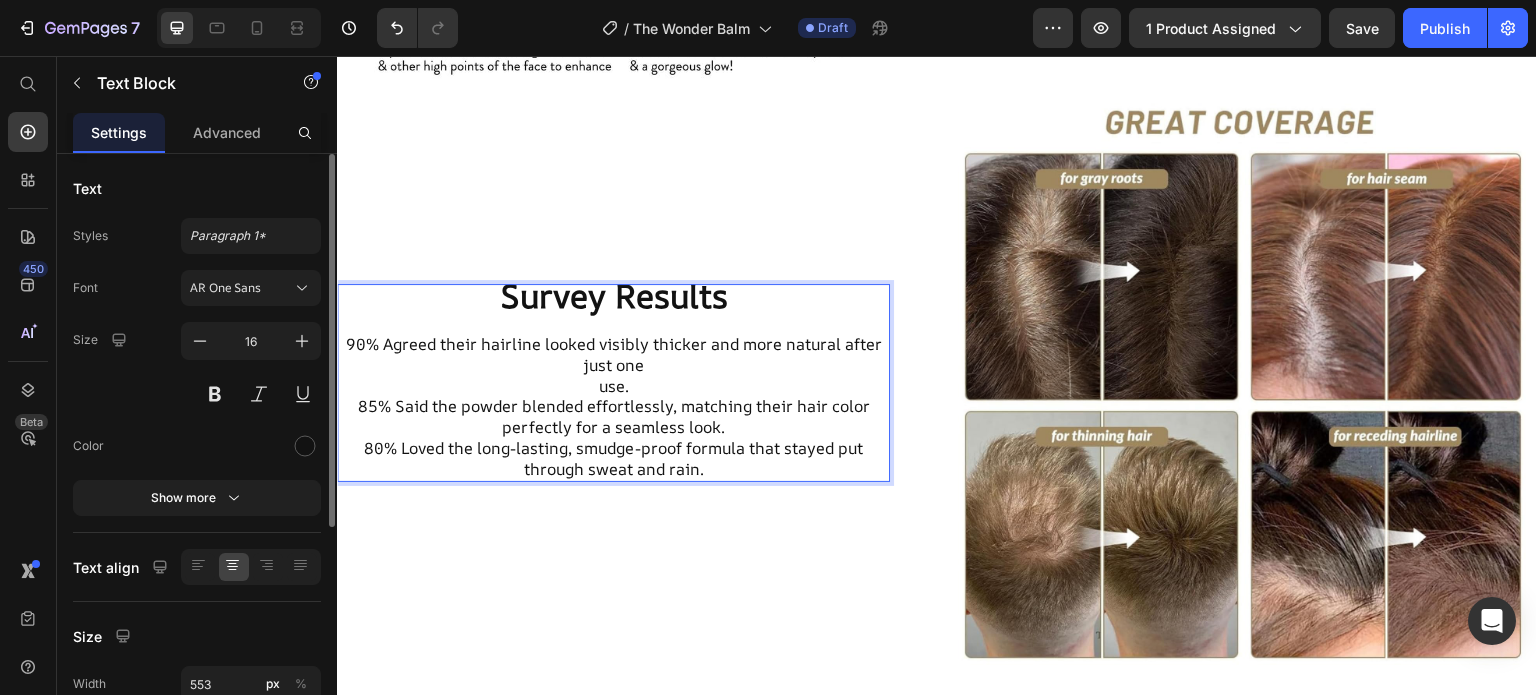 click on "Survey Results" at bounding box center (614, 295) 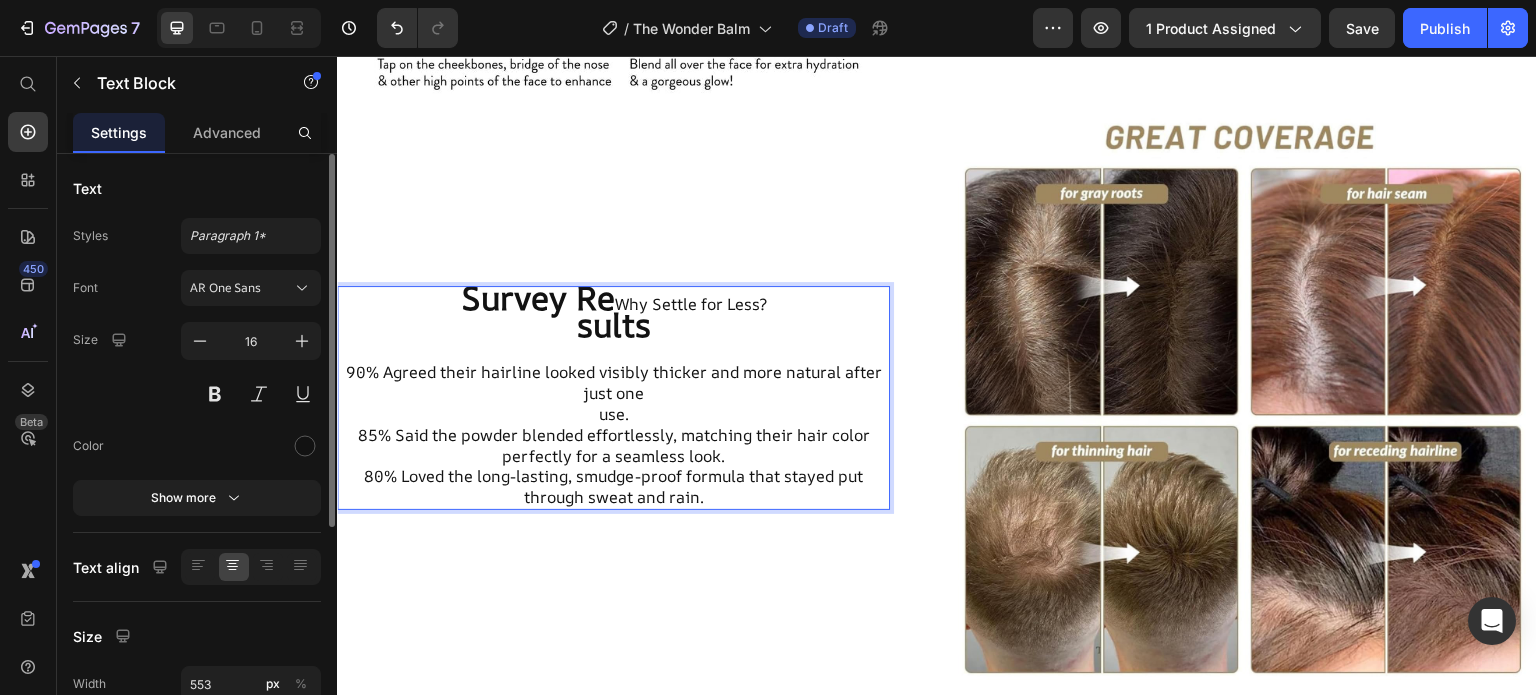 scroll, scrollTop: 2347, scrollLeft: 0, axis: vertical 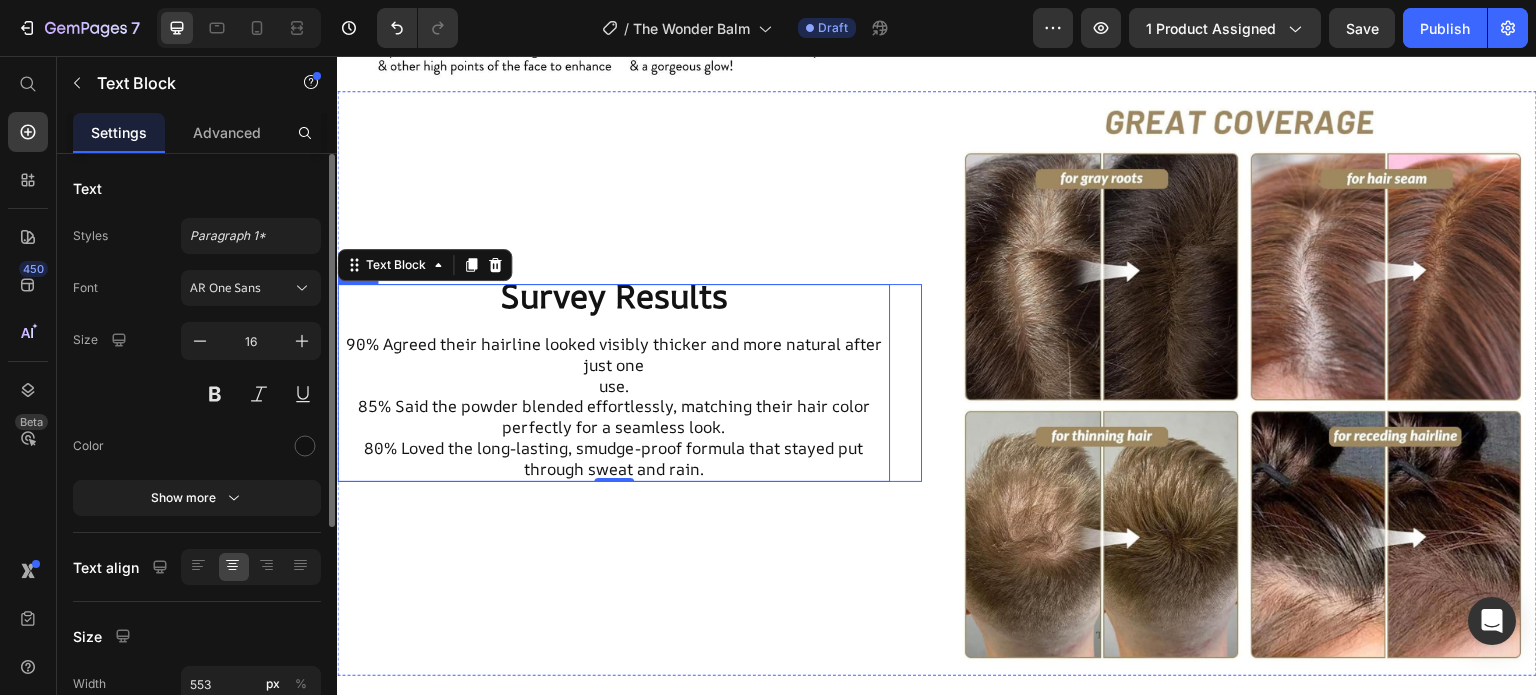 drag, startPoint x: 916, startPoint y: 369, endPoint x: 649, endPoint y: 269, distance: 285.11224 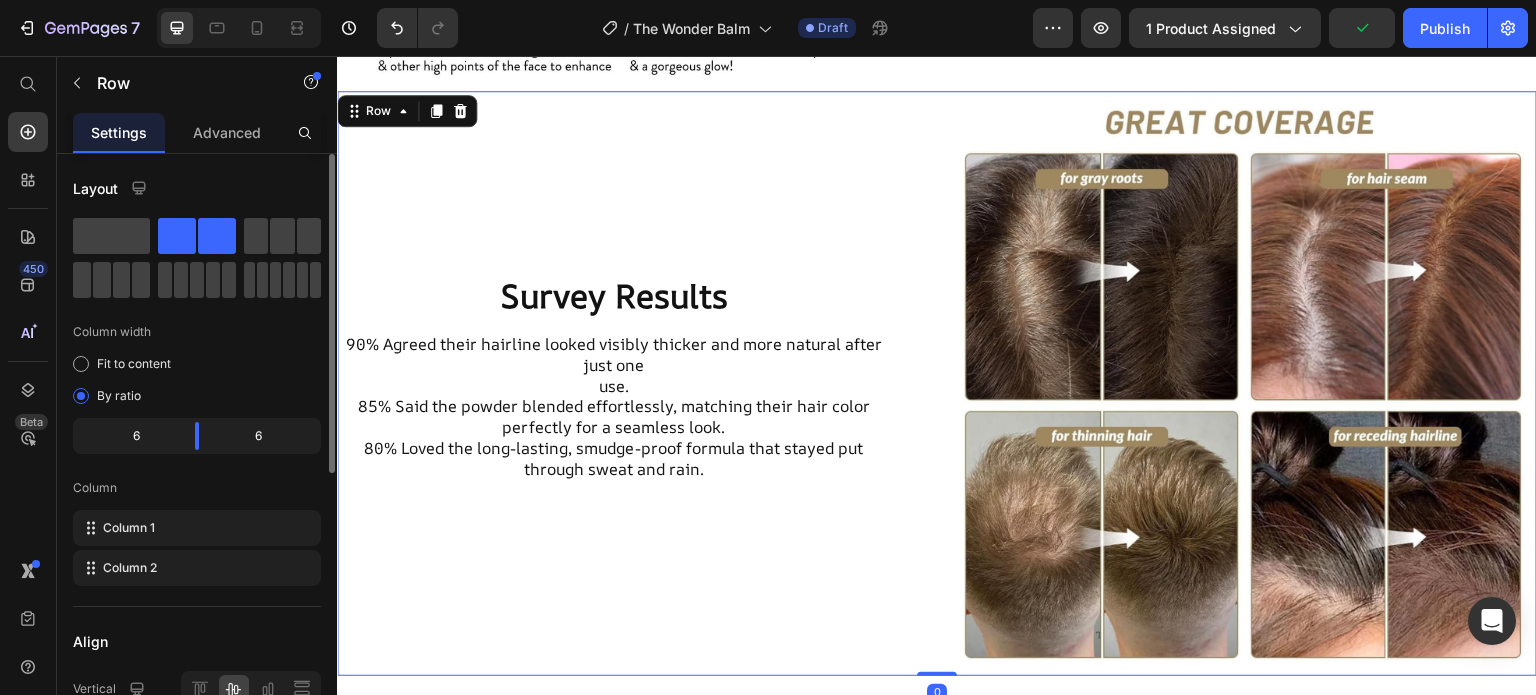 click on "Survey Results" at bounding box center (614, 295) 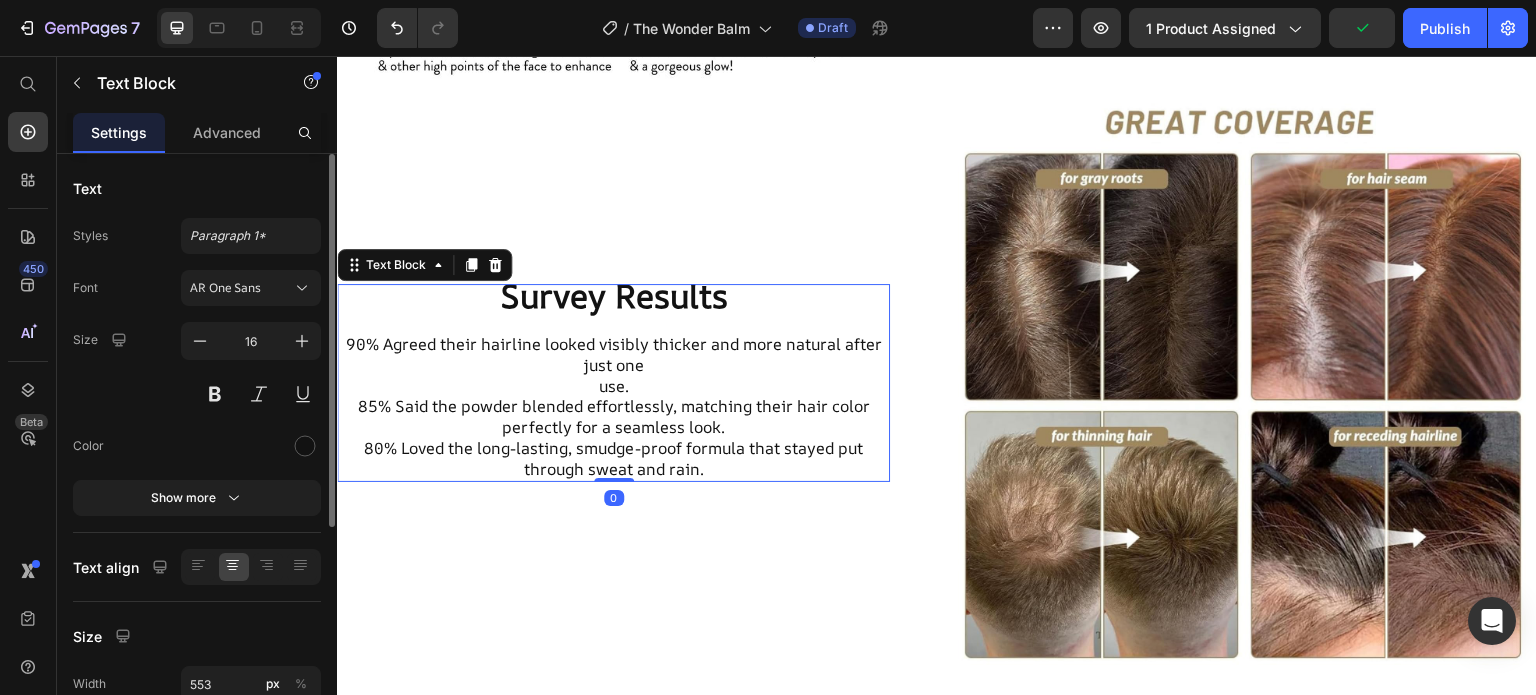 click on "Survey Results" at bounding box center (614, 295) 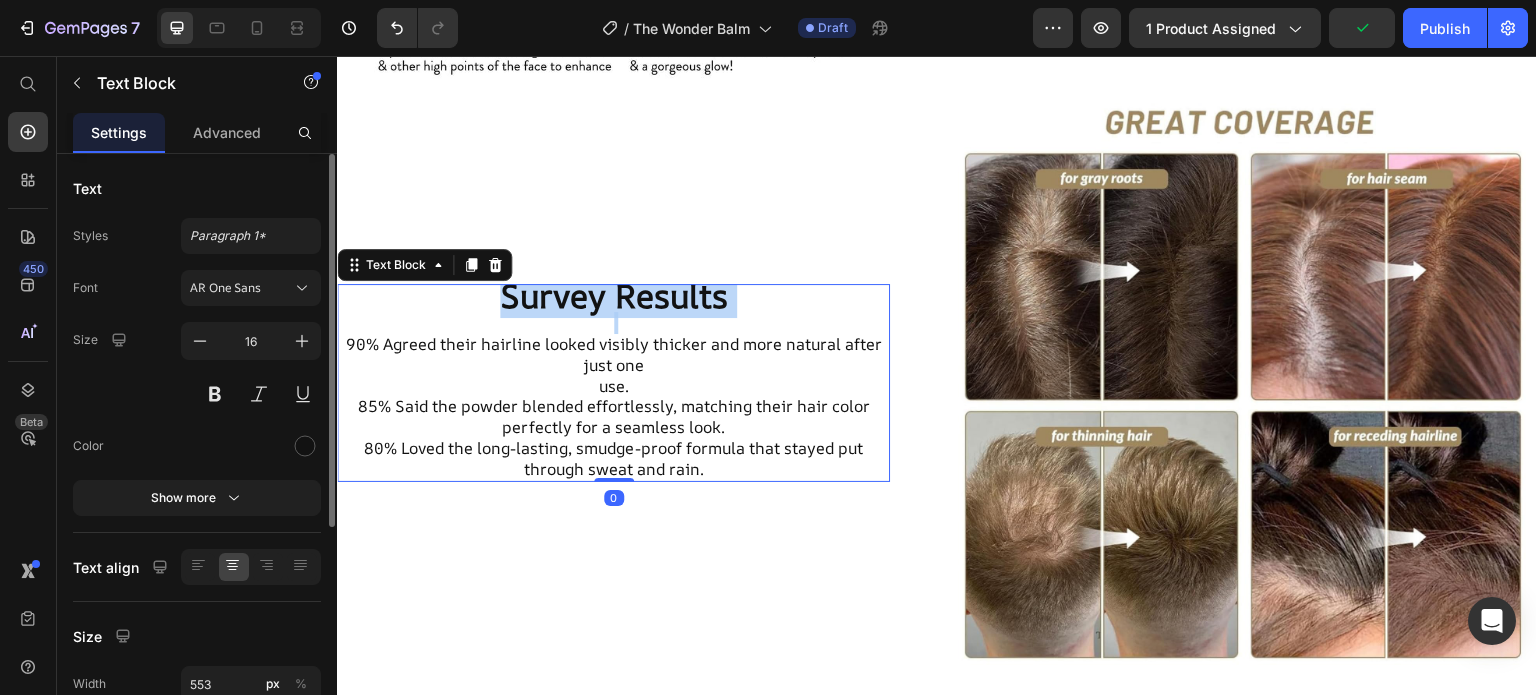 click on "Survey Results" at bounding box center [614, 295] 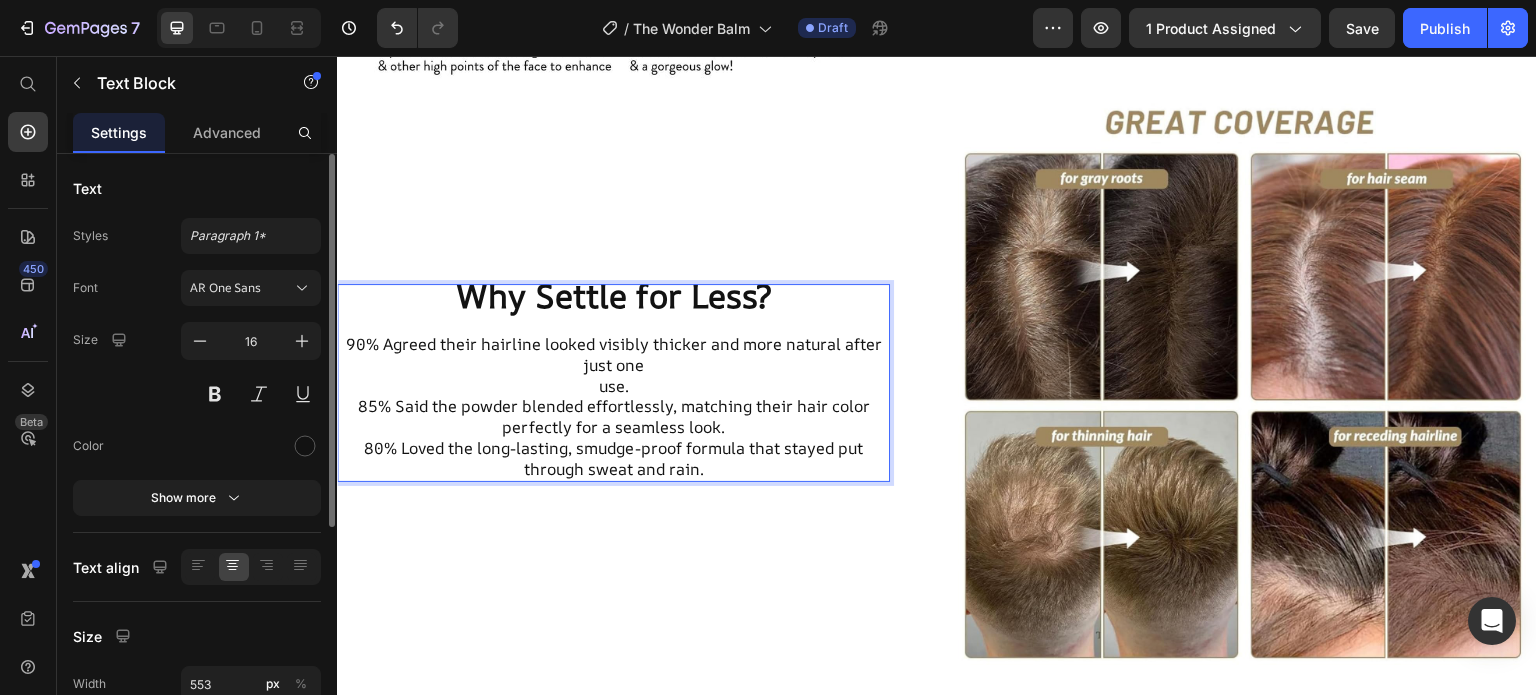 click on "90% Agreed their hairline looked visibly thicker and more natural after just one use. 85% Said the powder blended effortlessly, matching their hair color perfectly for a seamless look. 80% Loved the long-lasting, smudge-proof formula that stayed put through sweat and rain." at bounding box center (613, 396) 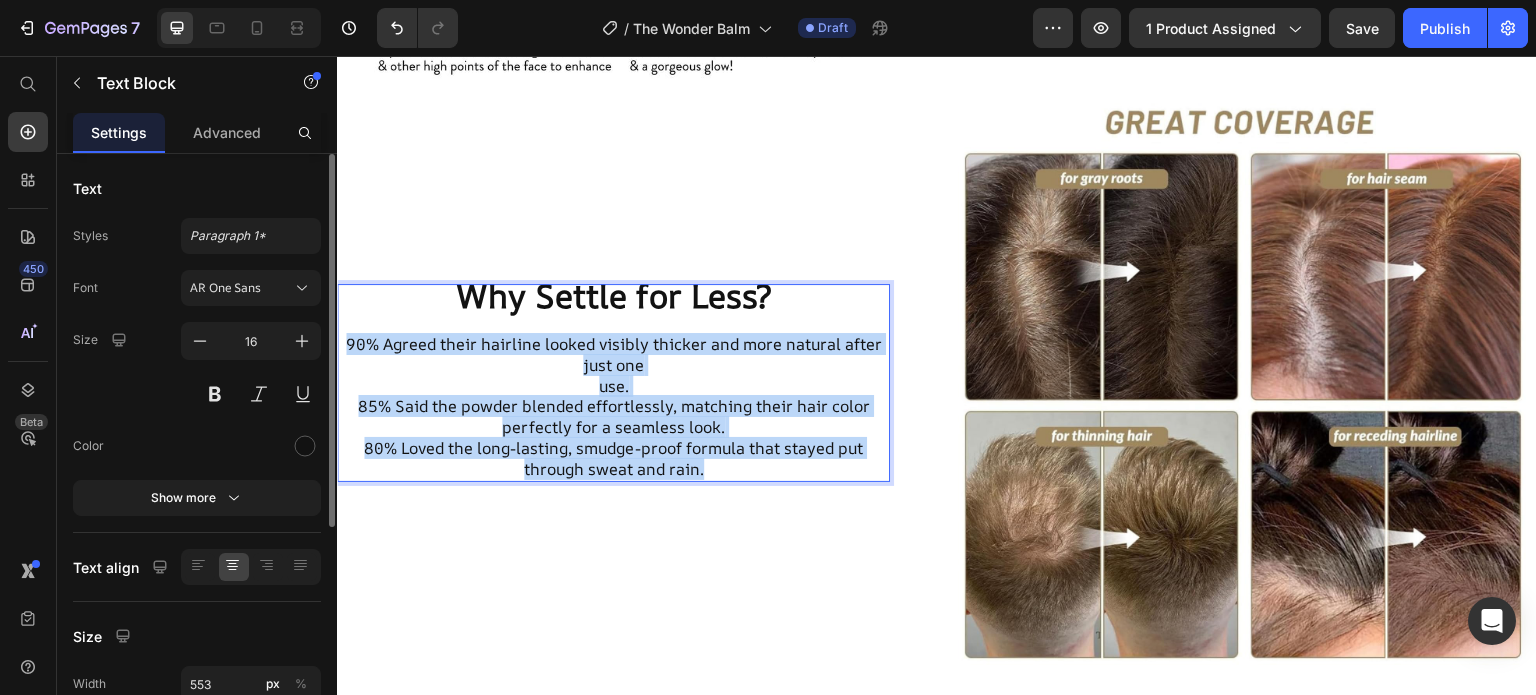 drag, startPoint x: 702, startPoint y: 453, endPoint x: 342, endPoint y: 324, distance: 382.4147 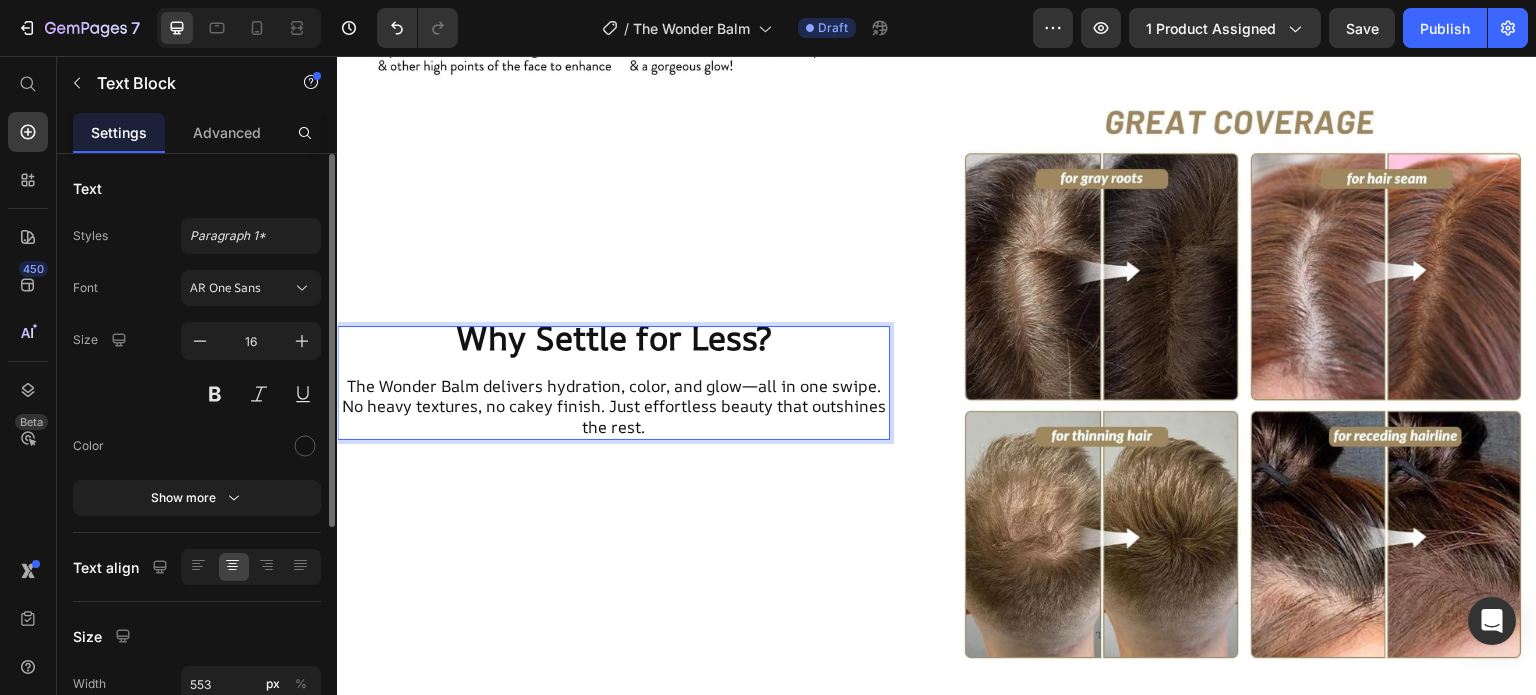 scroll, scrollTop: 2388, scrollLeft: 0, axis: vertical 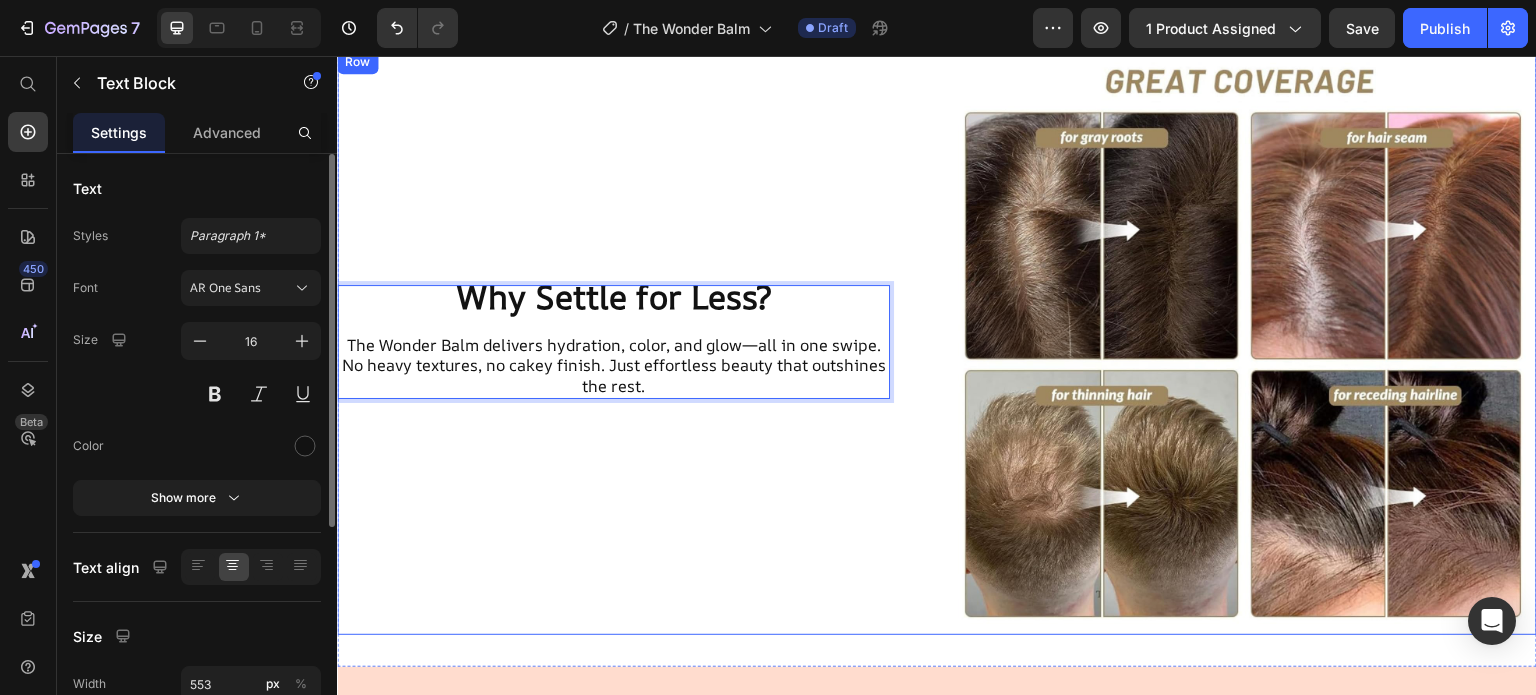 click on "Why Settle for Less? The Wonder Balm delivers hydration, color, and glow—all in one swipe. No heavy textures, no cakey finish. Just effortless beauty that outshines the rest. Text Block   0 Row" at bounding box center (629, 342) 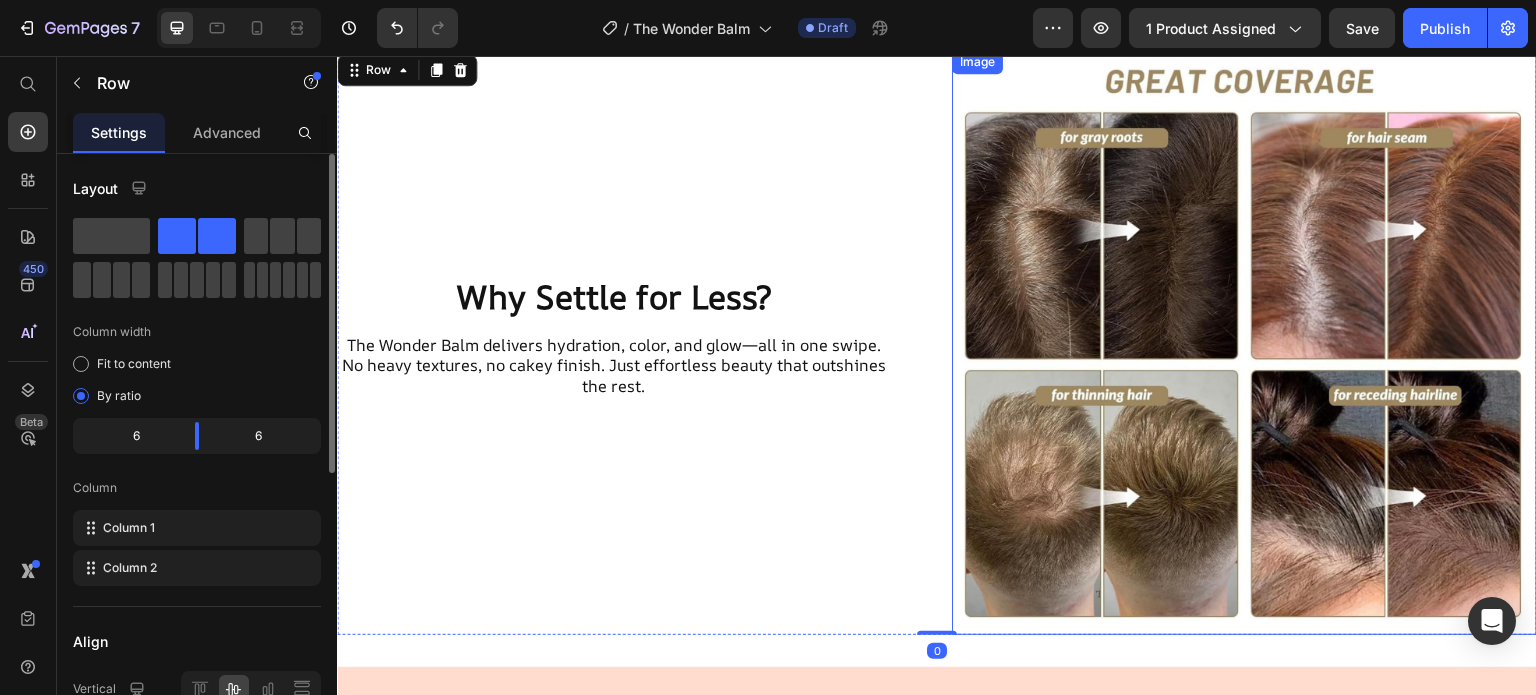 click at bounding box center (1244, 342) 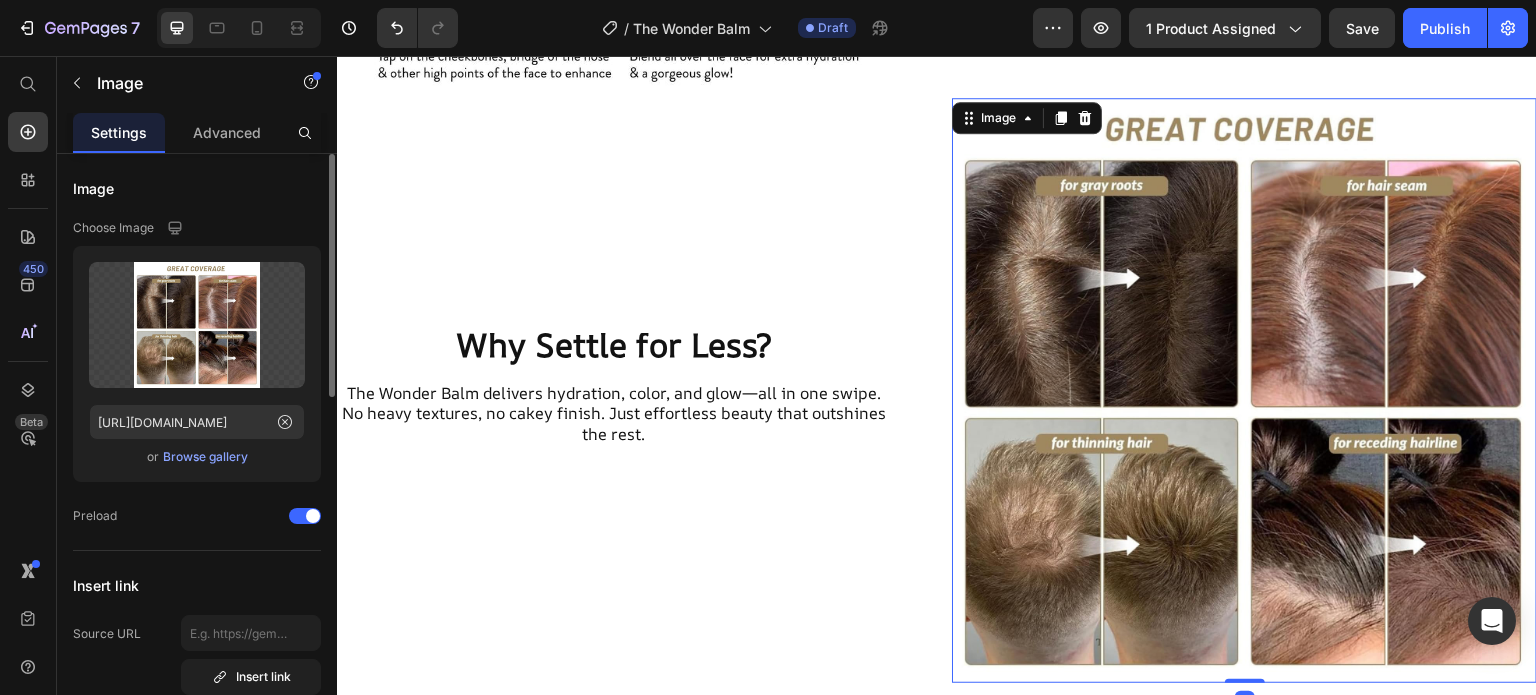 scroll, scrollTop: 2349, scrollLeft: 0, axis: vertical 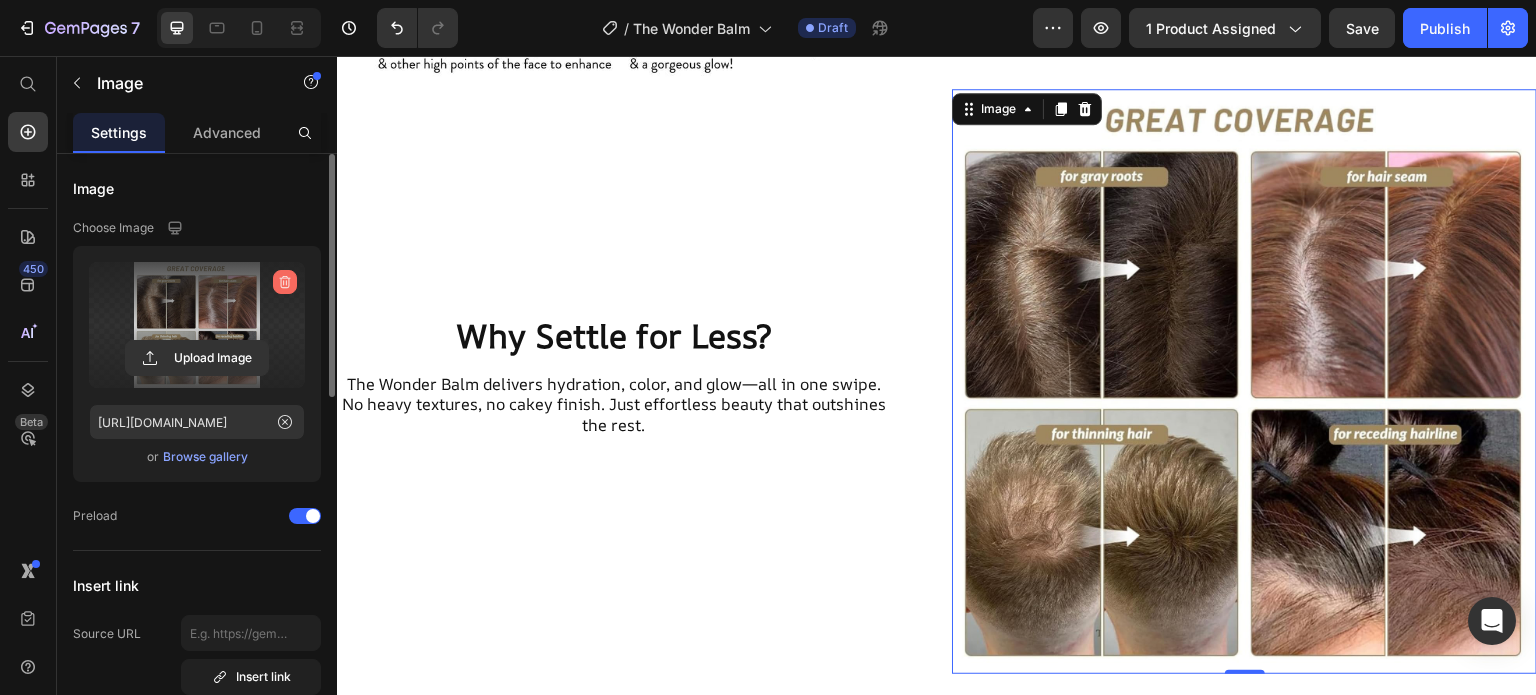 click 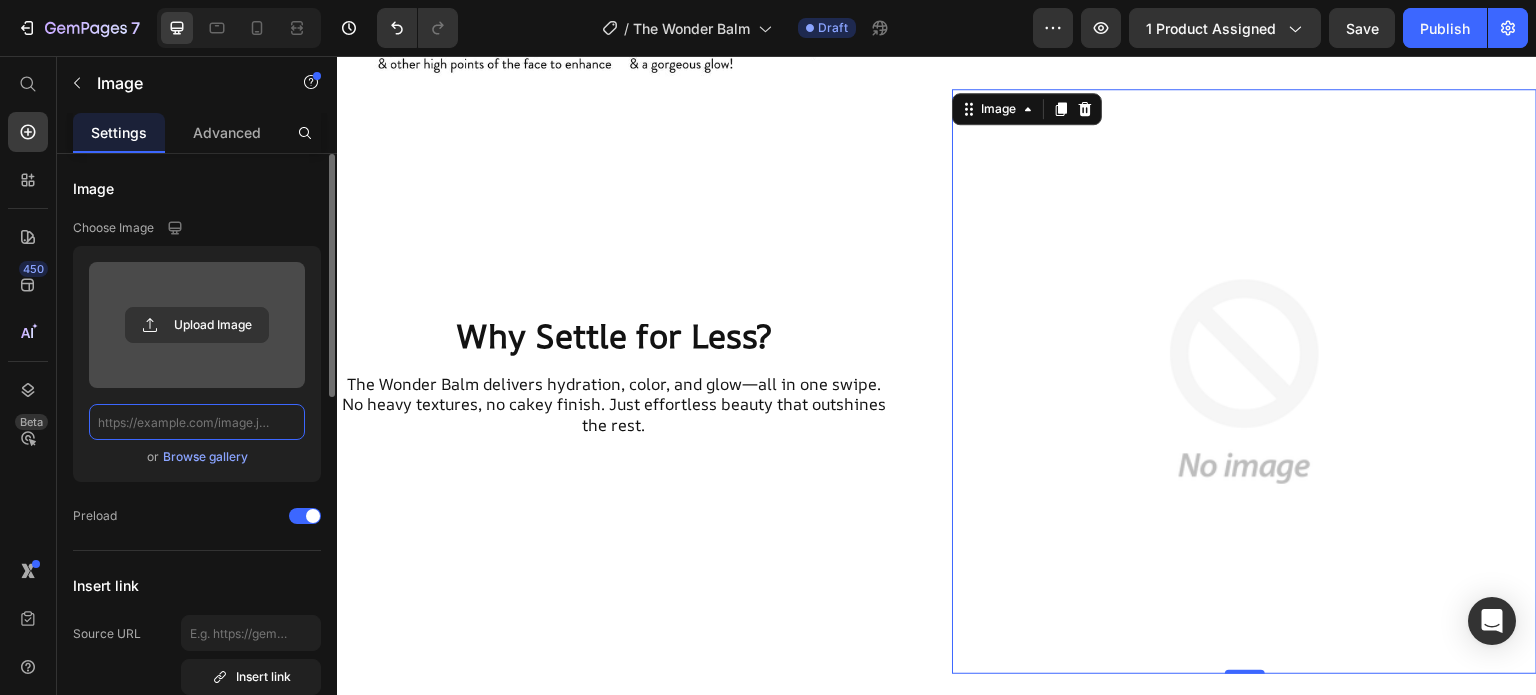 scroll, scrollTop: 0, scrollLeft: 0, axis: both 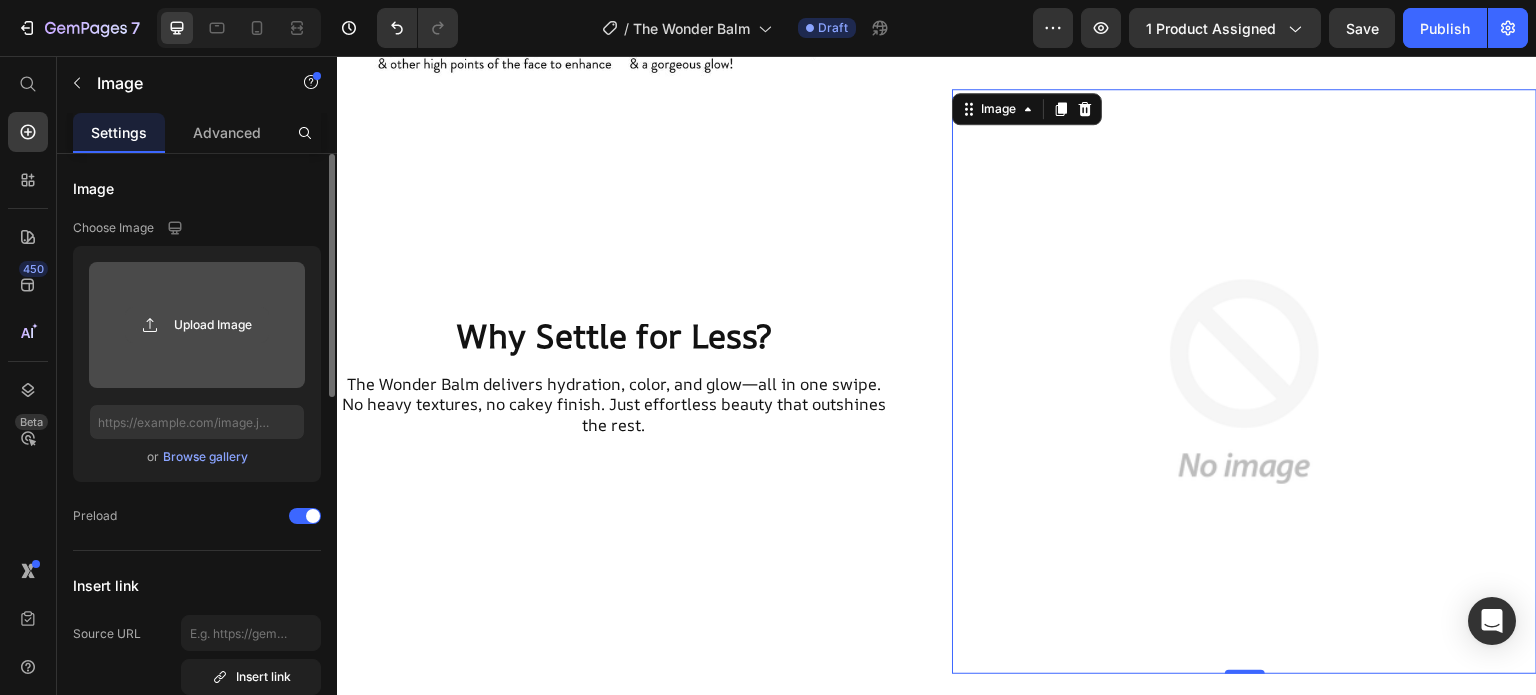click 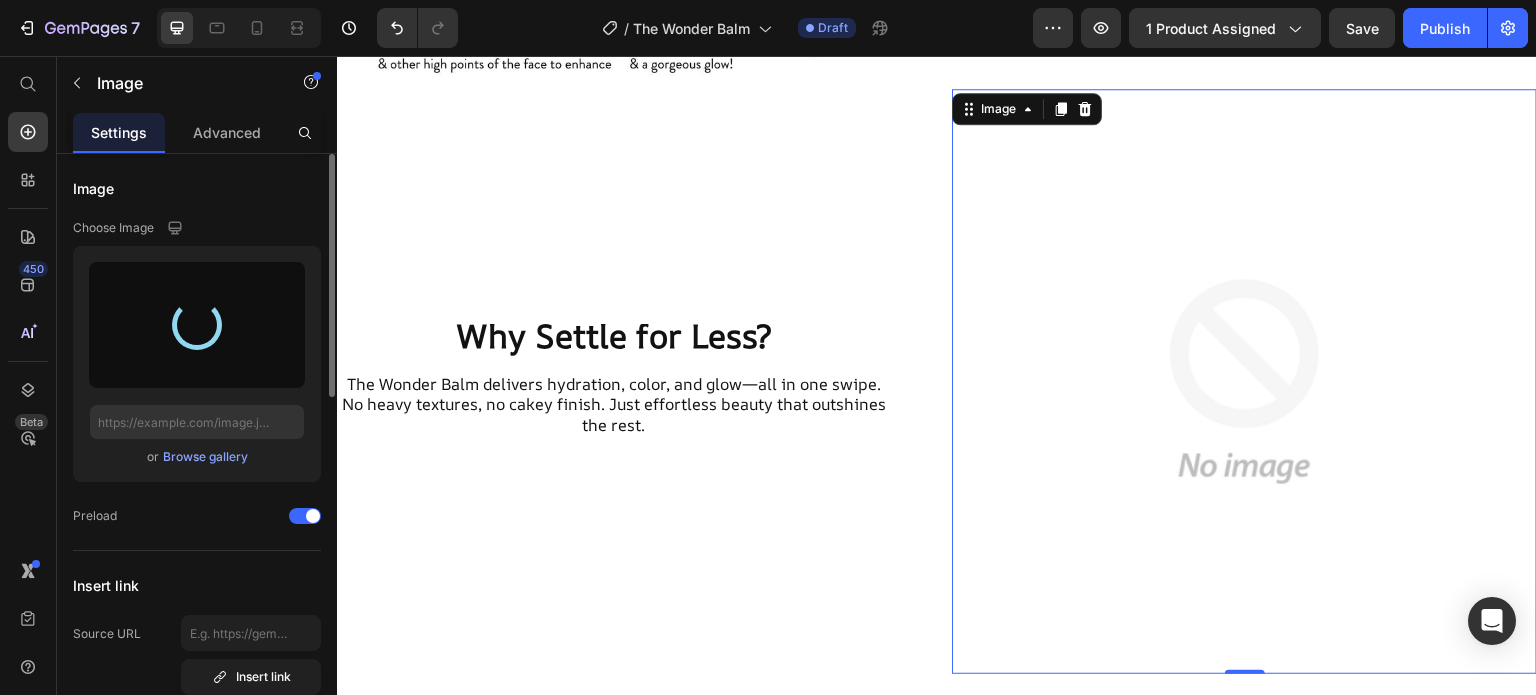 type on "[URL][DOMAIN_NAME]" 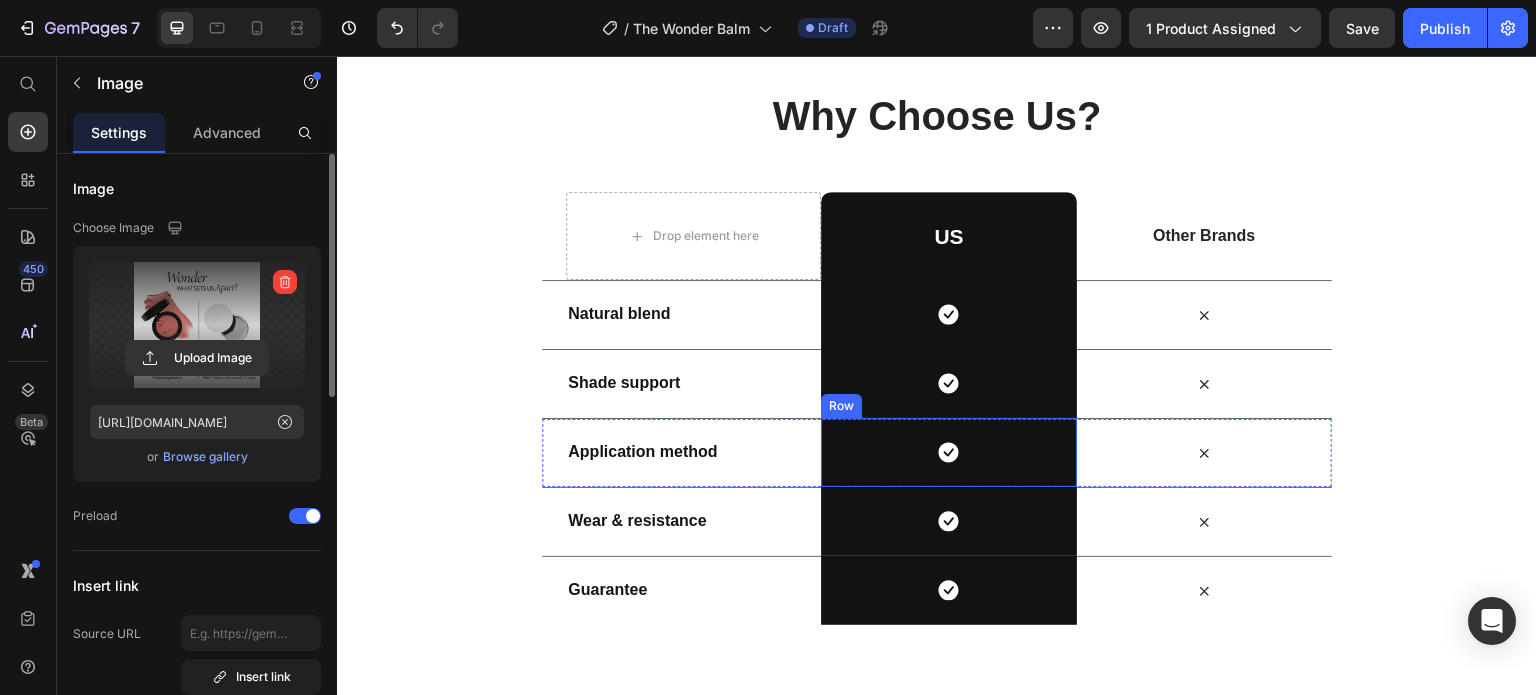 scroll, scrollTop: 3352, scrollLeft: 0, axis: vertical 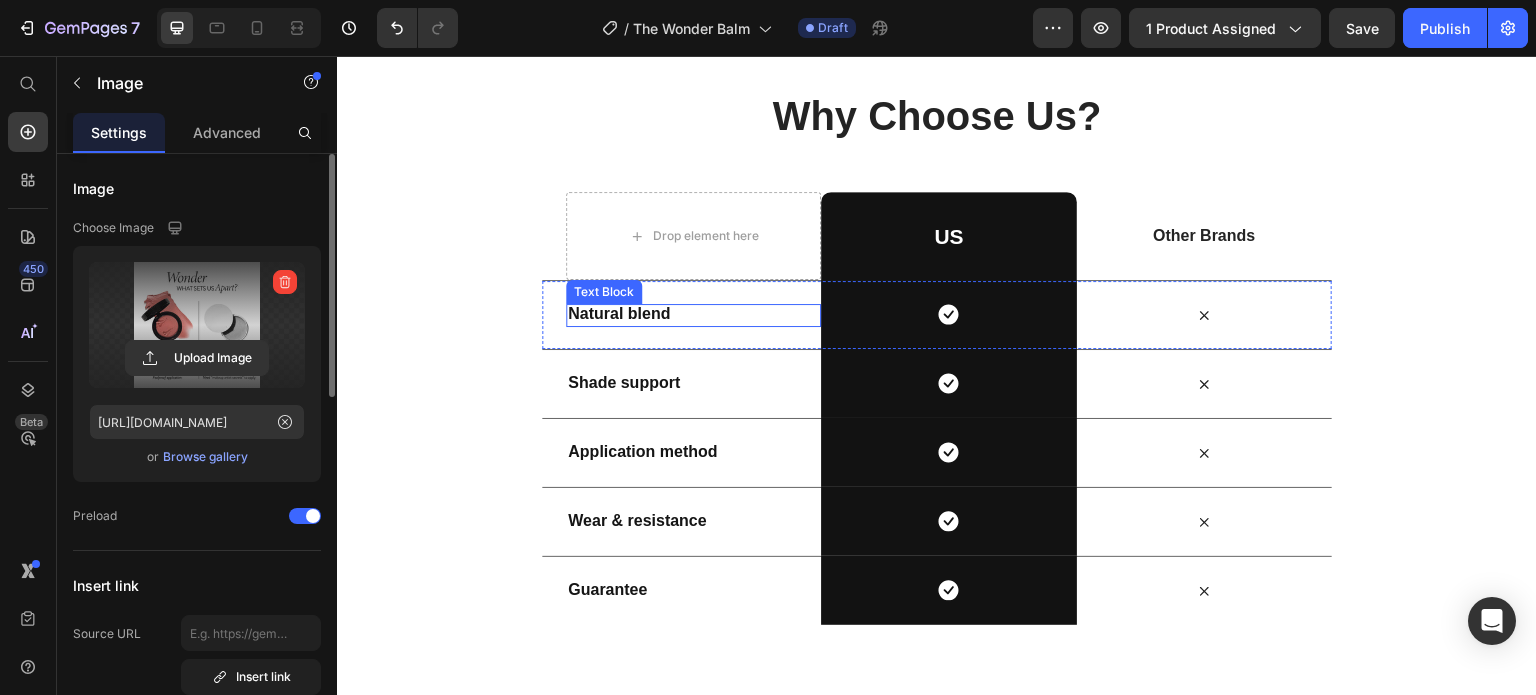 click on "Natural blend" at bounding box center (619, 313) 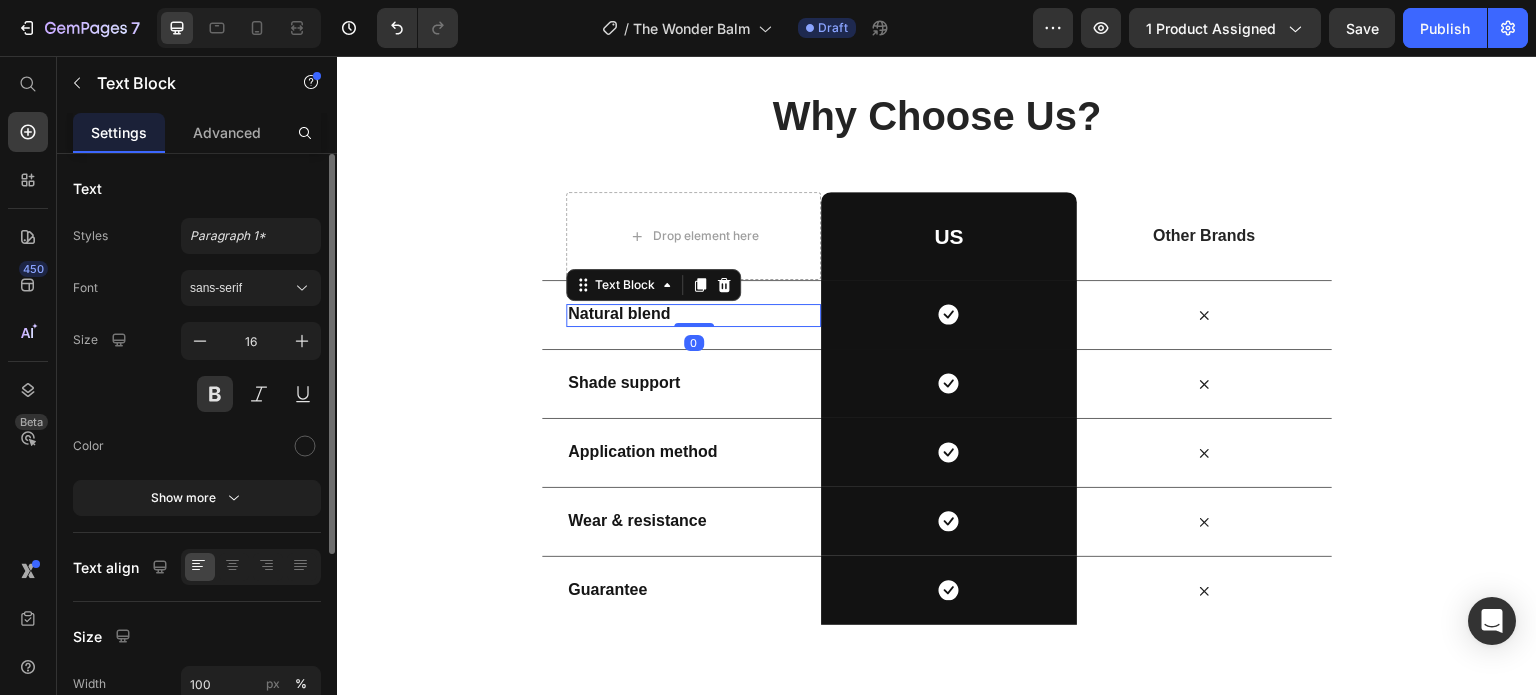 click on "Natural blend" at bounding box center (619, 313) 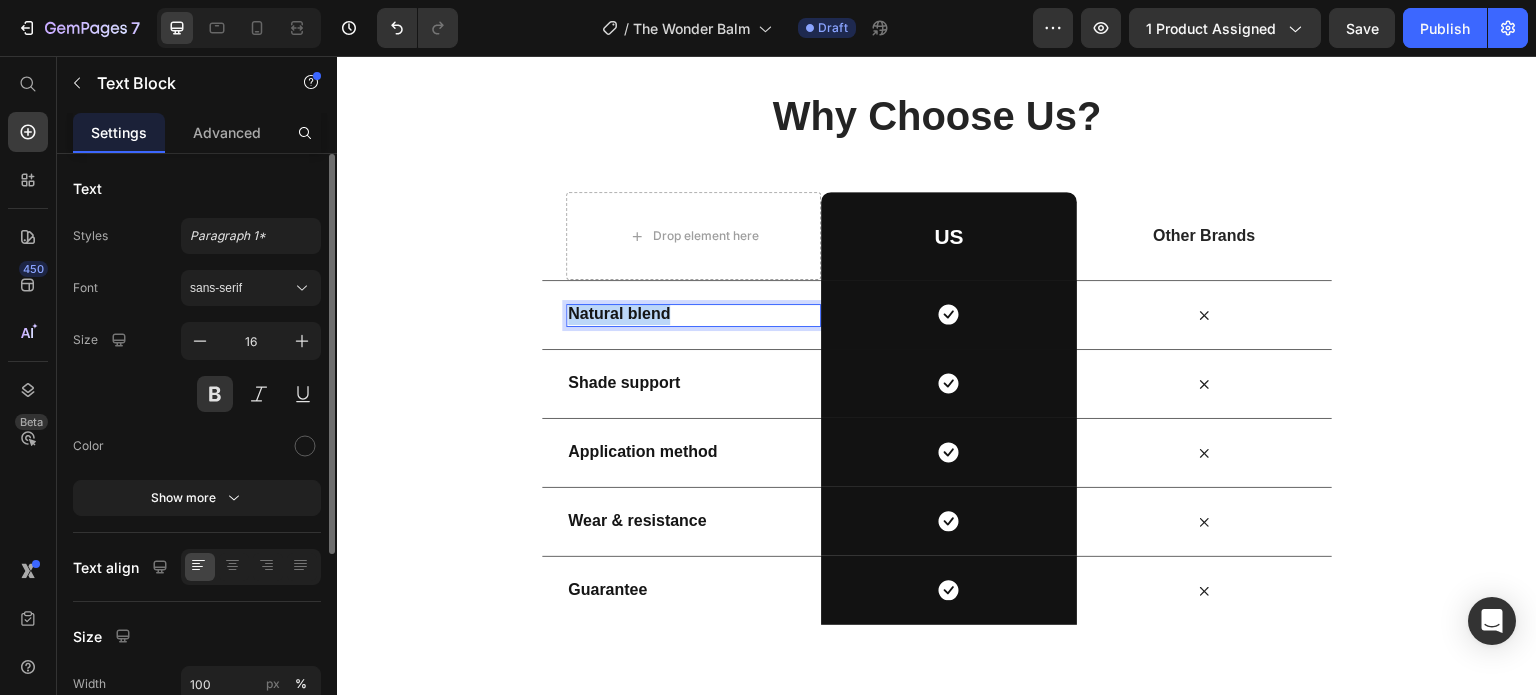 click on "Natural blend" at bounding box center (619, 313) 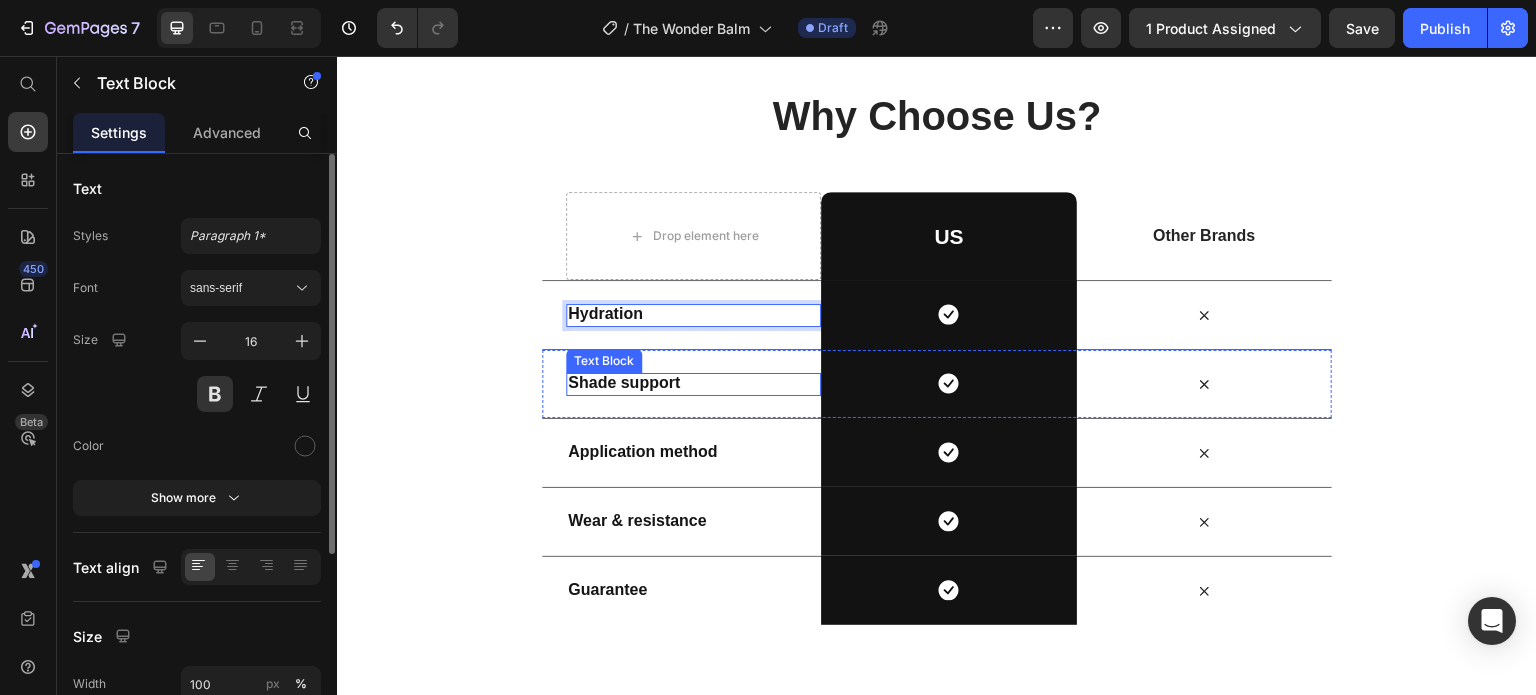 click on "Shade support" at bounding box center (624, 382) 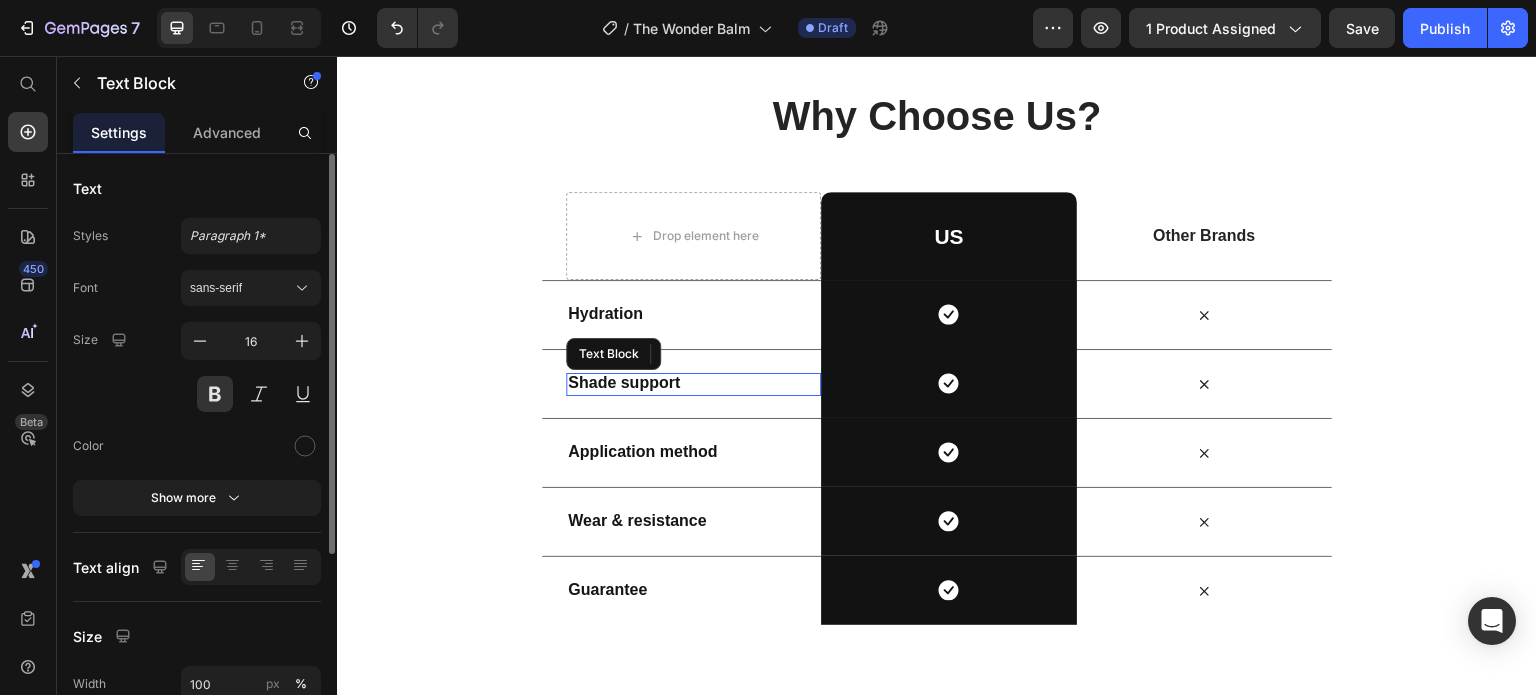 click on "Shade support" at bounding box center (624, 382) 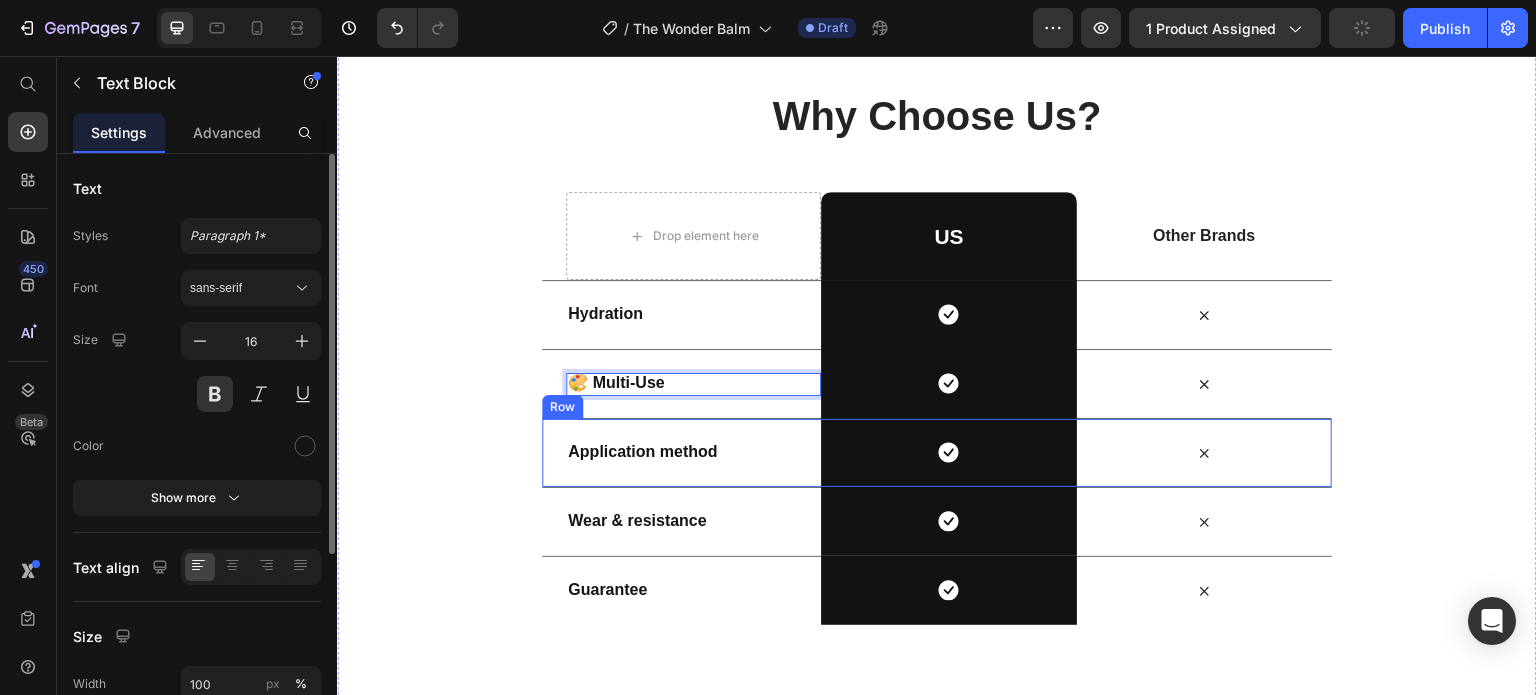 click on "Application method" at bounding box center [642, 451] 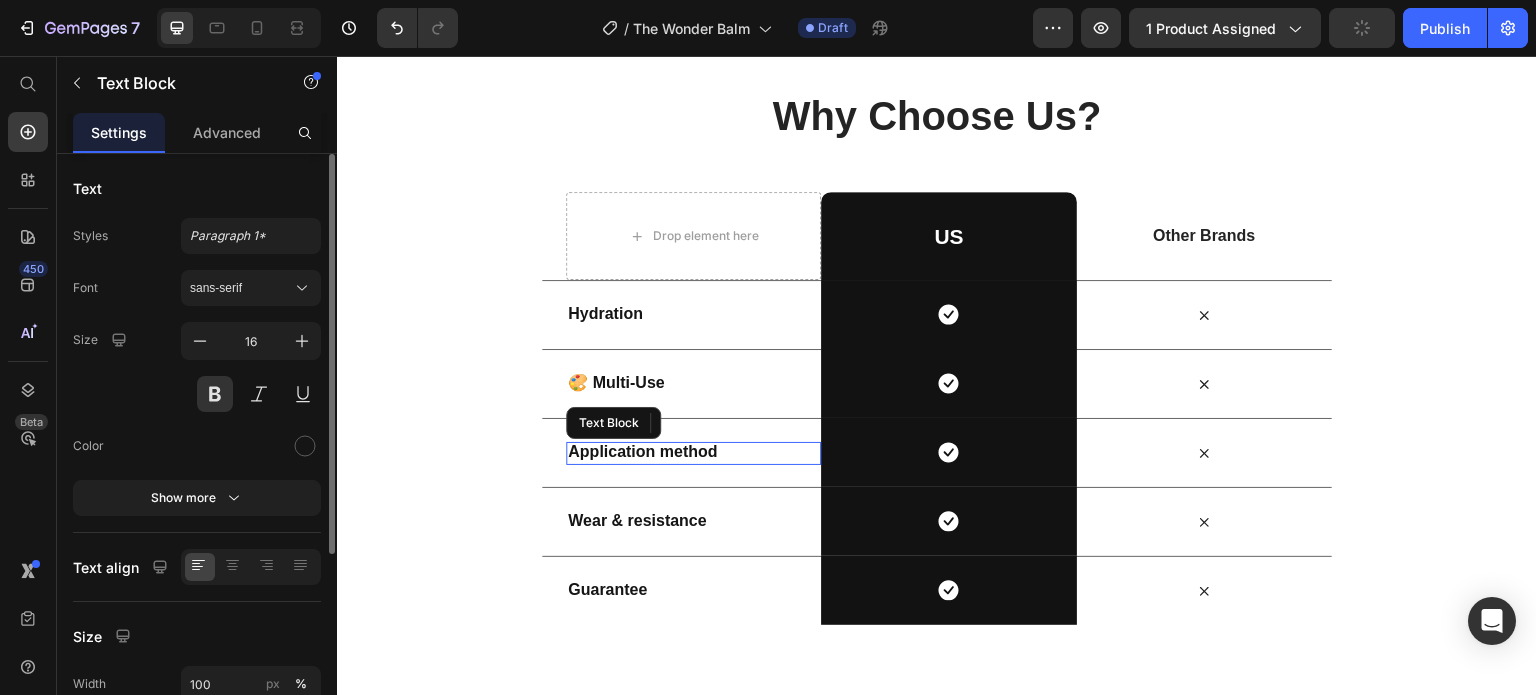 click on "Application method" at bounding box center [642, 451] 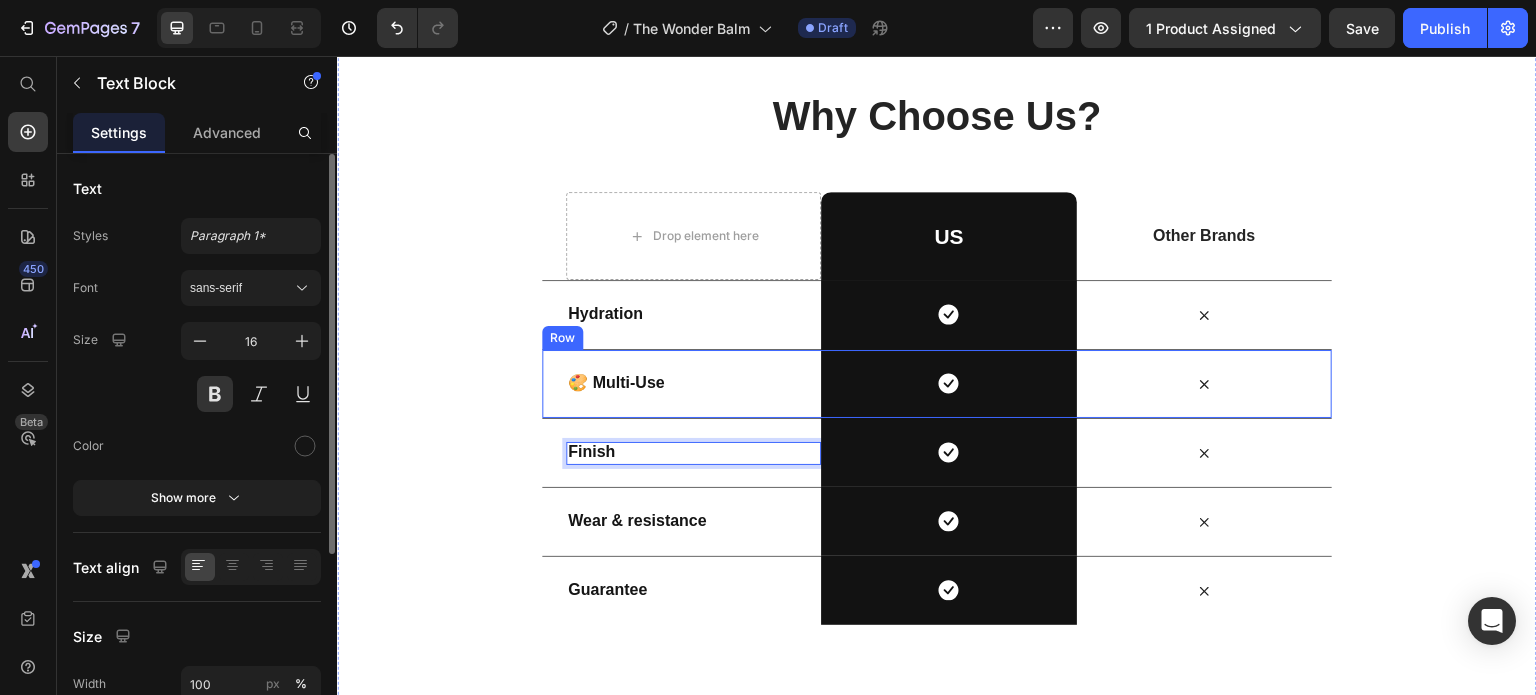 click on "🎨 Multi-Use" at bounding box center (616, 382) 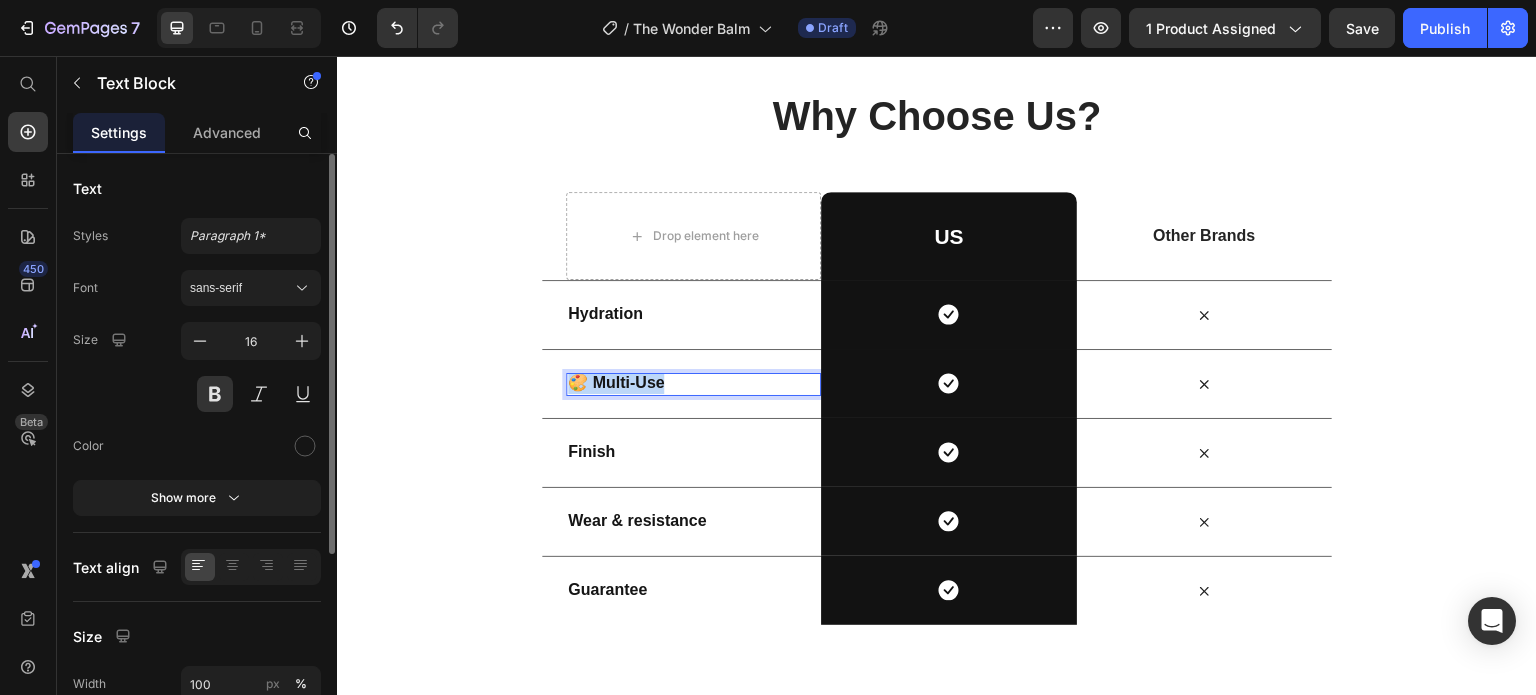 click on "🎨 Multi-Use" at bounding box center (616, 382) 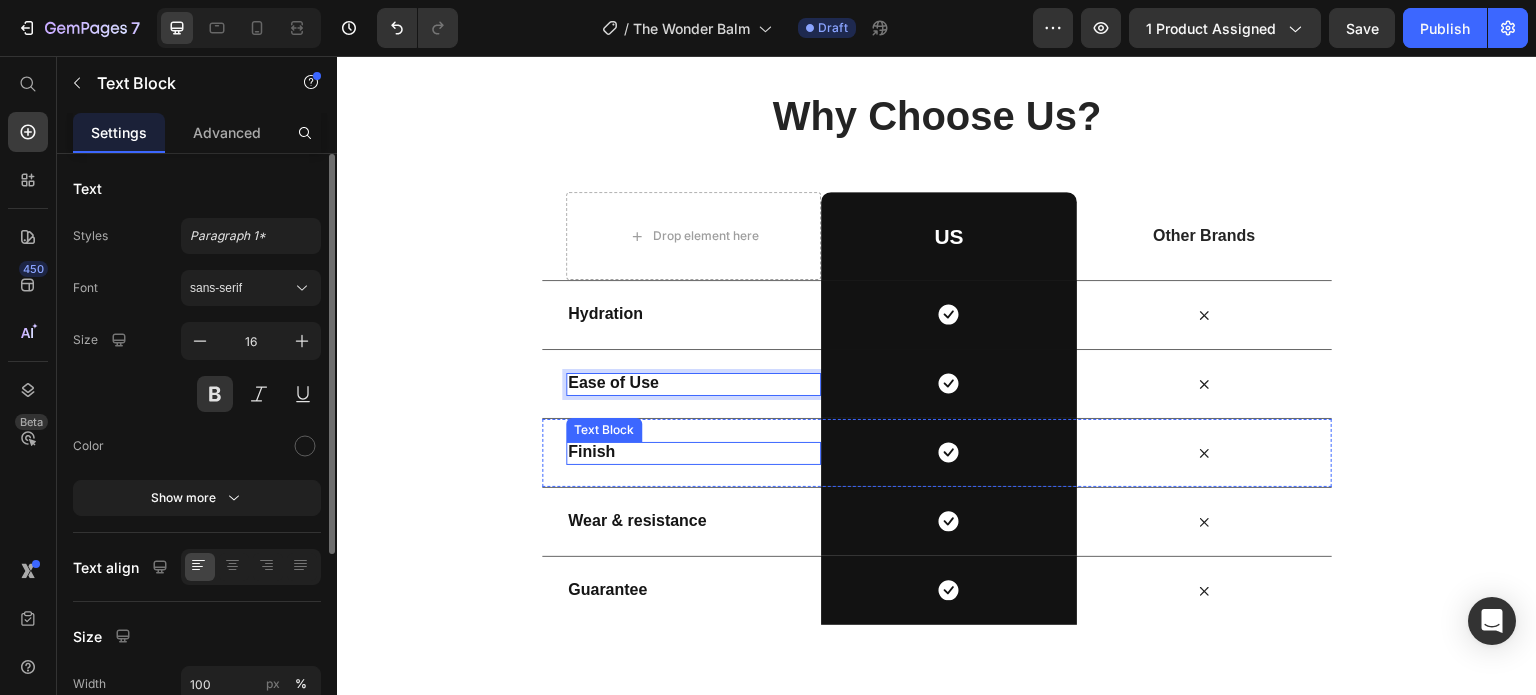 click on "Finish" at bounding box center [591, 451] 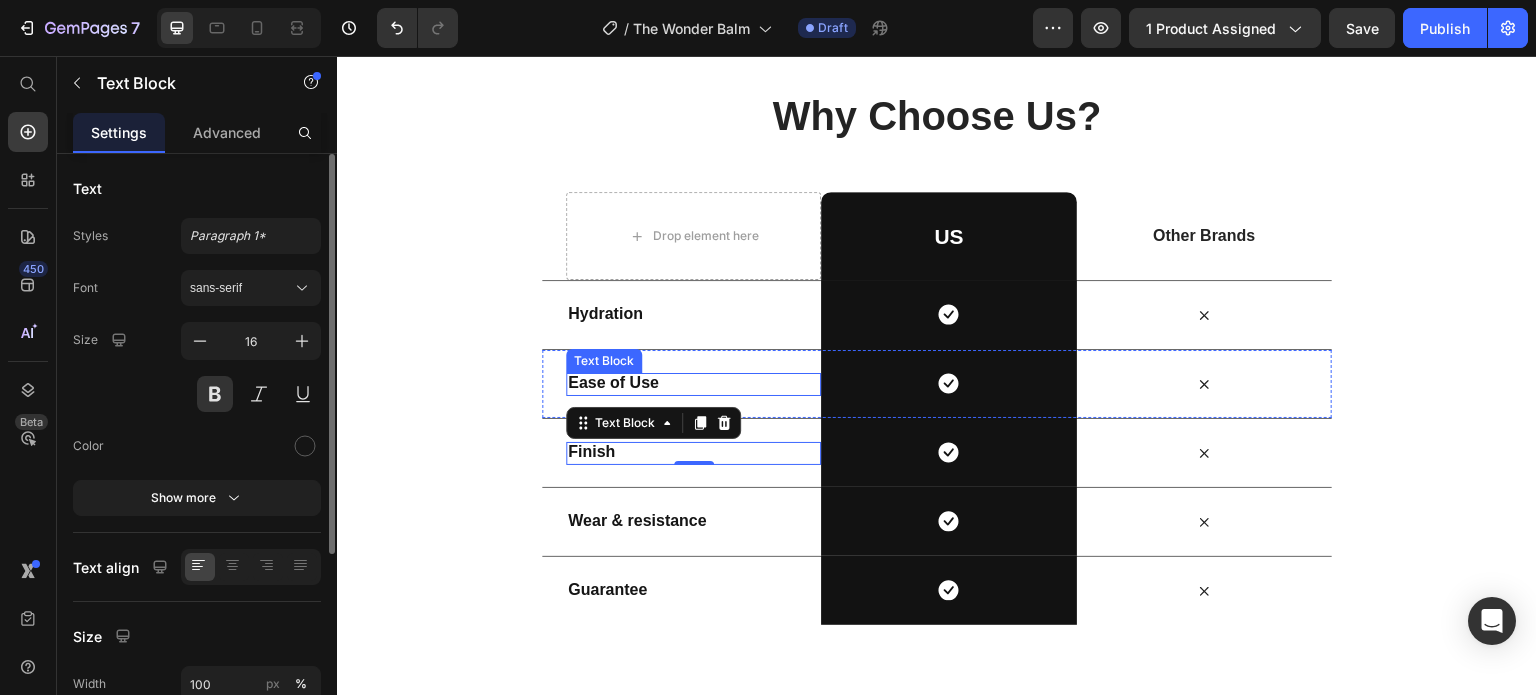 click on "Ease of Use" at bounding box center (613, 382) 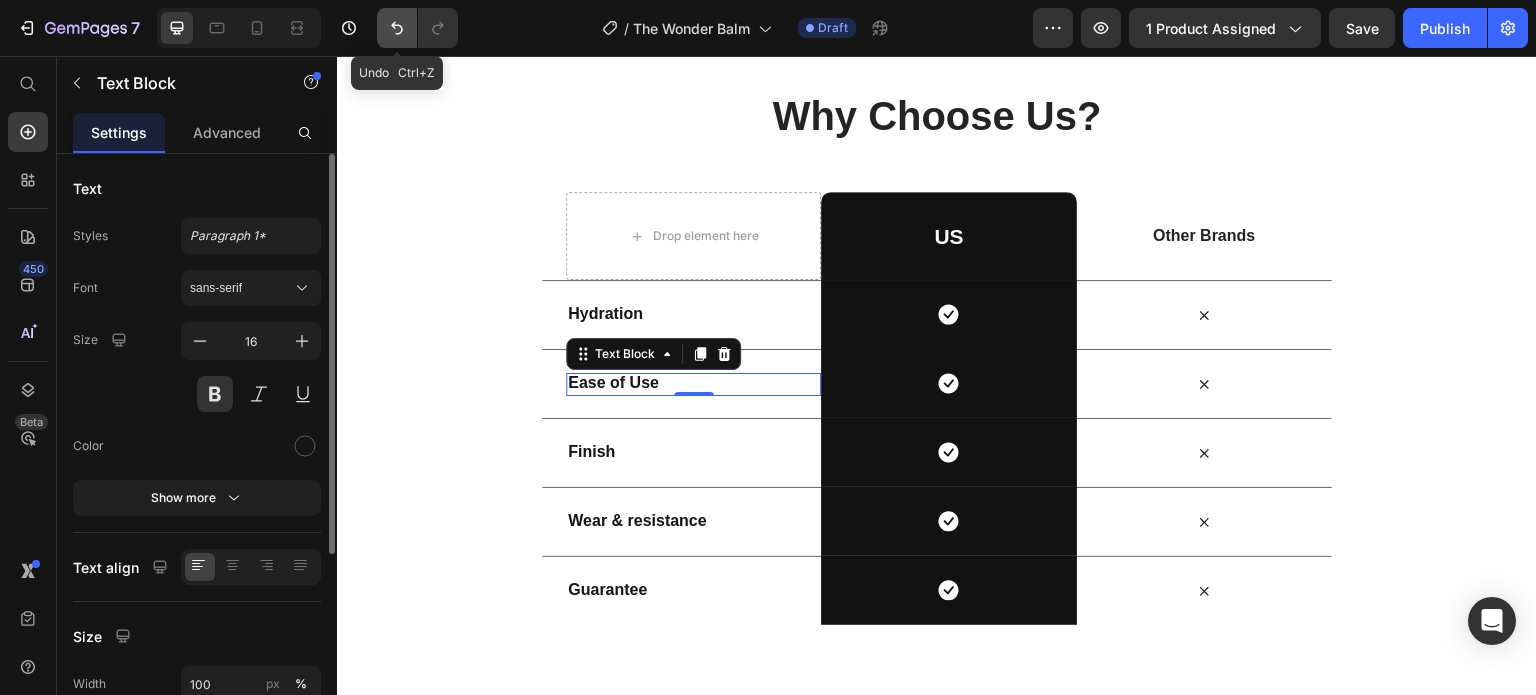 click 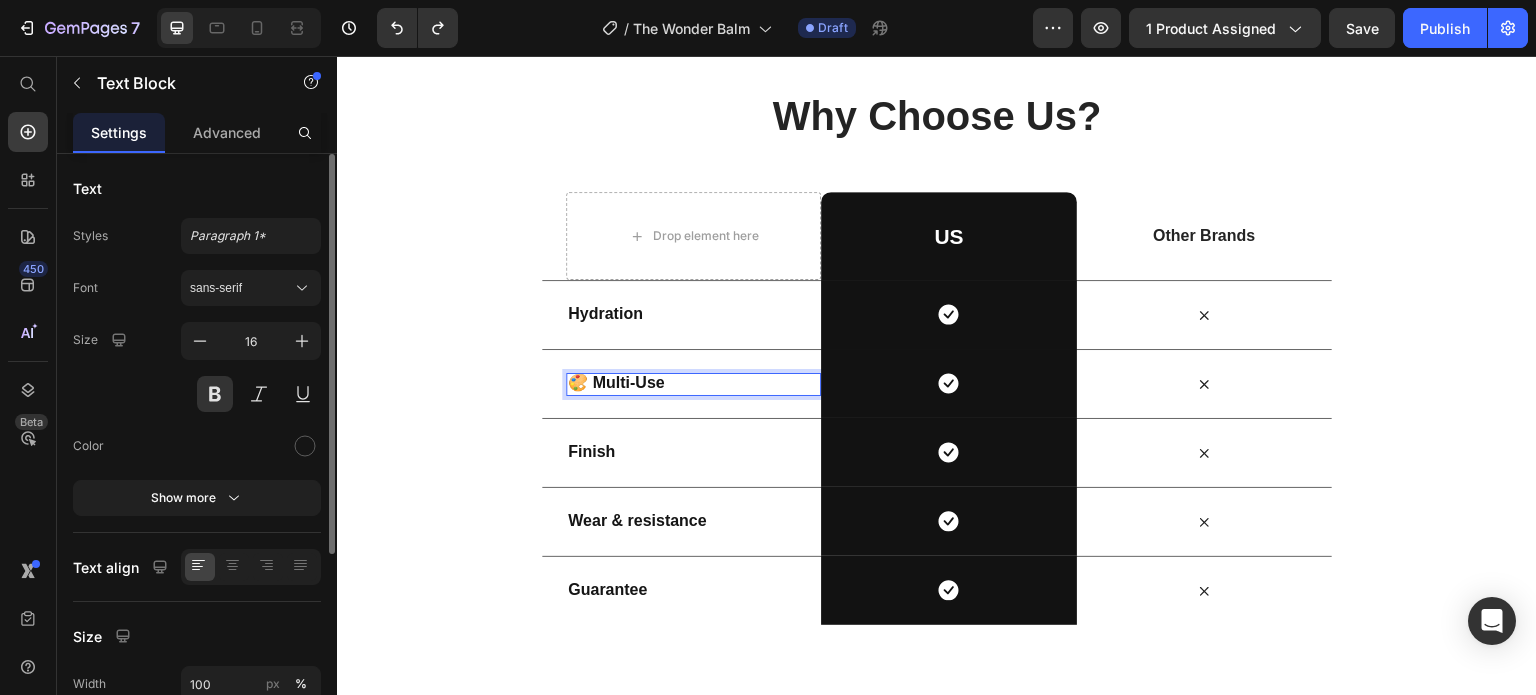 click on "🎨 Multi-Use" at bounding box center [616, 382] 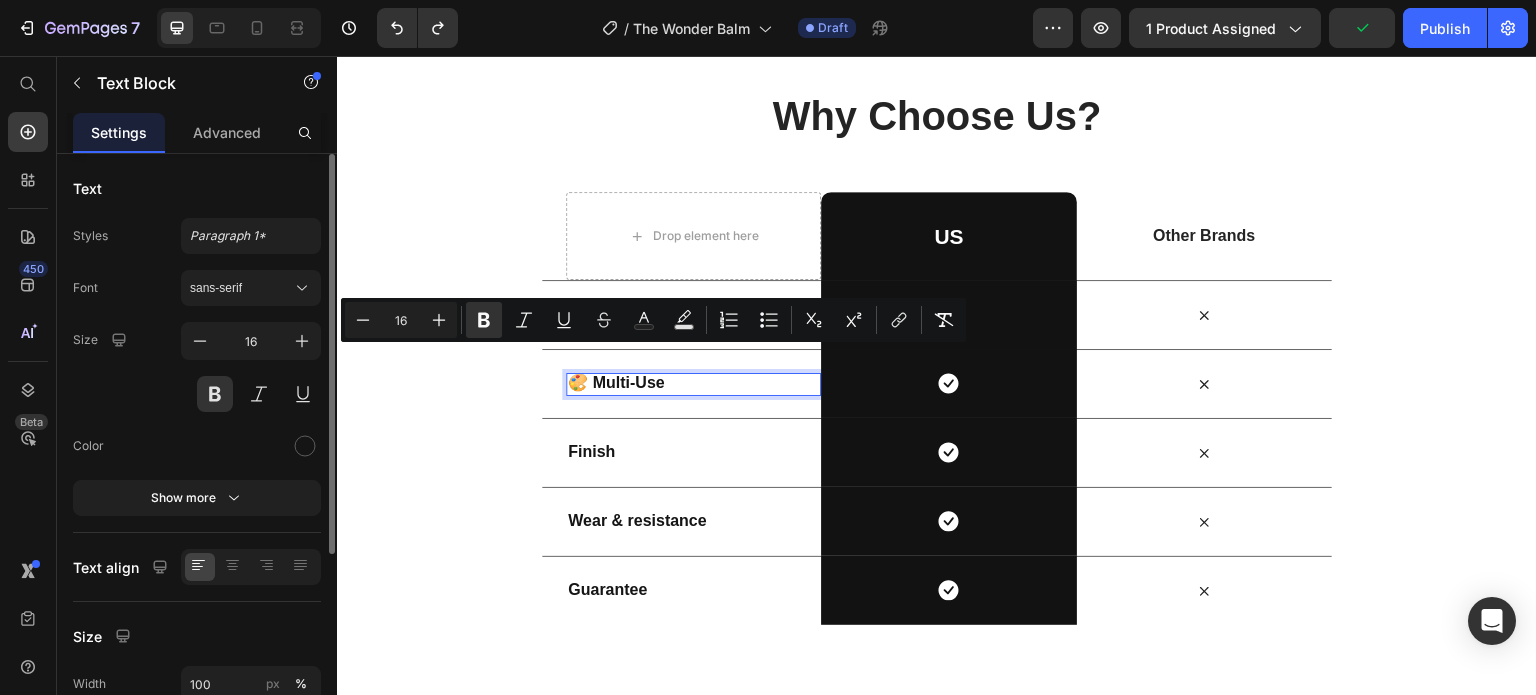 click on "🎨 Multi-Use" at bounding box center (616, 382) 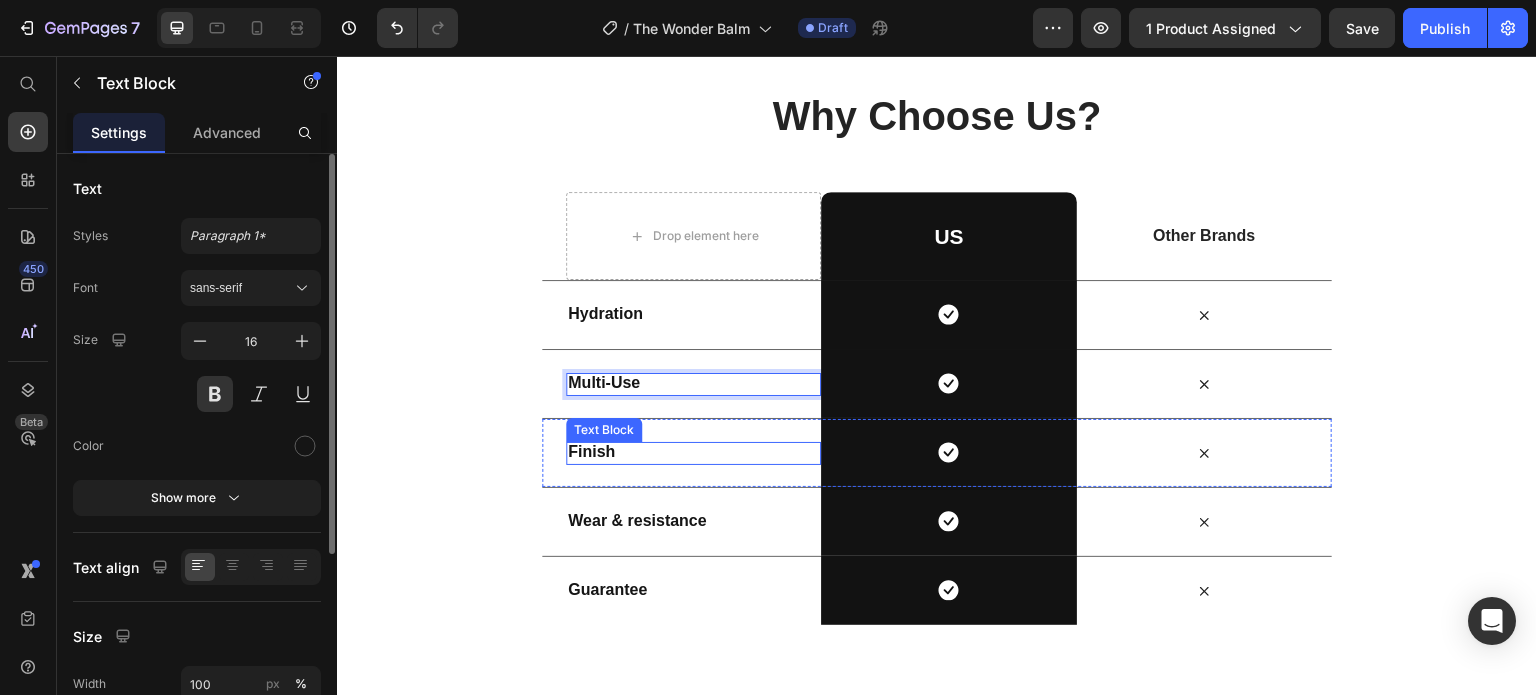 click on "Finish" at bounding box center (693, 453) 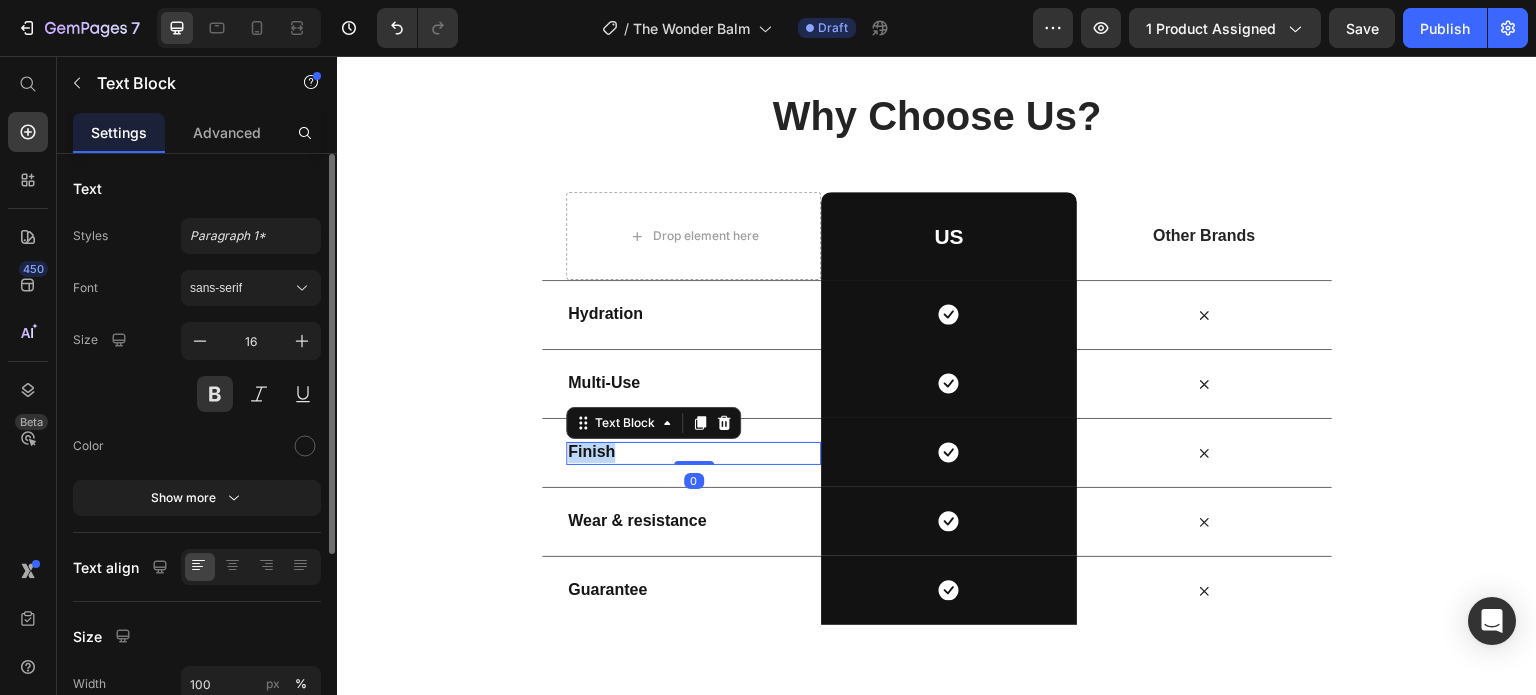click on "Finish" at bounding box center [591, 451] 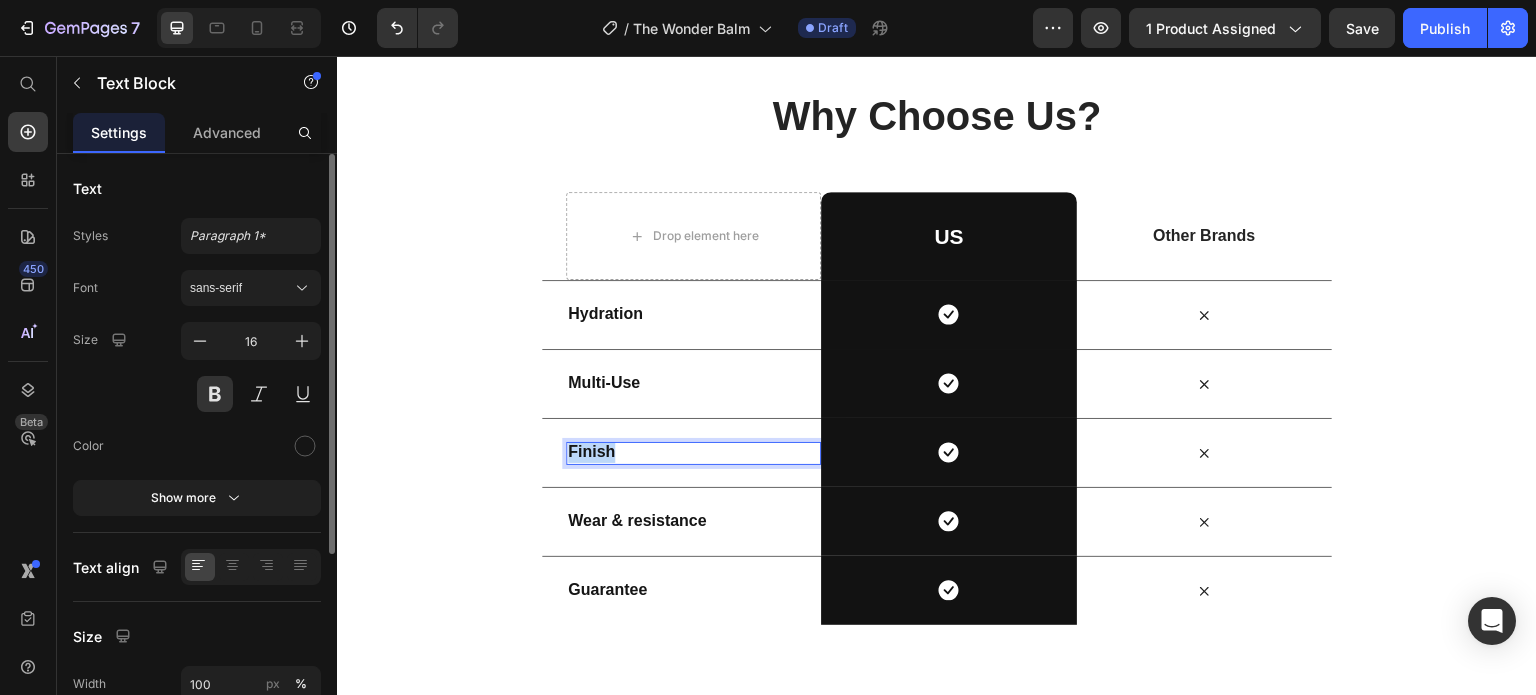 click on "Finish" at bounding box center [591, 451] 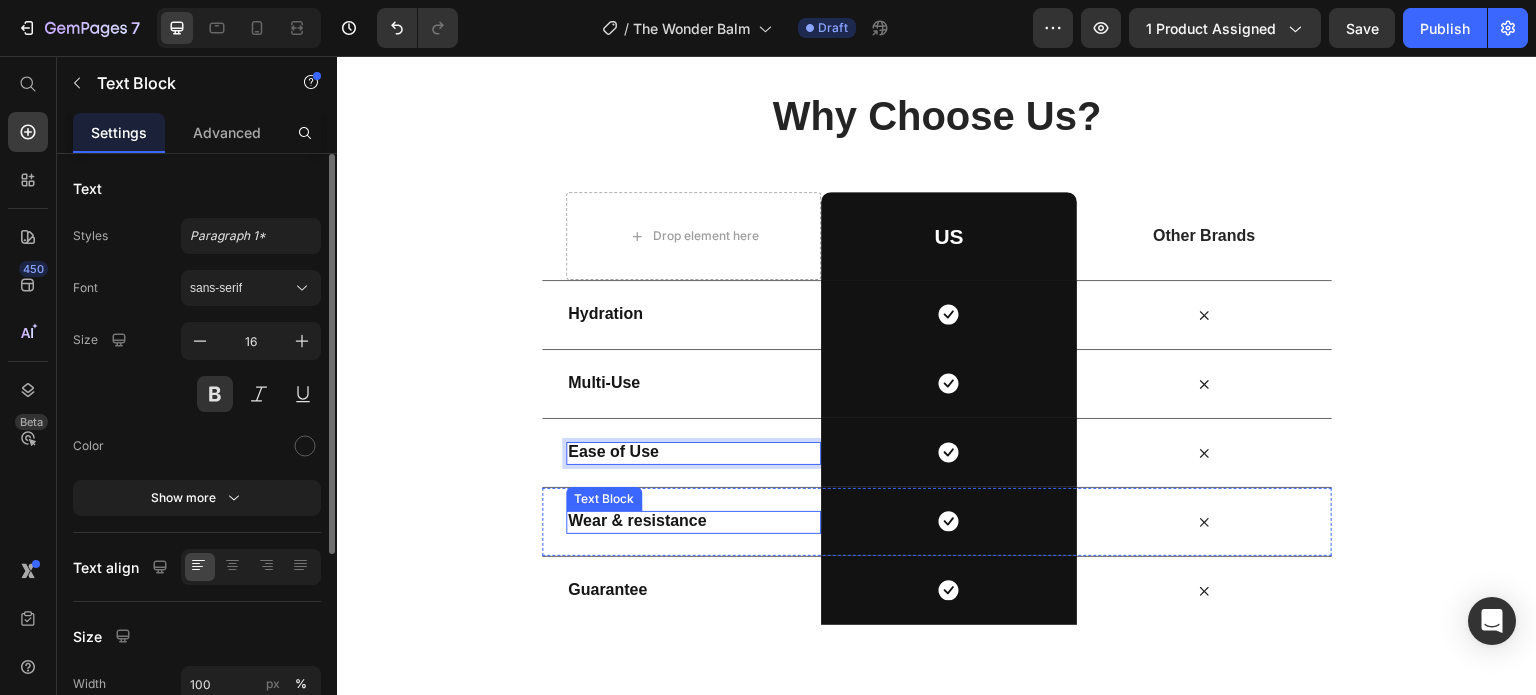 click on "Wear & resistance" at bounding box center [637, 520] 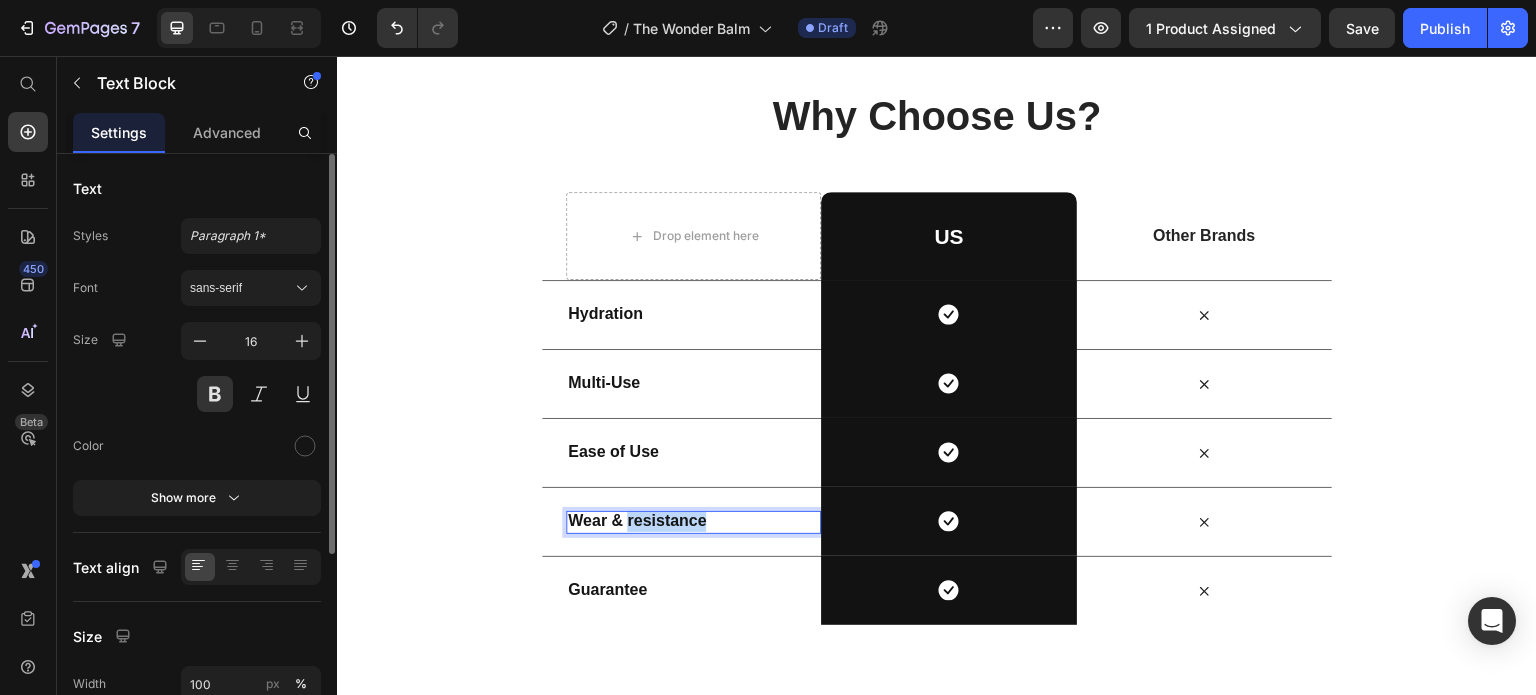 click on "Wear & resistance" at bounding box center [637, 520] 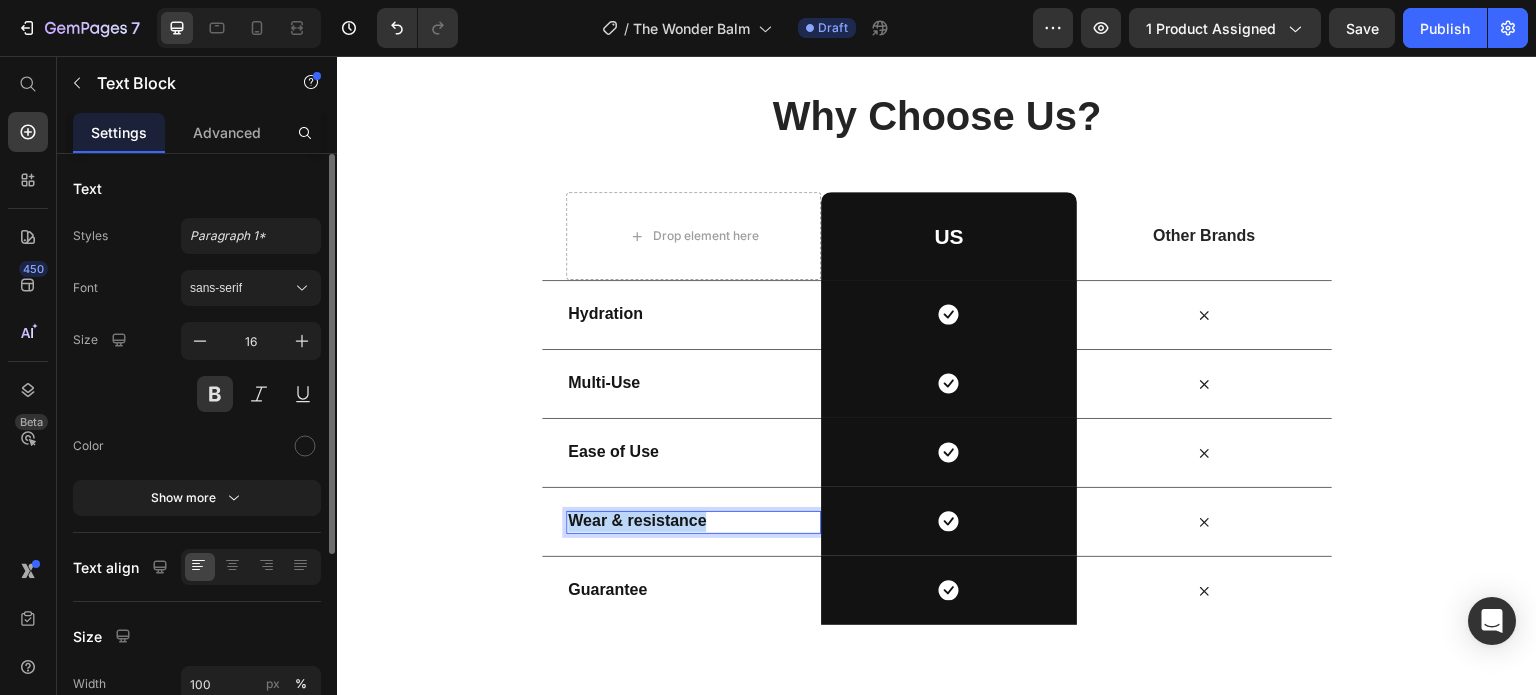 click on "Wear & resistance" at bounding box center (637, 520) 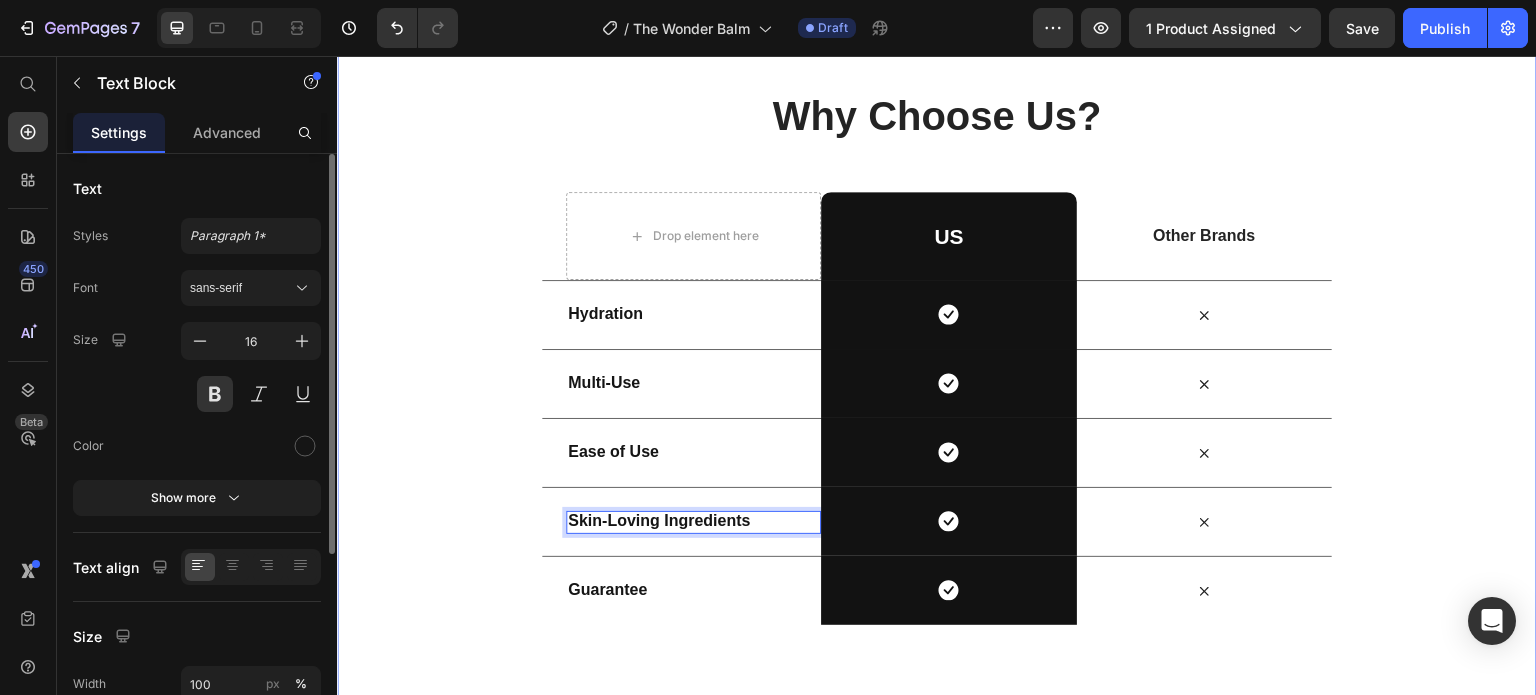 click on "Why Choose Us? Heading Row
Drop element here US Heading Row Other Brands Text Block Row Hydration Text Block
Icon Row
Icon Row Multi-Use Text Block
Icon Row
Icon Row Ease of Use Text Block
Icon Row
Icon Row Skin-Loving Ingredients Text Block   0
Icon Row
Icon Row Guarantee   Text Block
Icon Row
Icon Row" at bounding box center [937, 356] 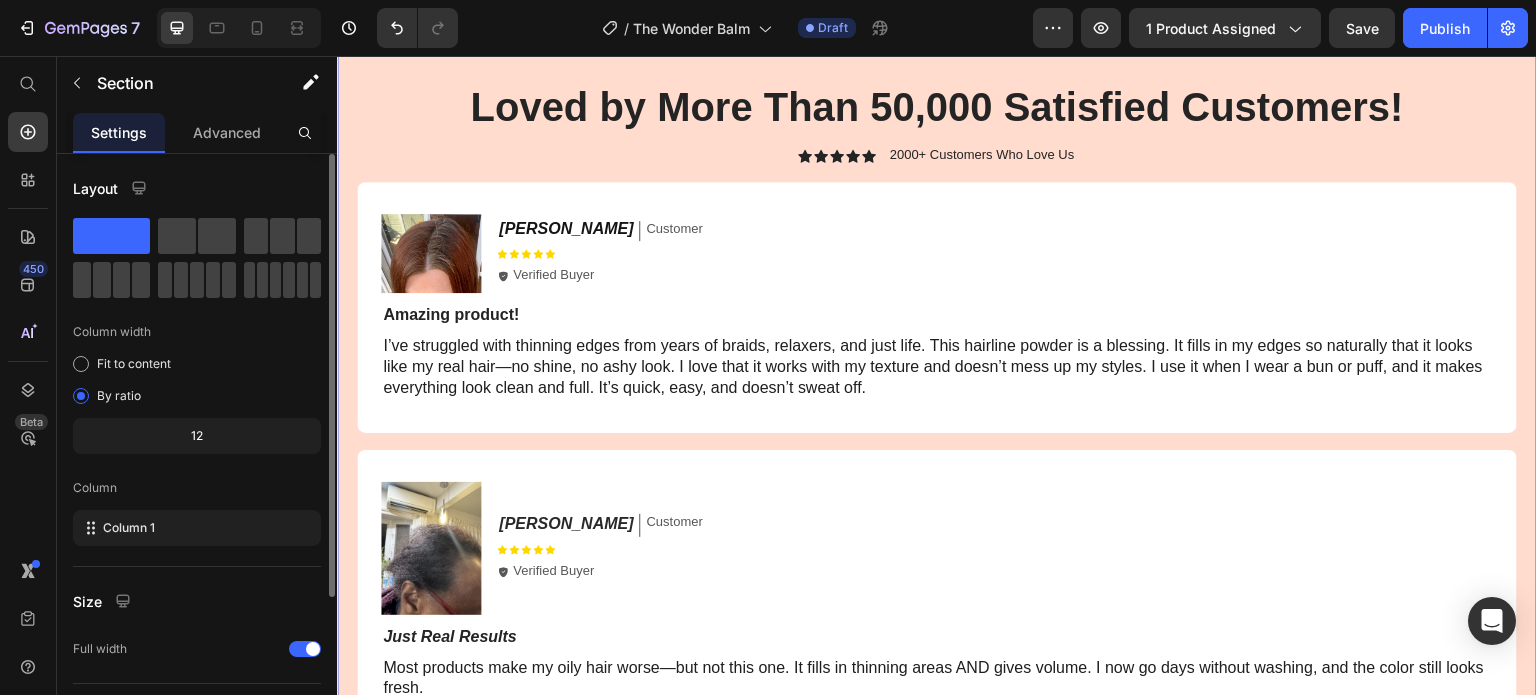 scroll, scrollTop: 4056, scrollLeft: 0, axis: vertical 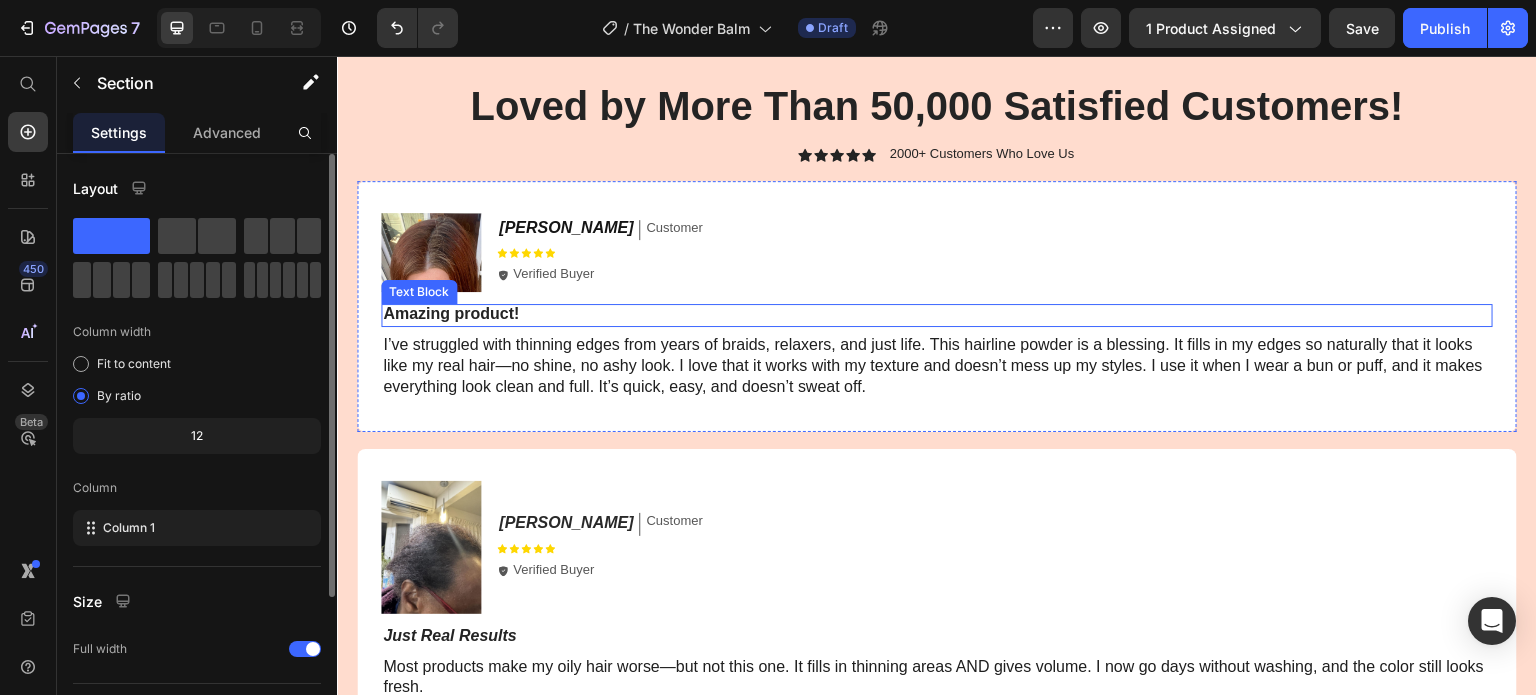 click on "Amazing product!" at bounding box center [937, 314] 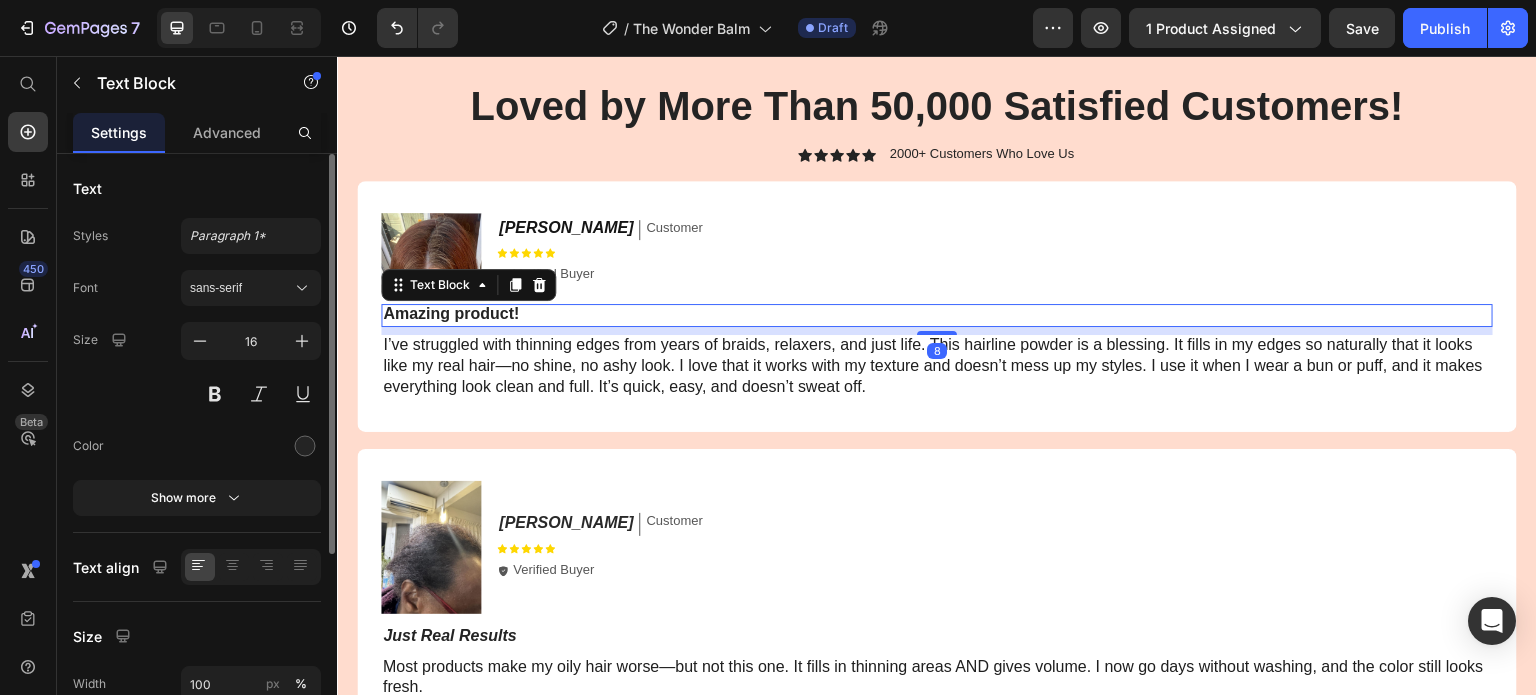 click on "Amazing product!" at bounding box center (937, 314) 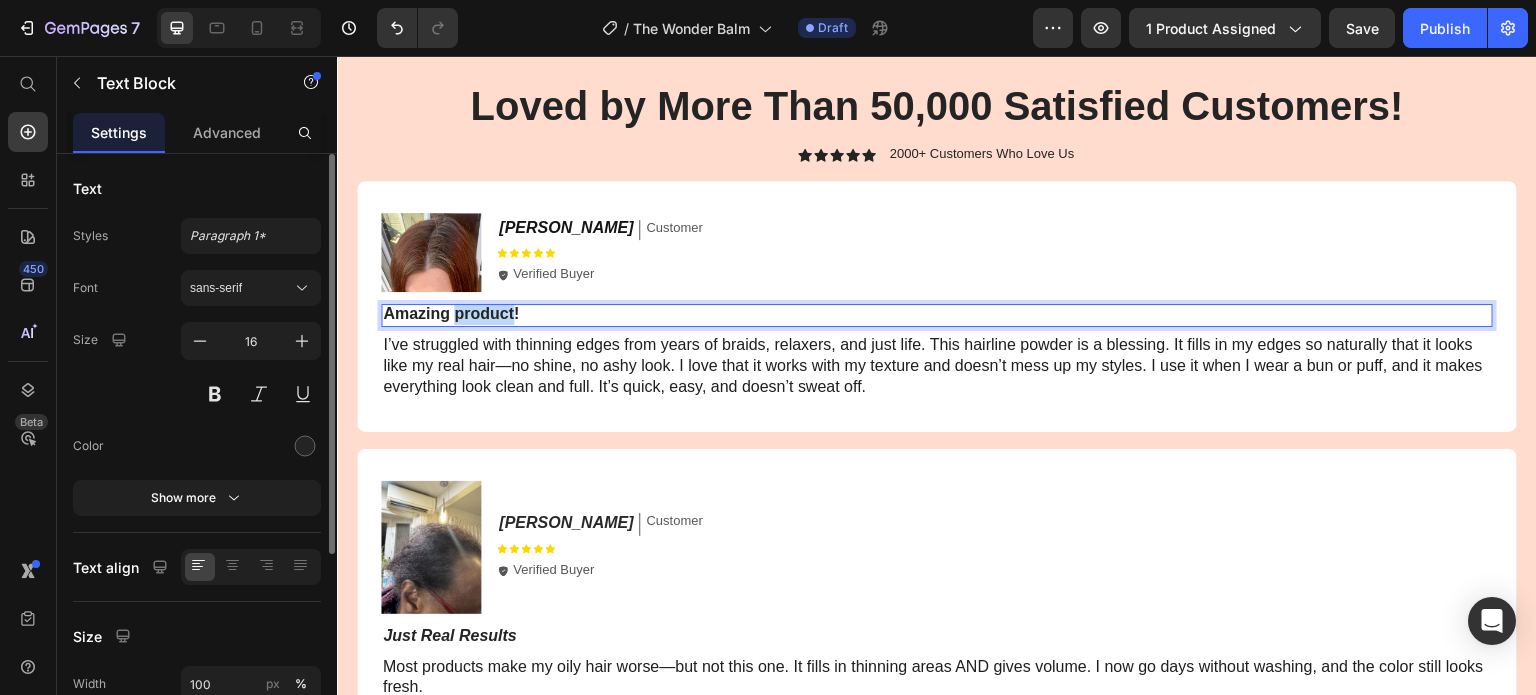 click on "Amazing product!" at bounding box center (937, 314) 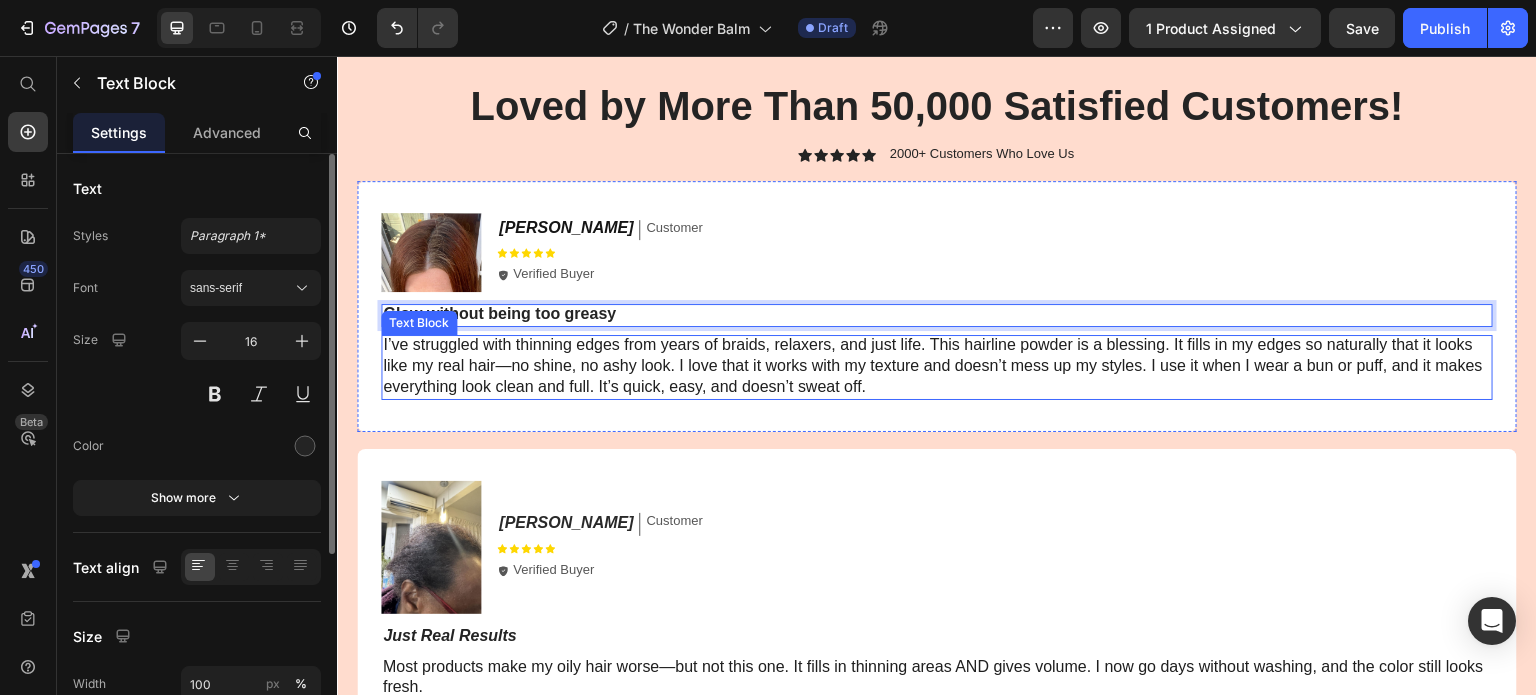 click on "I’ve struggled with thinning edges from years of braids, relaxers, and just life. This hairline powder is a blessing. It fills in my edges so naturally that it looks like my real hair—no shine, no ashy look. I love that it works with my texture and doesn’t mess up my styles. I use it when I wear a bun or puff, and it makes everything look clean and full. It’s quick, easy, and doesn’t sweat off." at bounding box center (933, 365) 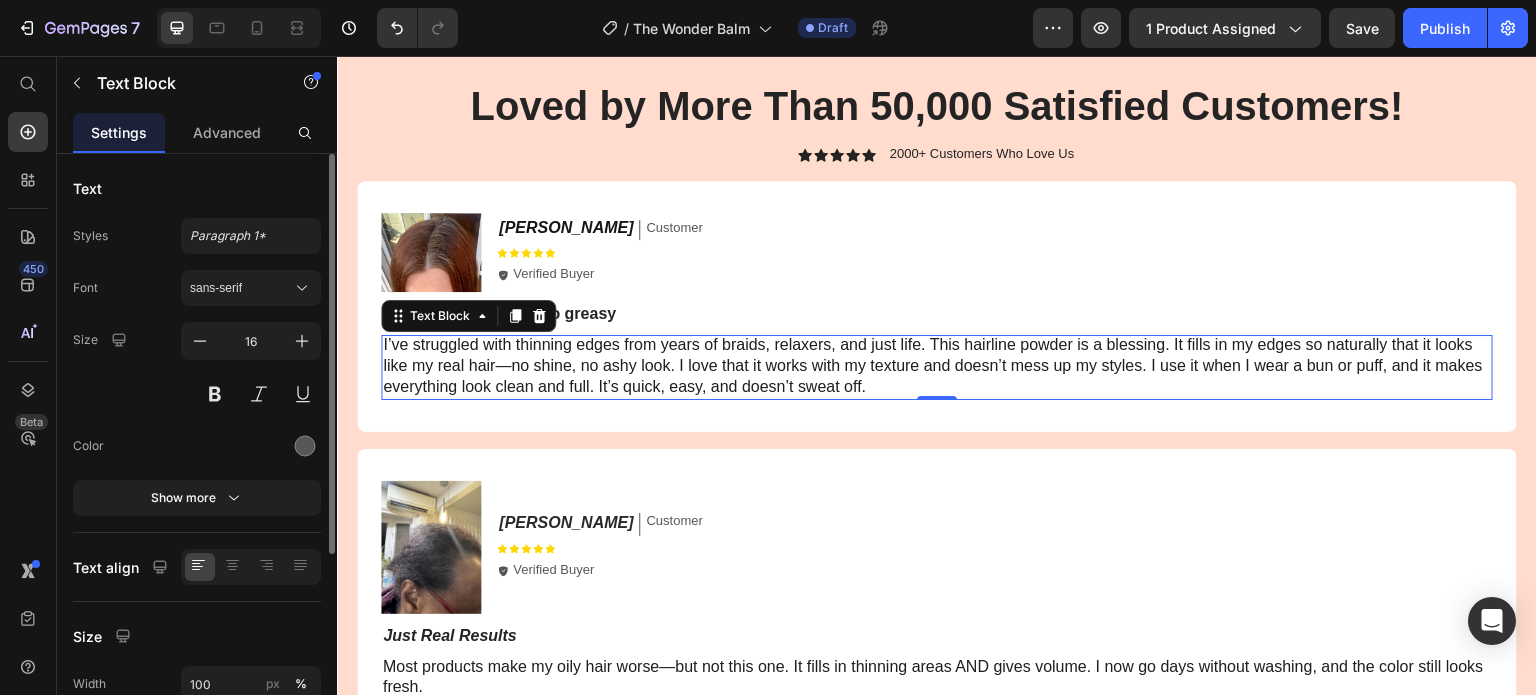 click on "I’ve struggled with thinning edges from years of braids, relaxers, and just life. This hairline powder is a blessing. It fills in my edges so naturally that it looks like my real hair—no shine, no ashy look. I love that it works with my texture and doesn’t mess up my styles. I use it when I wear a bun or puff, and it makes everything look clean and full. It’s quick, easy, and doesn’t sweat off." at bounding box center [933, 365] 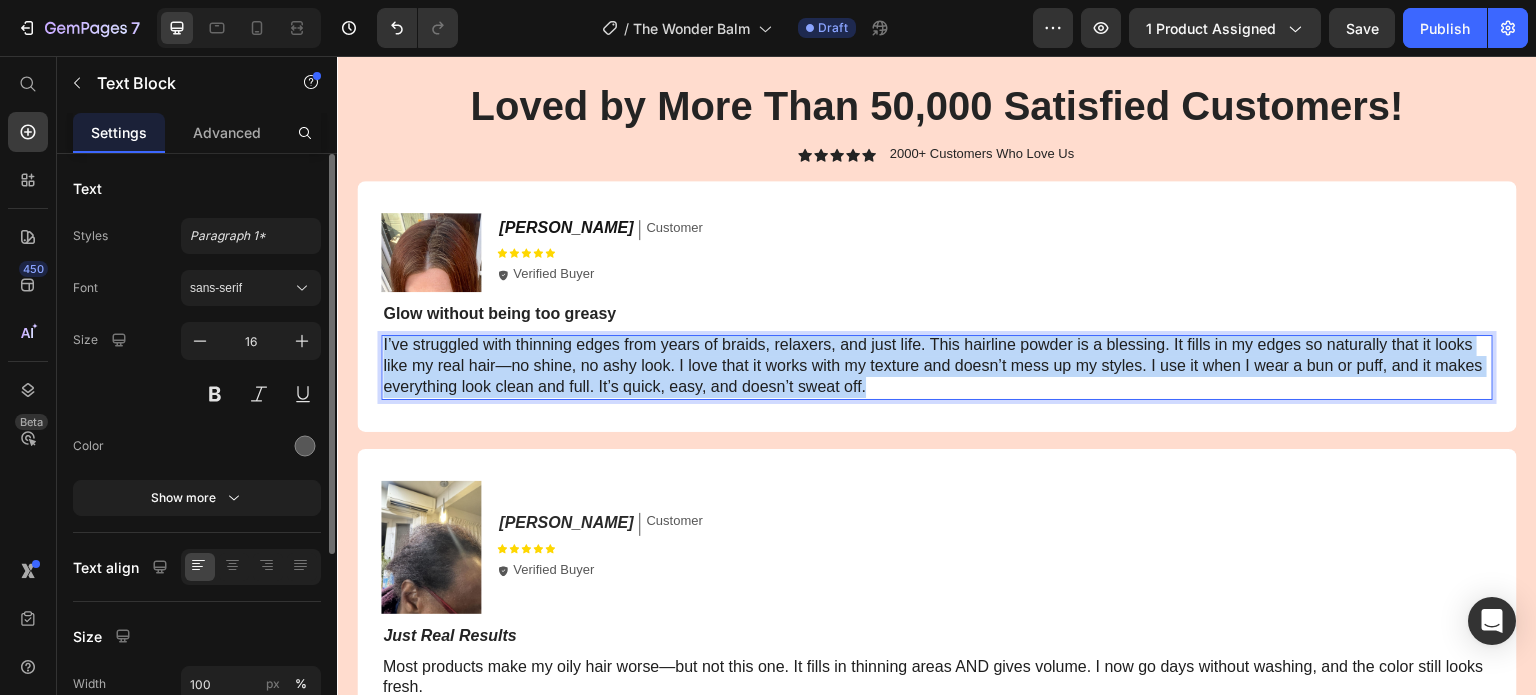 click on "I’ve struggled with thinning edges from years of braids, relaxers, and just life. This hairline powder is a blessing. It fills in my edges so naturally that it looks like my real hair—no shine, no ashy look. I love that it works with my texture and doesn’t mess up my styles. I use it when I wear a bun or puff, and it makes everything look clean and full. It’s quick, easy, and doesn’t sweat off." at bounding box center (933, 365) 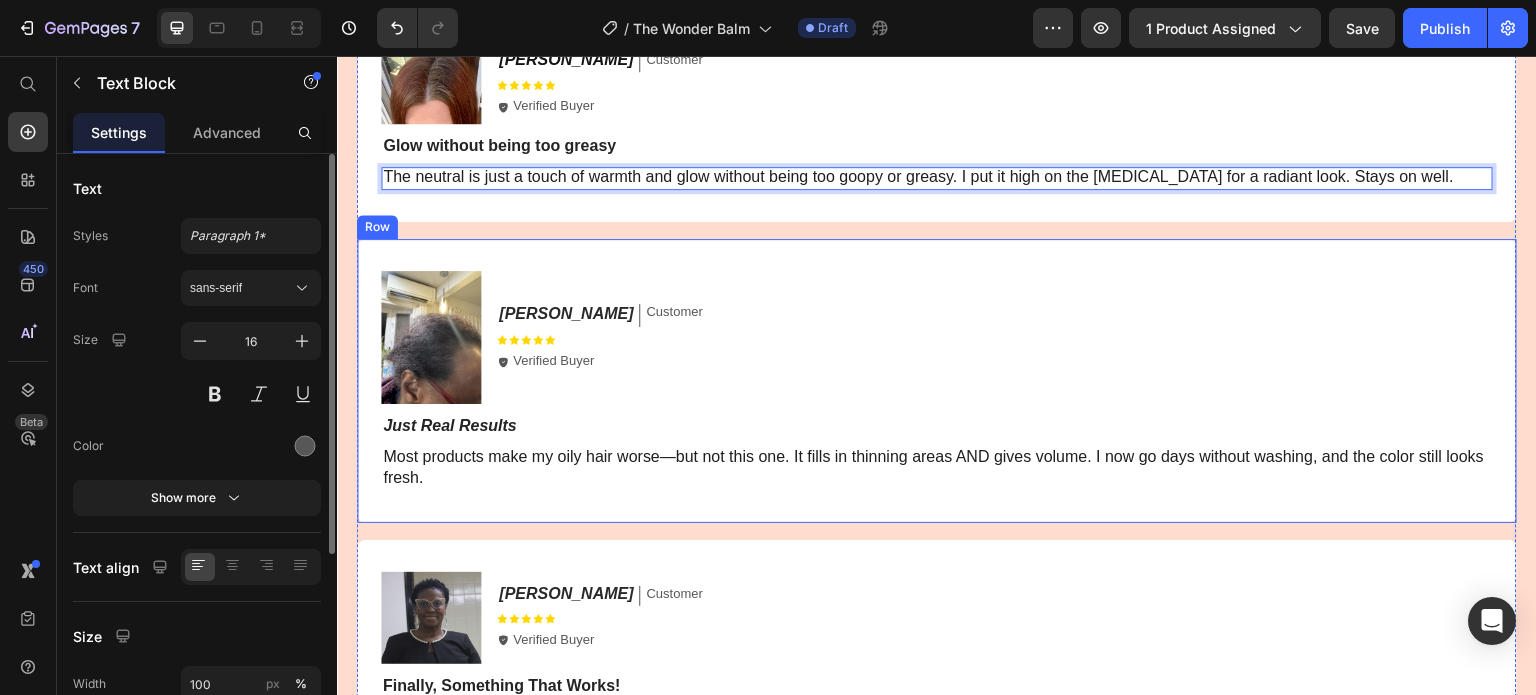 scroll, scrollTop: 4256, scrollLeft: 0, axis: vertical 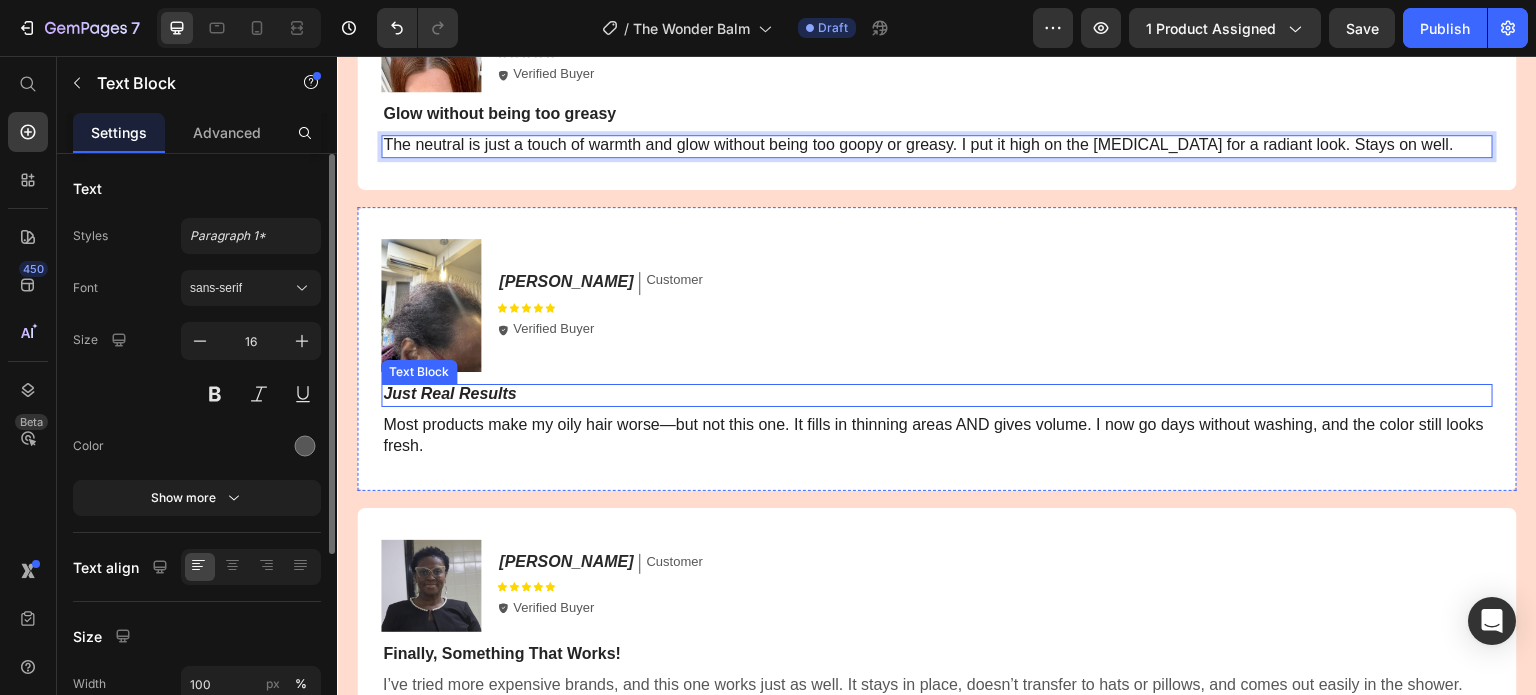 click on "Just Real Results" at bounding box center [449, 393] 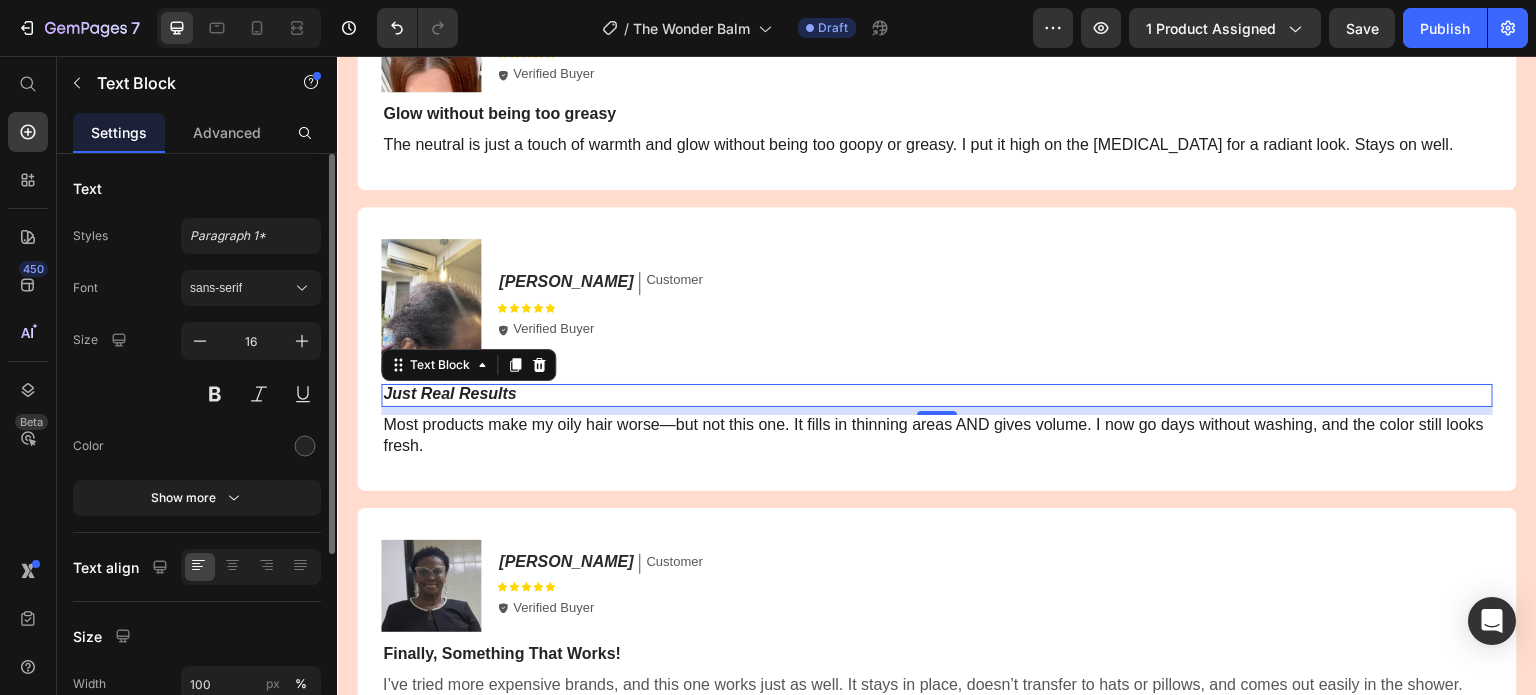 click on "Just Real Results" at bounding box center [449, 393] 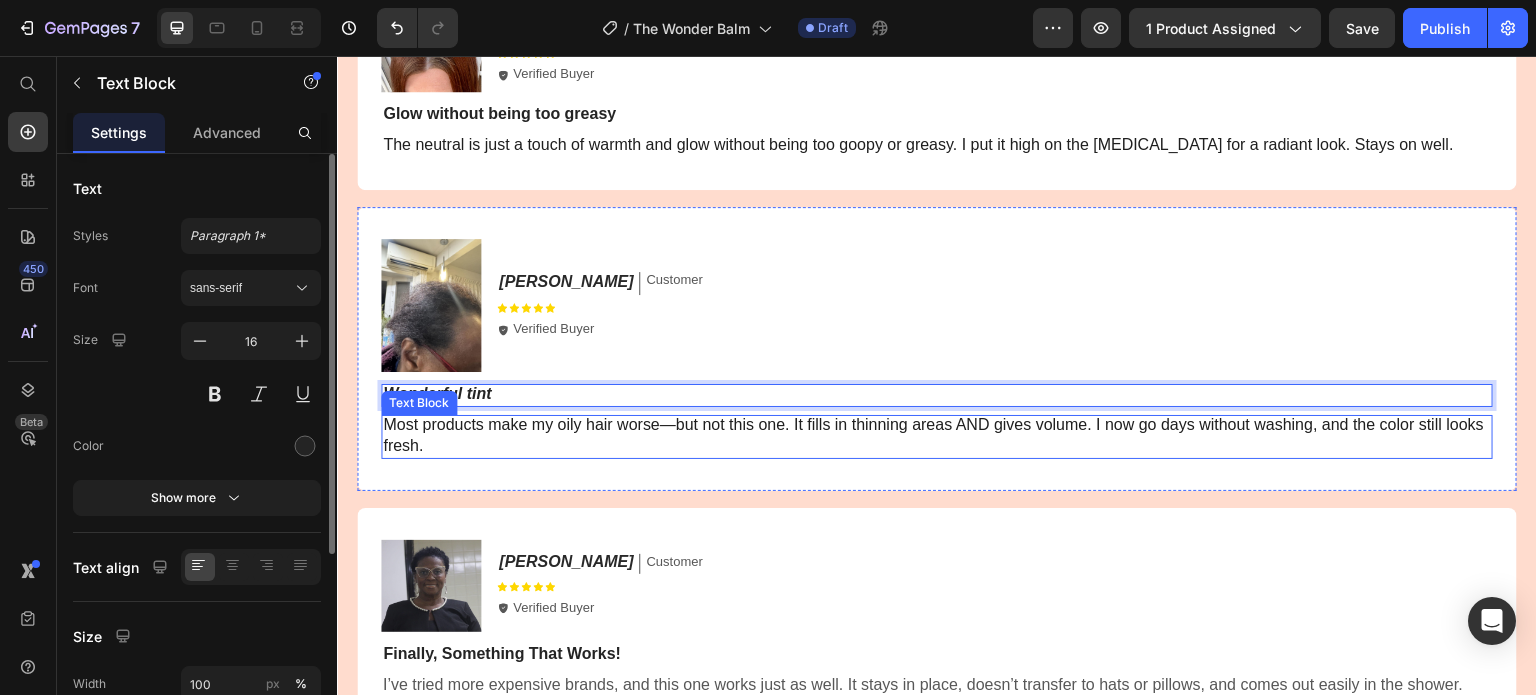 click on "Most products make my oily hair worse—but not this one. It fills in thinning areas AND gives volume. I now go days without washing, and the color still looks fresh." at bounding box center (937, 436) 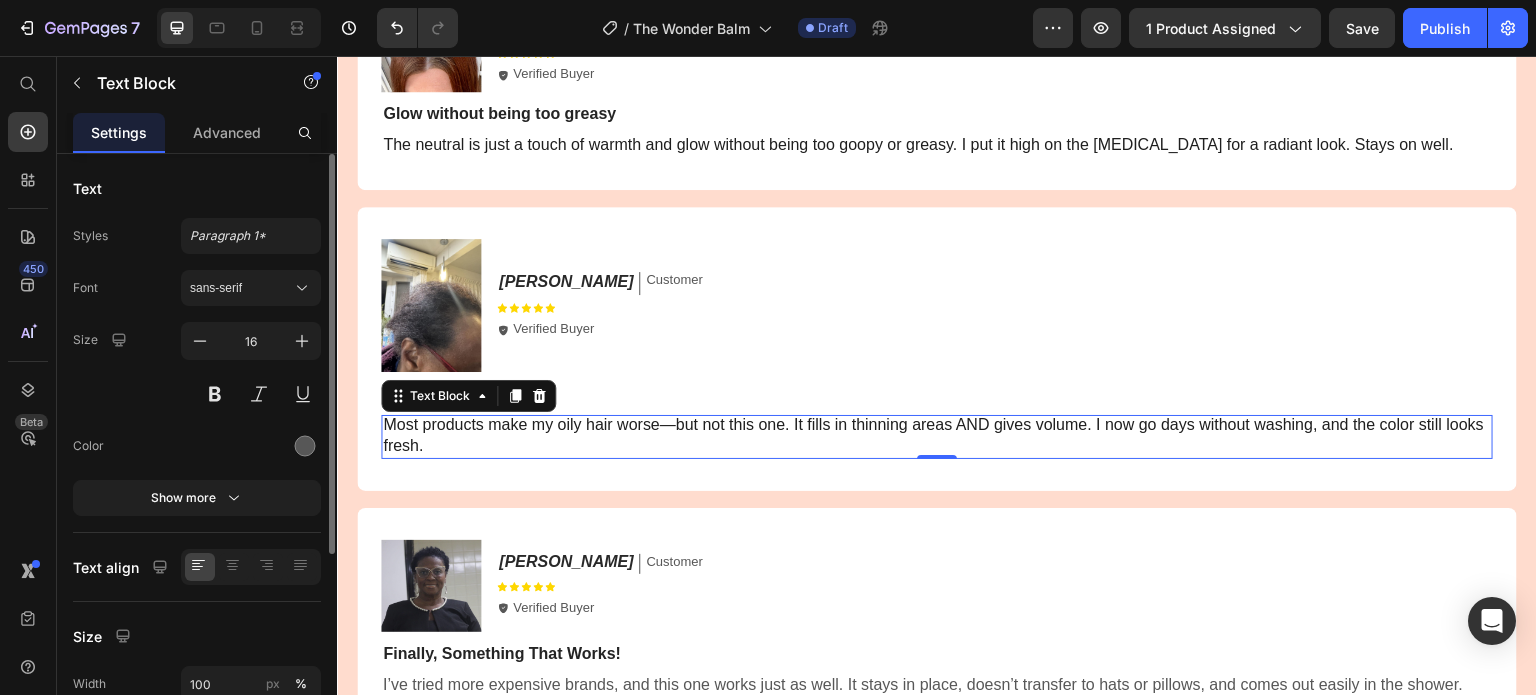 click on "Most products make my oily hair worse—but not this one. It fills in thinning areas AND gives volume. I now go days without washing, and the color still looks fresh." at bounding box center (933, 435) 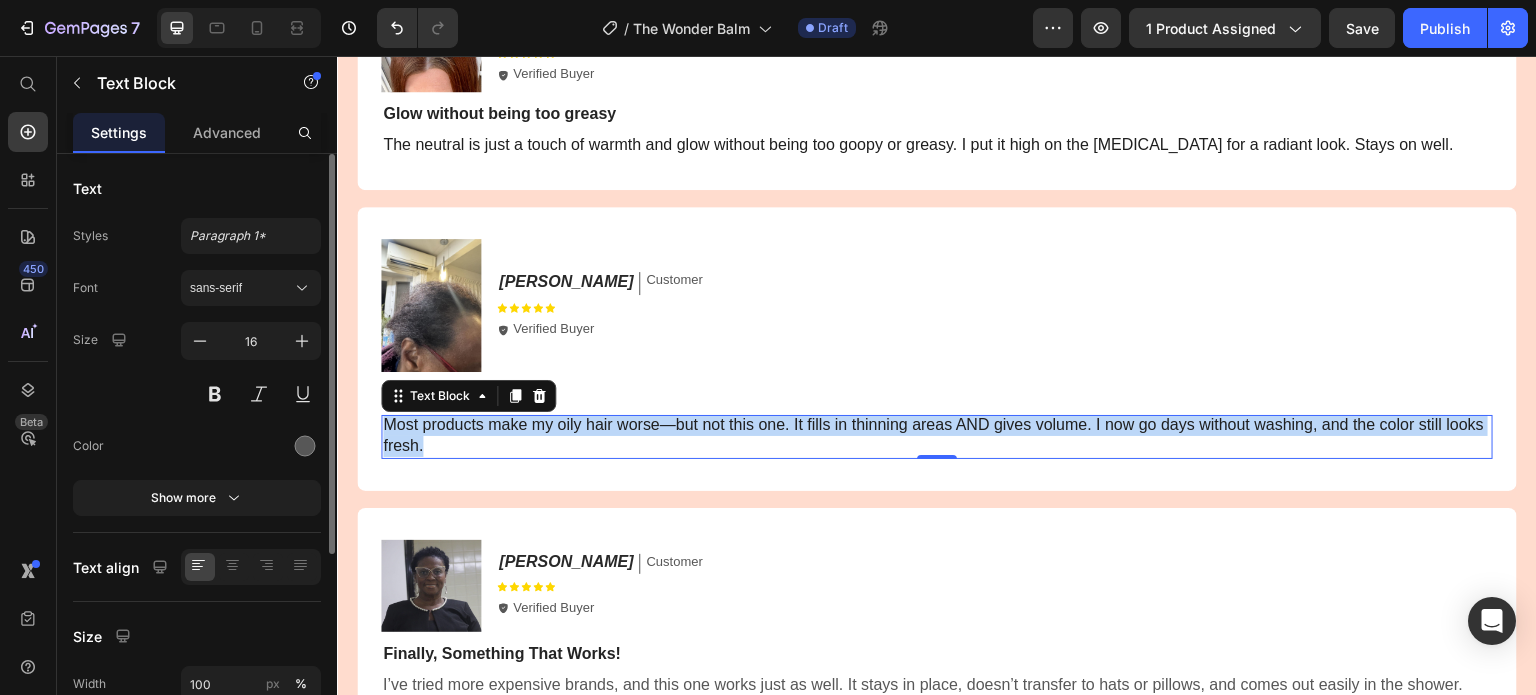 click on "Most products make my oily hair worse—but not this one. It fills in thinning areas AND gives volume. I now go days without washing, and the color still looks fresh." at bounding box center (933, 435) 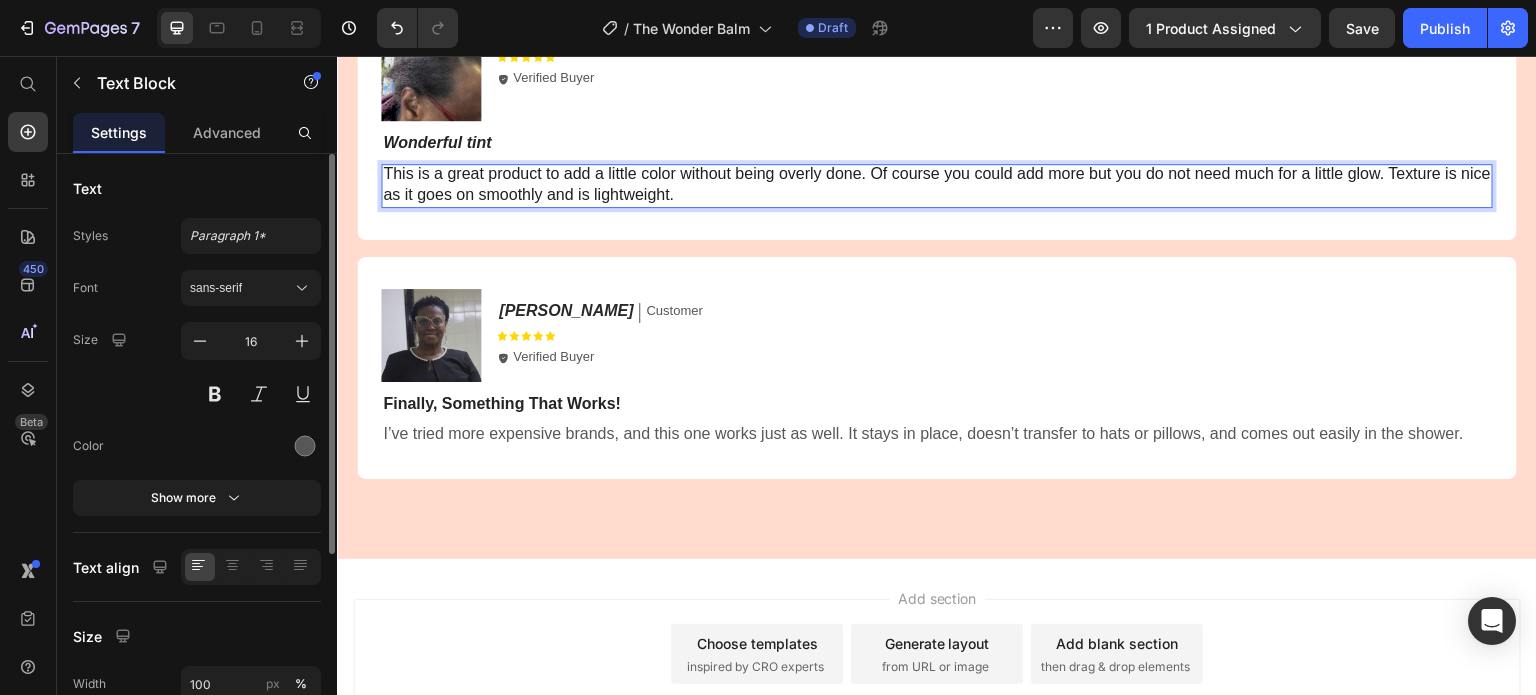 scroll, scrollTop: 4510, scrollLeft: 0, axis: vertical 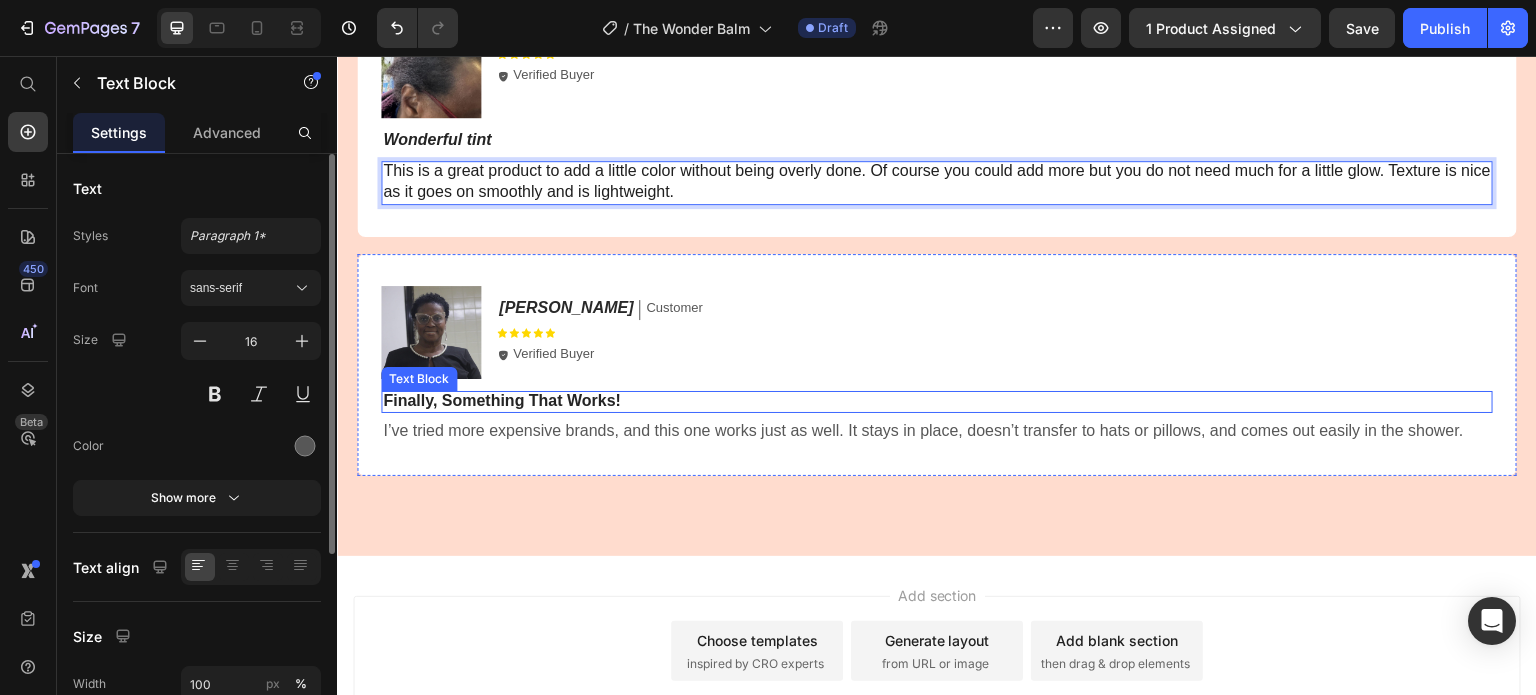 click on "Finally, Something That Works!" at bounding box center (937, 401) 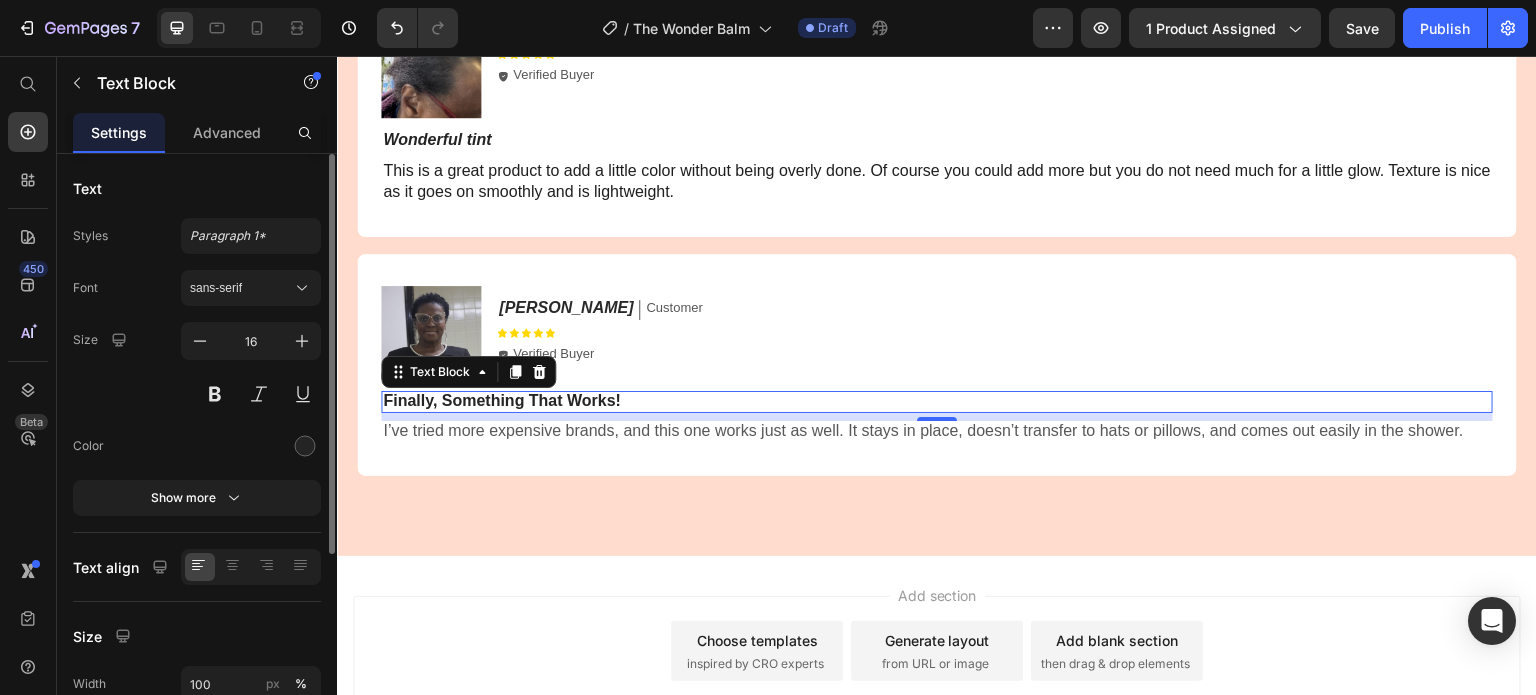 click on "Finally, Something That Works!" at bounding box center [937, 401] 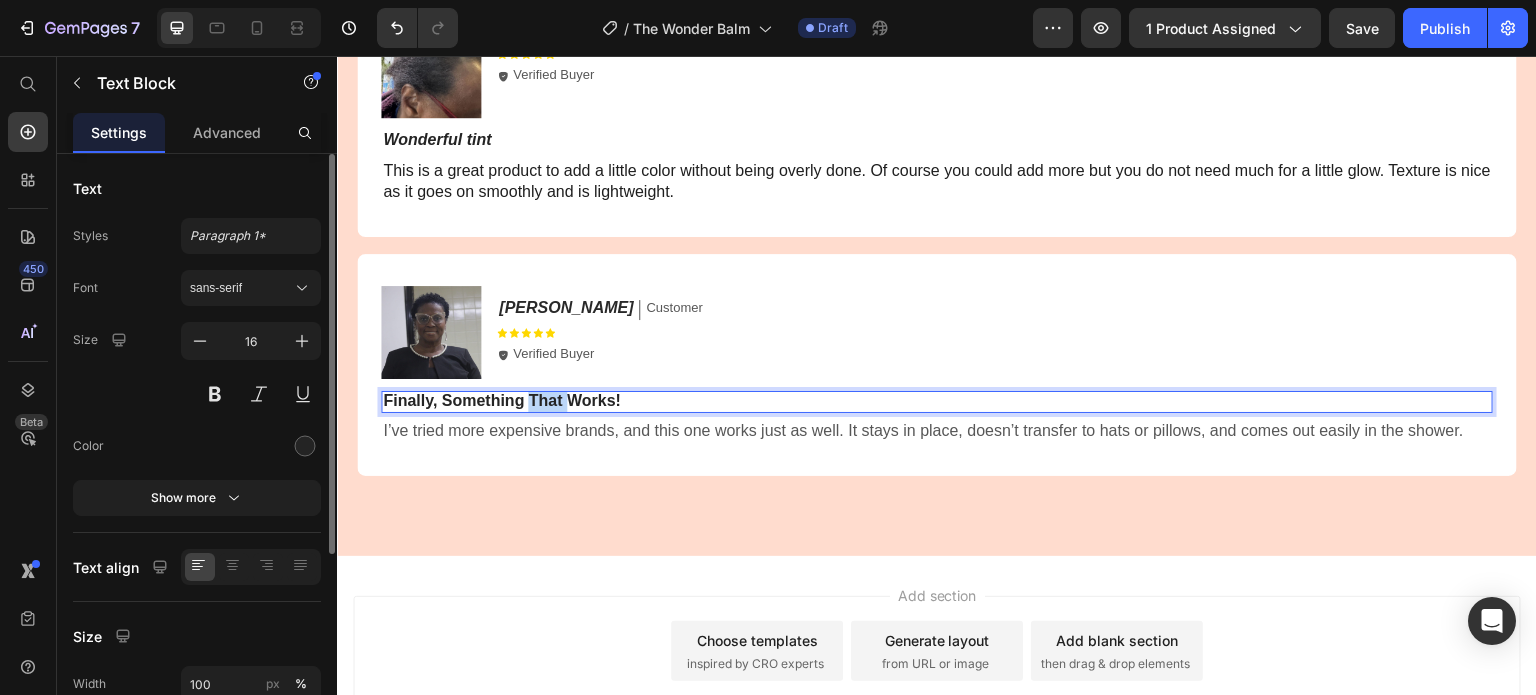 click on "Finally, Something That Works!" at bounding box center [937, 401] 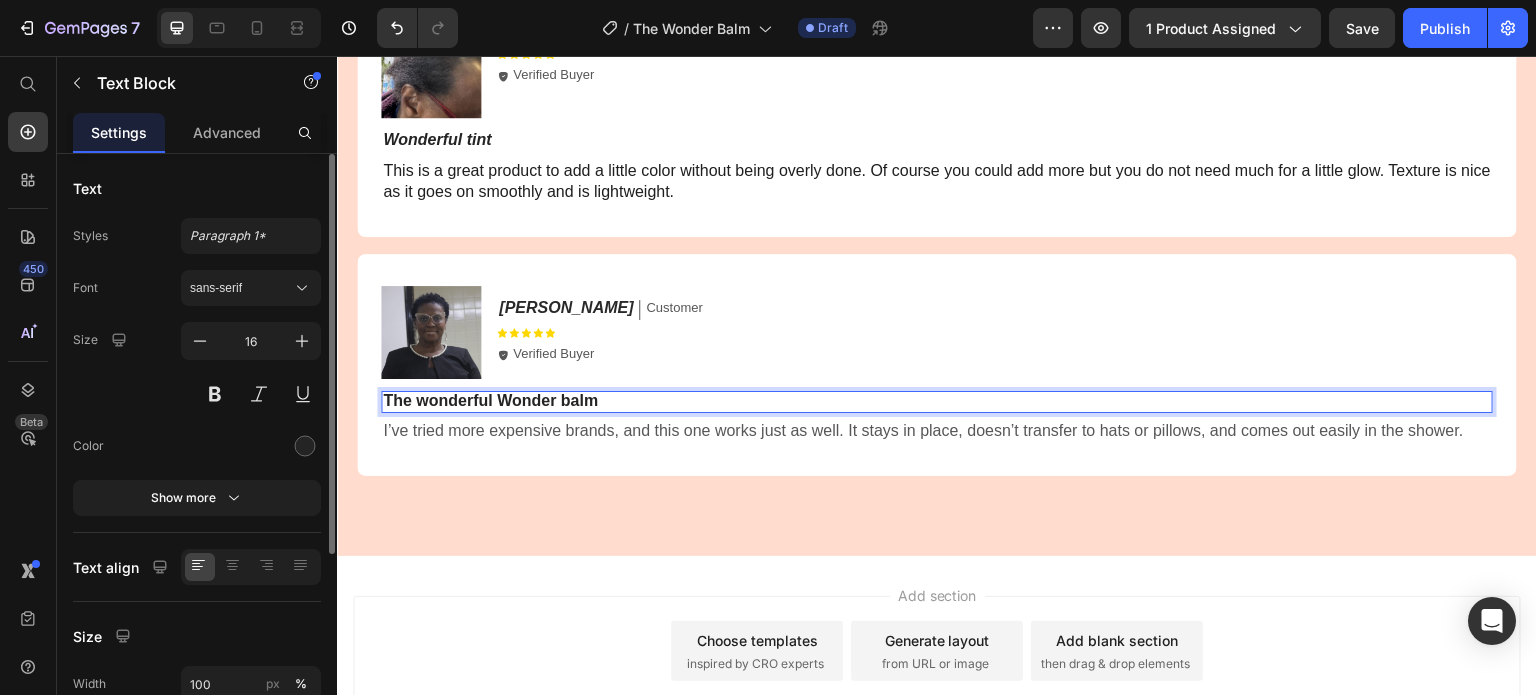 click on "I’ve tried more expensive brands, and this one works just as well. It stays in place, doesn’t transfer to hats or pillows, and comes out easily in the shower." at bounding box center (937, 431) 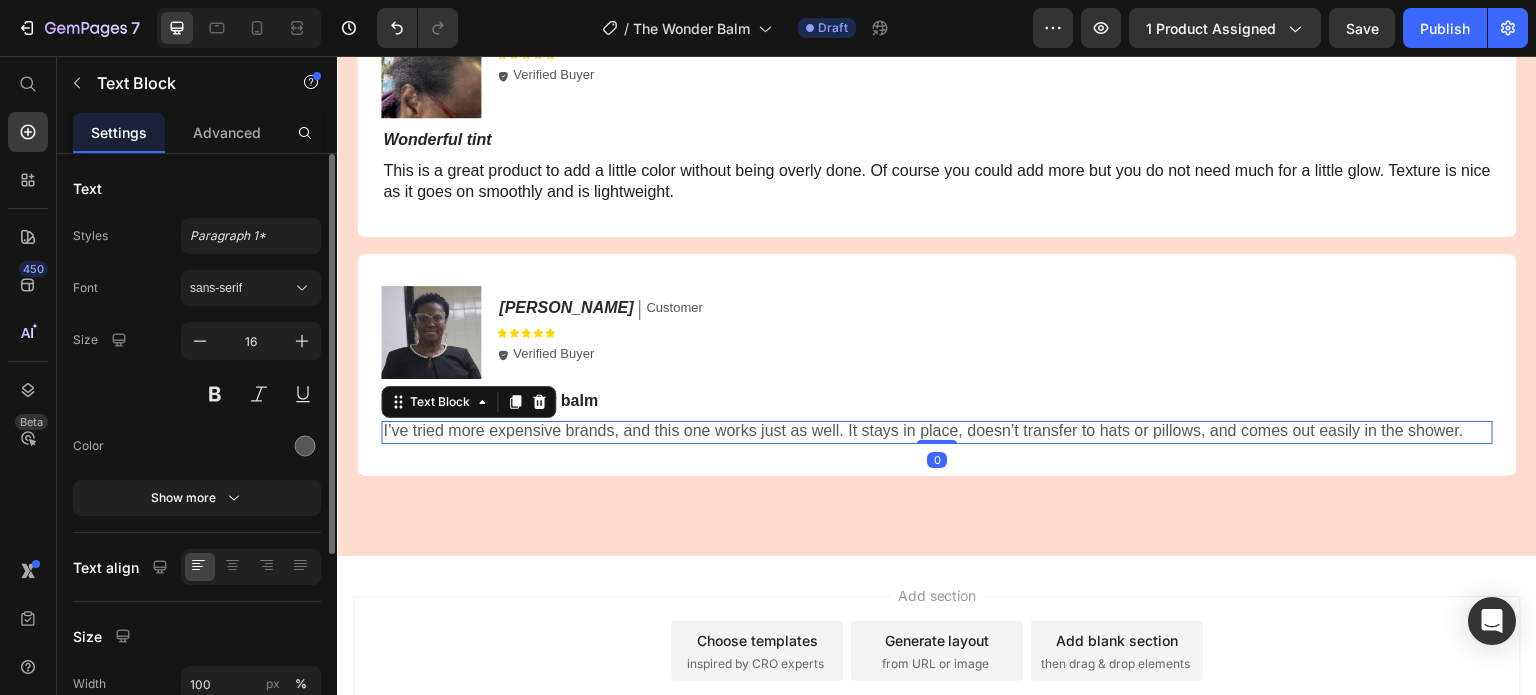 click on "I’ve tried more expensive brands, and this one works just as well. It stays in place, doesn’t transfer to hats or pillows, and comes out easily in the shower." at bounding box center (937, 431) 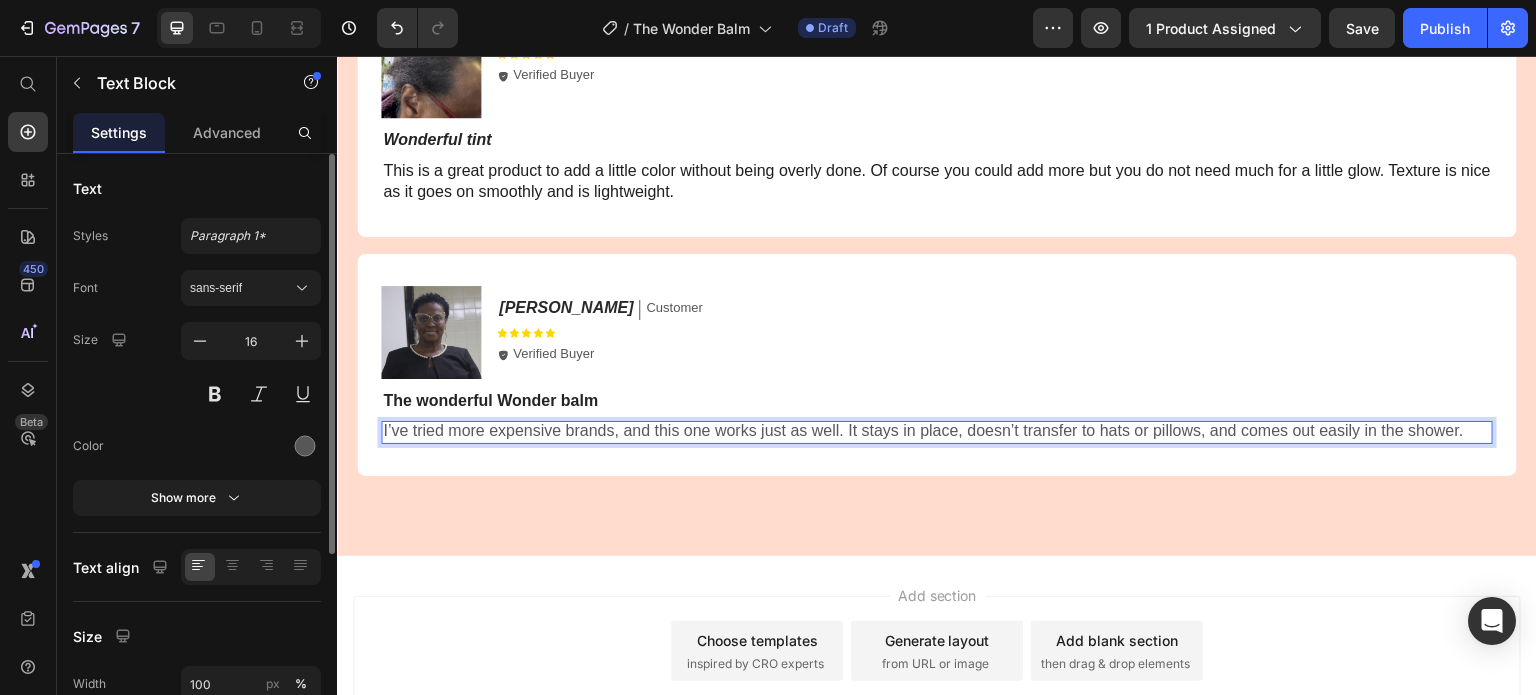 click on "I’ve tried more expensive brands, and this one works just as well. It stays in place, doesn’t transfer to hats or pillows, and comes out easily in the shower." at bounding box center (937, 431) 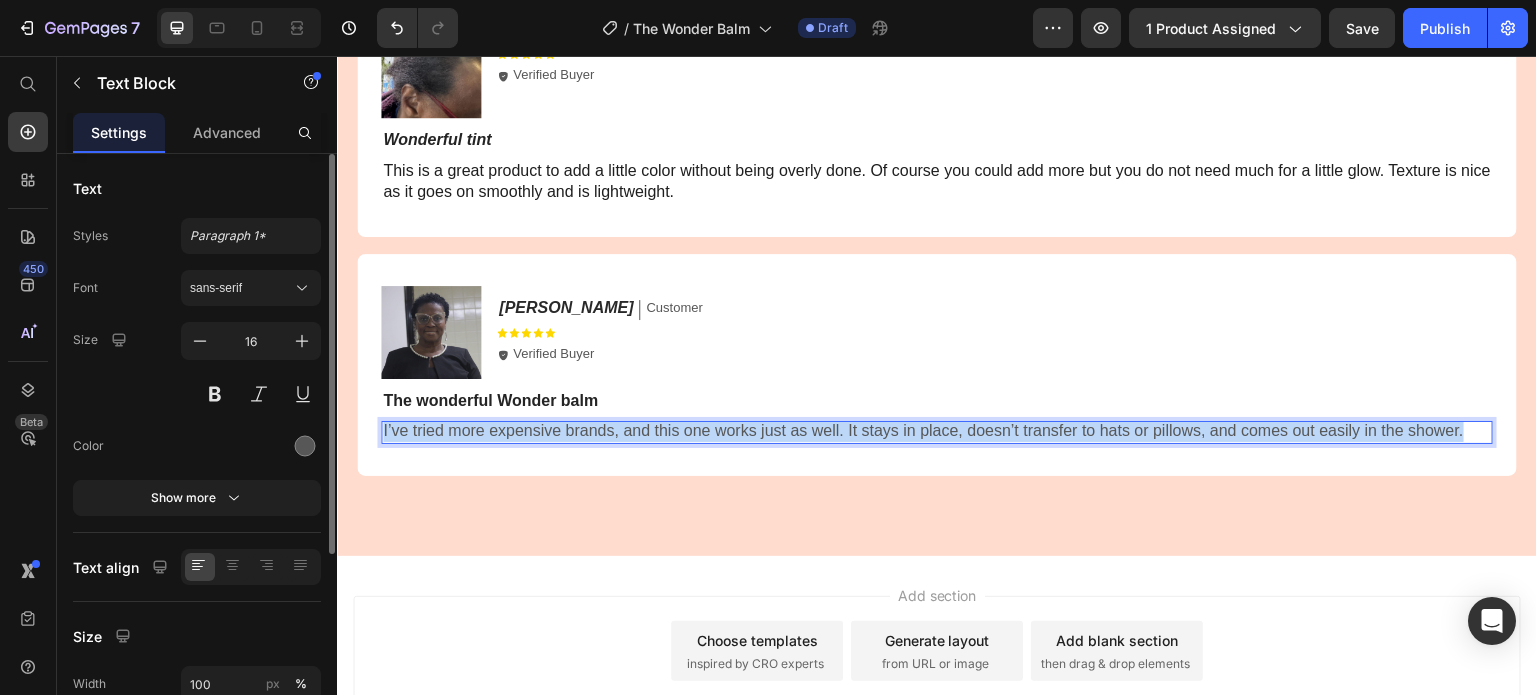 click on "I’ve tried more expensive brands, and this one works just as well. It stays in place, doesn’t transfer to hats or pillows, and comes out easily in the shower." at bounding box center [937, 431] 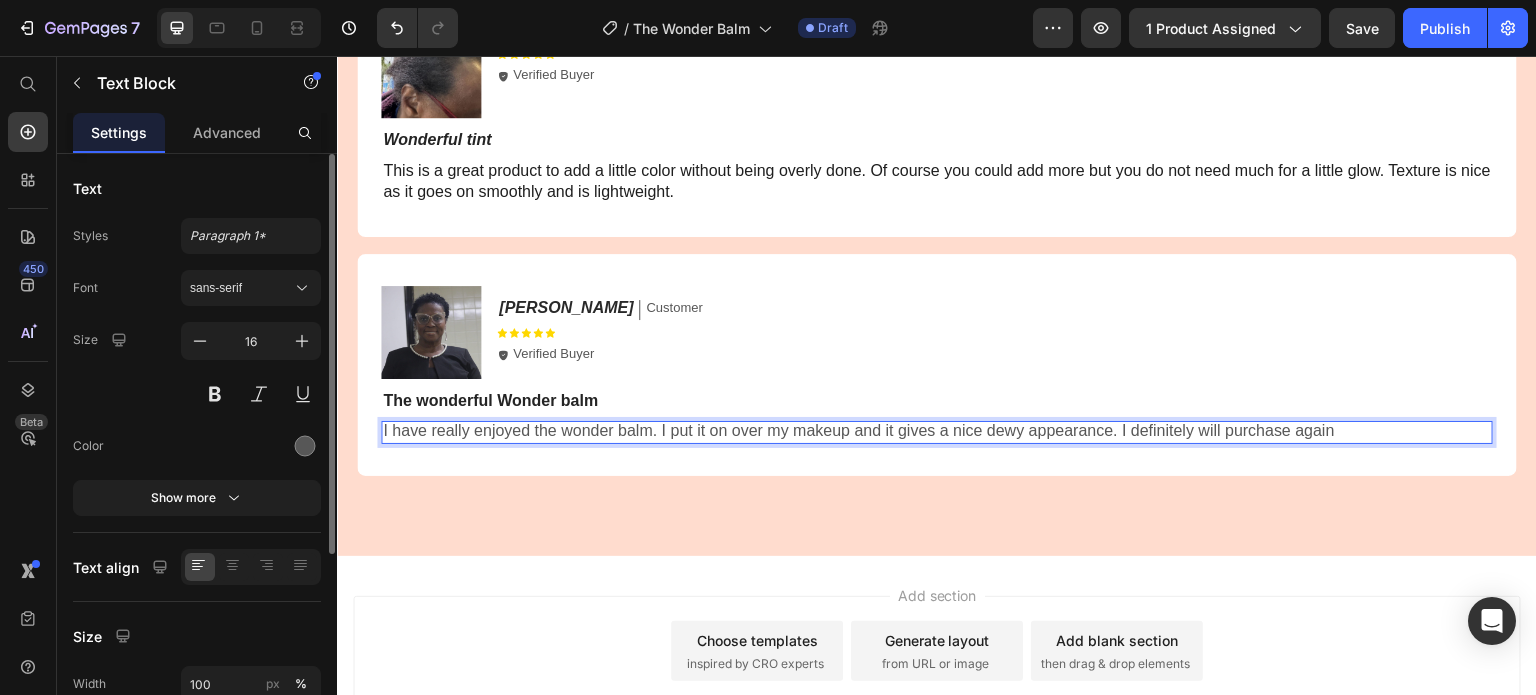 click on "I have really enjoyed the wonder balm. I put it on over my makeup and it gives a nice dewy appearance. I definitely will purchase again" at bounding box center [937, 431] 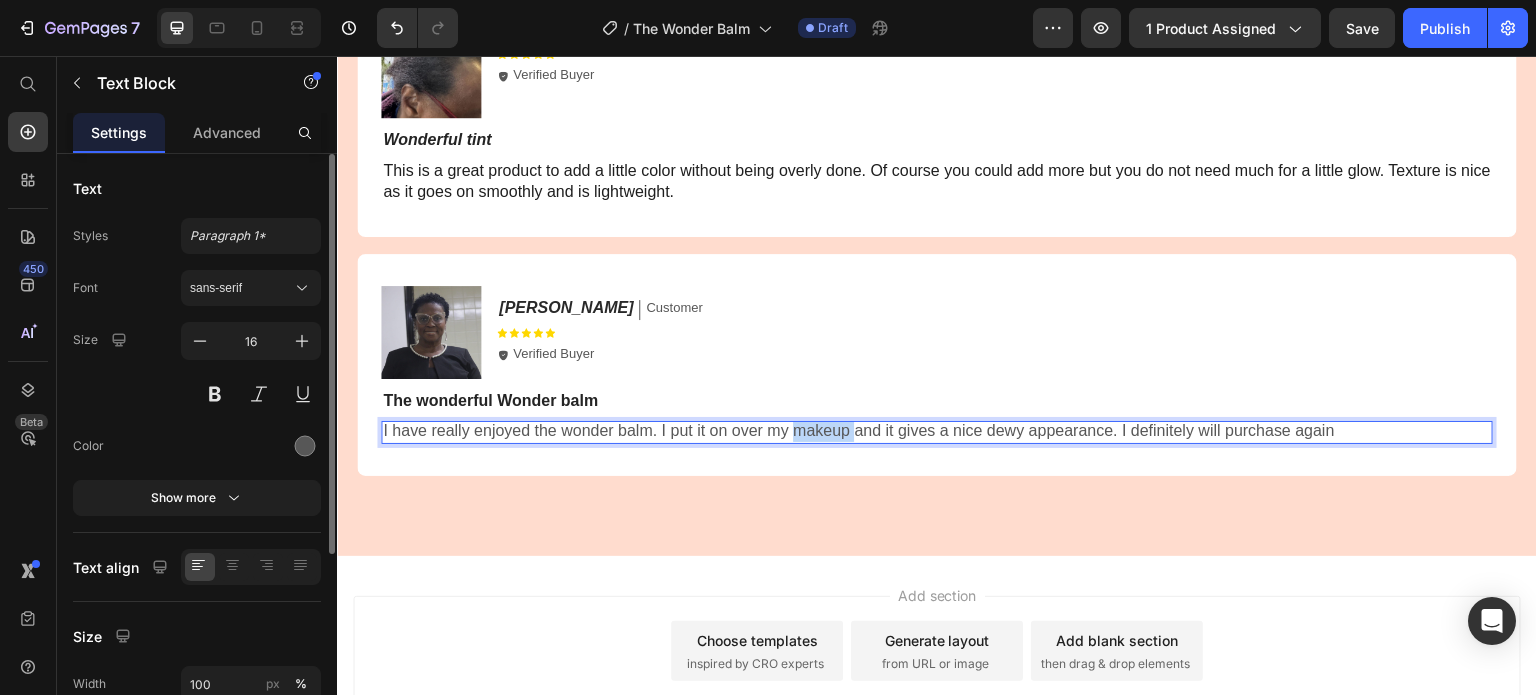 click on "I have really enjoyed the wonder balm. I put it on over my makeup and it gives a nice dewy appearance. I definitely will purchase again" at bounding box center (937, 431) 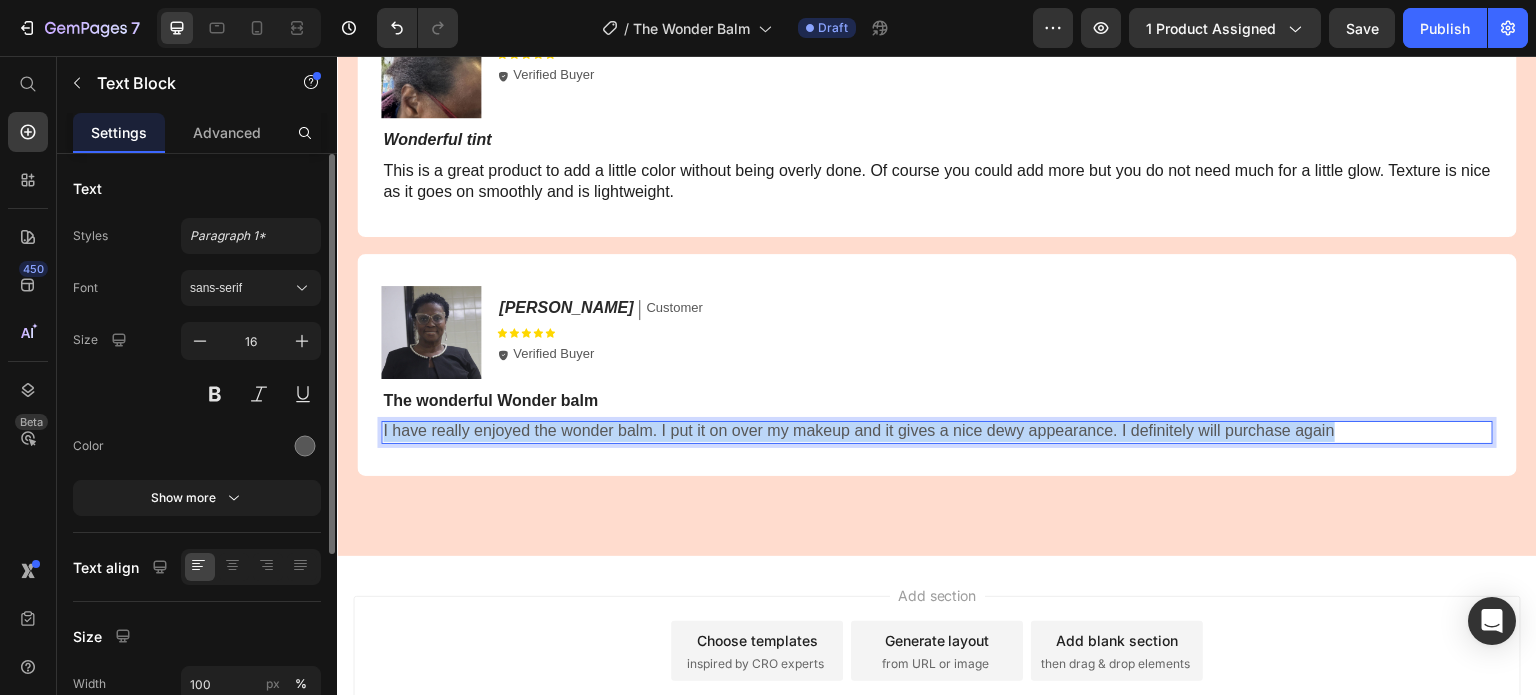 click on "I have really enjoyed the wonder balm. I put it on over my makeup and it gives a nice dewy appearance. I definitely will purchase again" at bounding box center (937, 431) 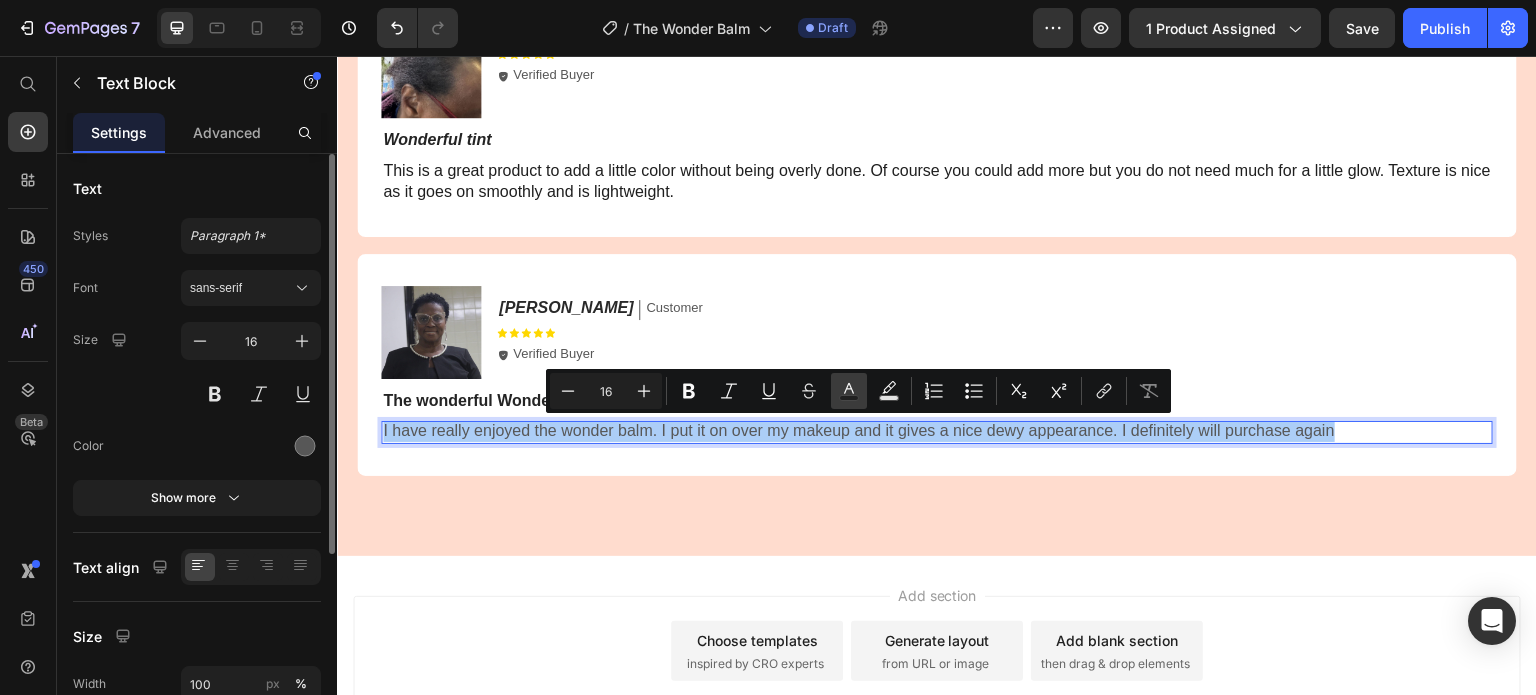 click 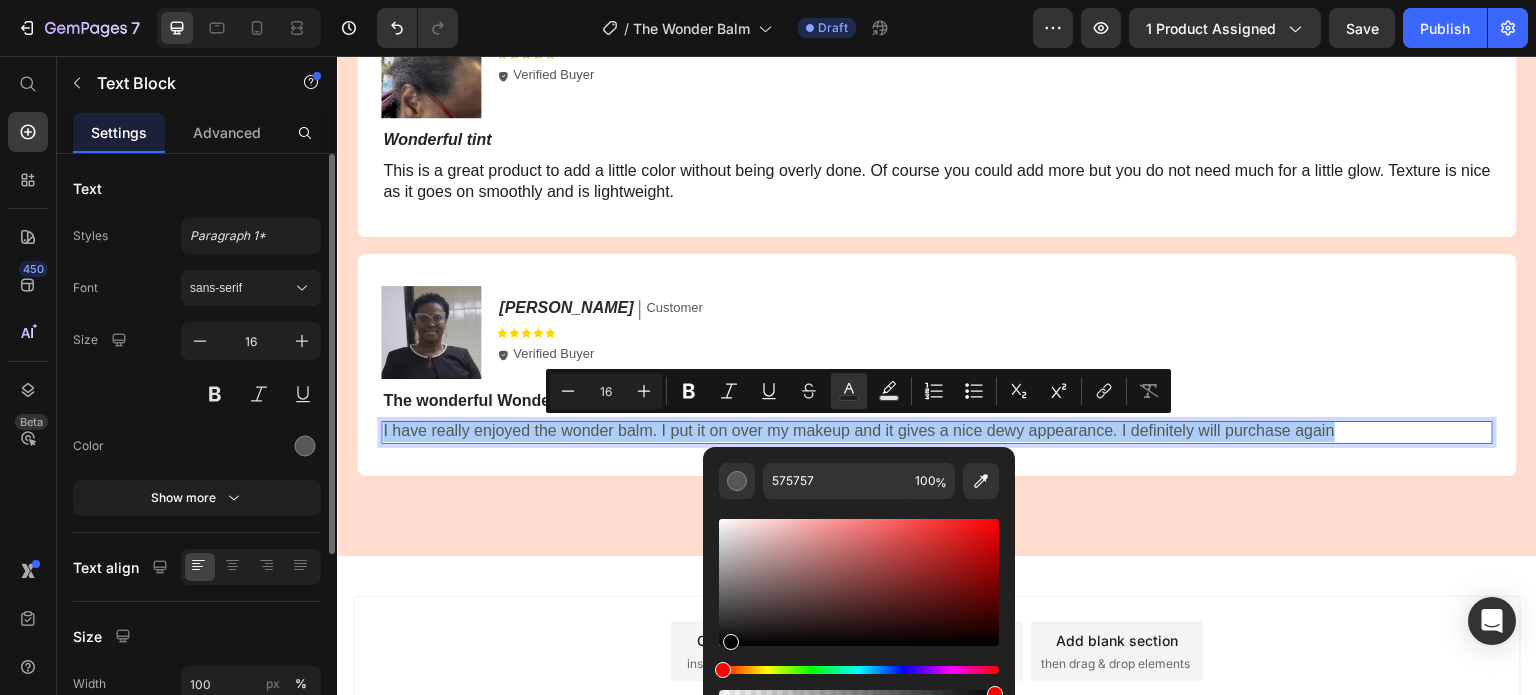 drag, startPoint x: 724, startPoint y: 611, endPoint x: 728, endPoint y: 653, distance: 42.190044 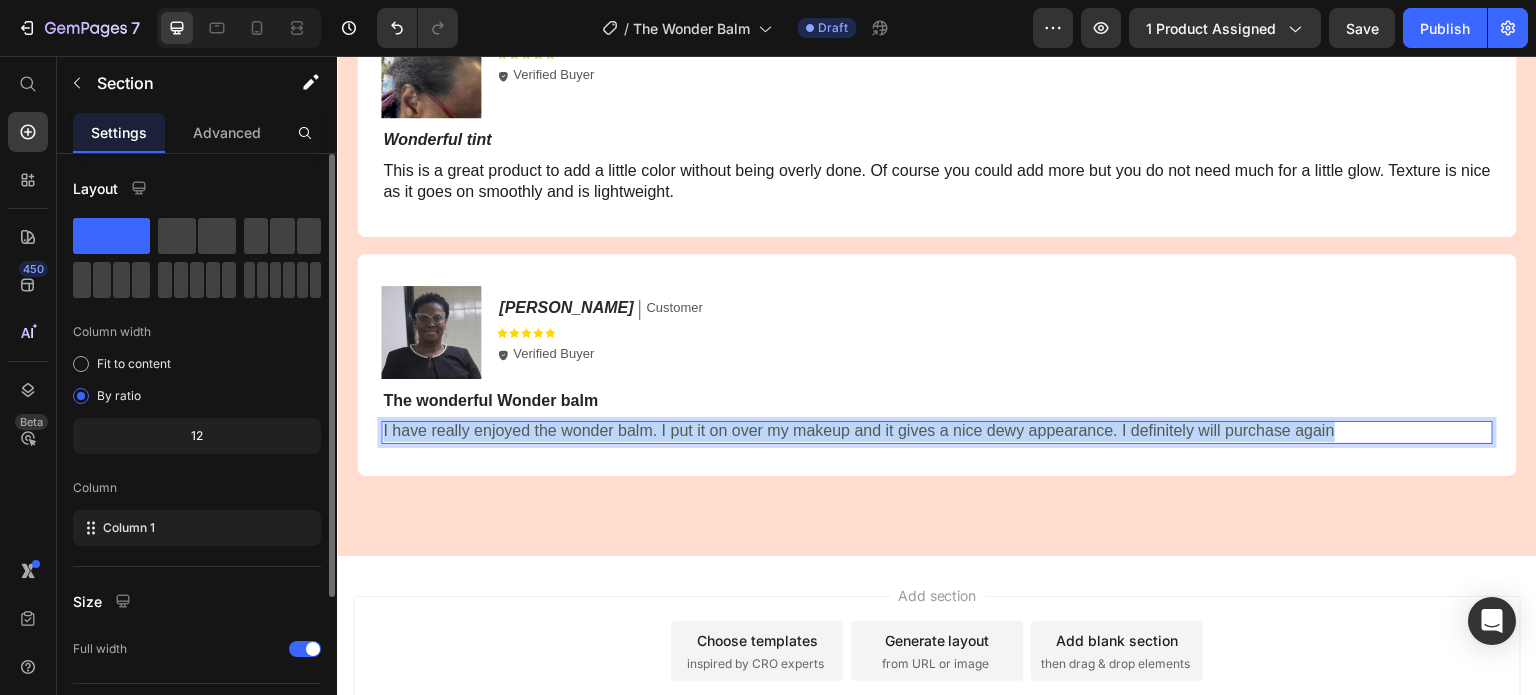 click on "Loved by More Than 50,000 Satisfied Customers! Heading Icon Icon Icon Icon Icon Icon List 2000+ Customers Who Love Us Text Block Row Image [PERSON_NAME] Text Block Customer  Text Block Row Icon Icon Icon Icon Icon Icon List
Icon Verified Buyer Text Block Row Row Glow without being too greasy Text Block The neutral is just a touch of warmth and glow without being too goopy or greasy. I put it high on the [MEDICAL_DATA] for a radiant look. Stays on well. Text Block Row Image [PERSON_NAME] Text Block Customer  Text Block Row Icon Icon Icon Icon Icon Icon List
Icon Verified Buyer Text Block Row Row Wonderful tint Text Block This is a great product to add a little color without being overly done. Of course you could add more but you do not need much for a little glow. Texture is nice as it goes on smoothly and is lightweight. Text Block Row Image [PERSON_NAME] Text Block Customer  Text Block Row Icon Icon Icon Icon Icon Icon List
Icon Verified Buyer Text Block Row Row   0 Row" at bounding box center [937, 51] 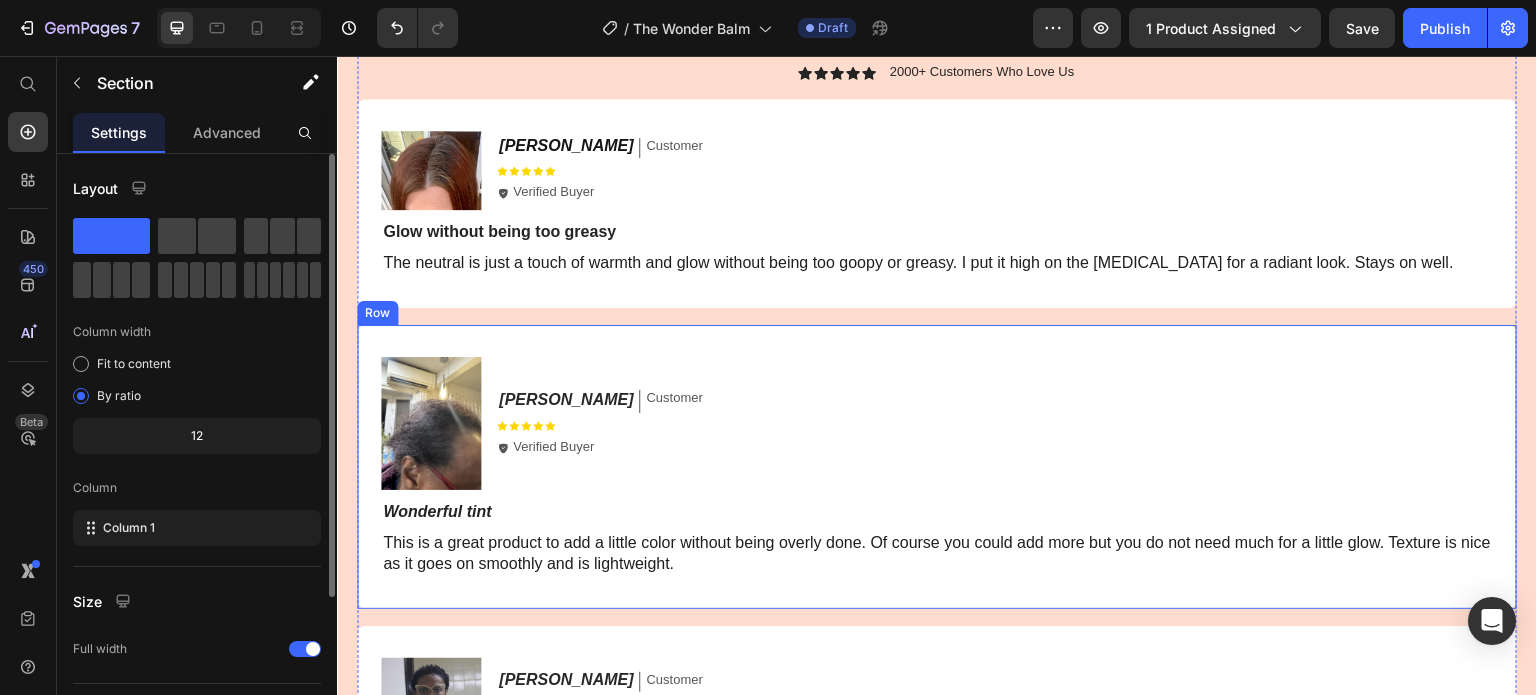 scroll, scrollTop: 4118, scrollLeft: 0, axis: vertical 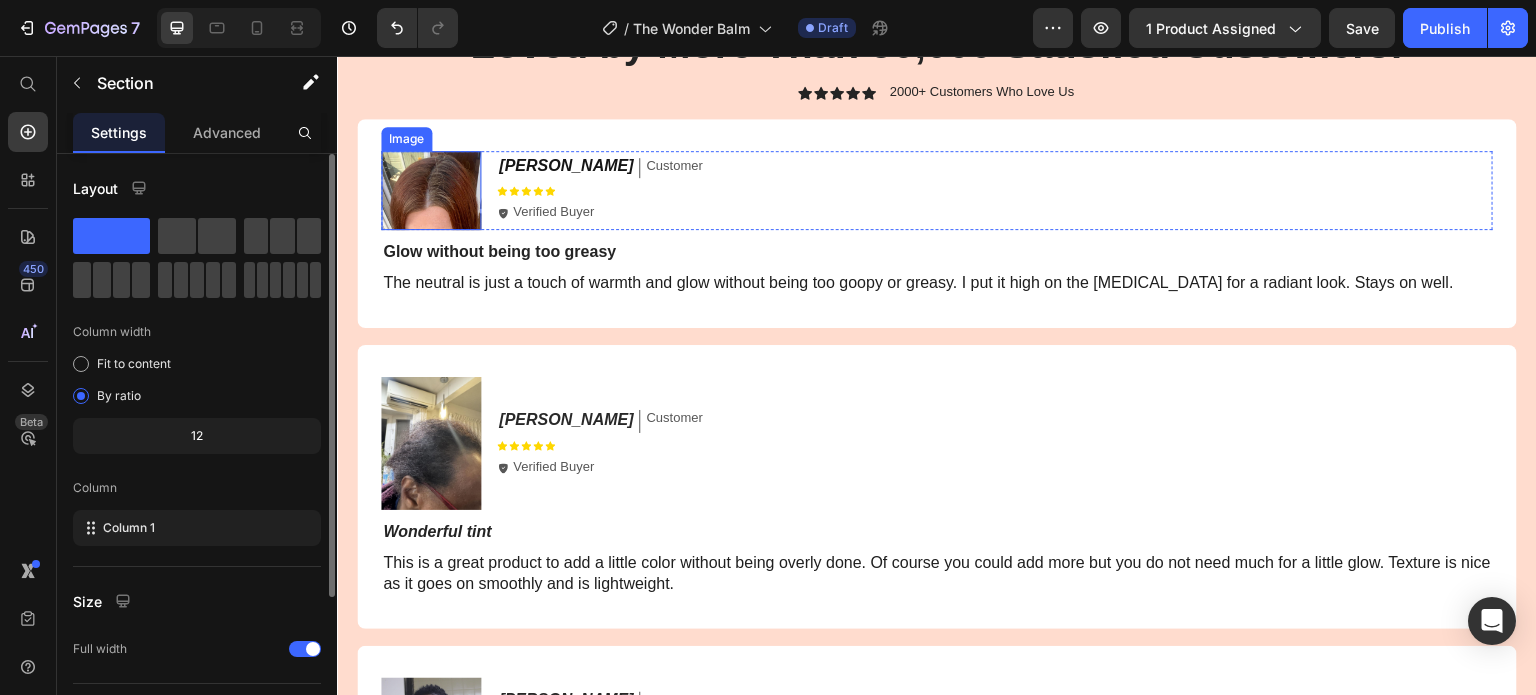 click at bounding box center [431, 190] 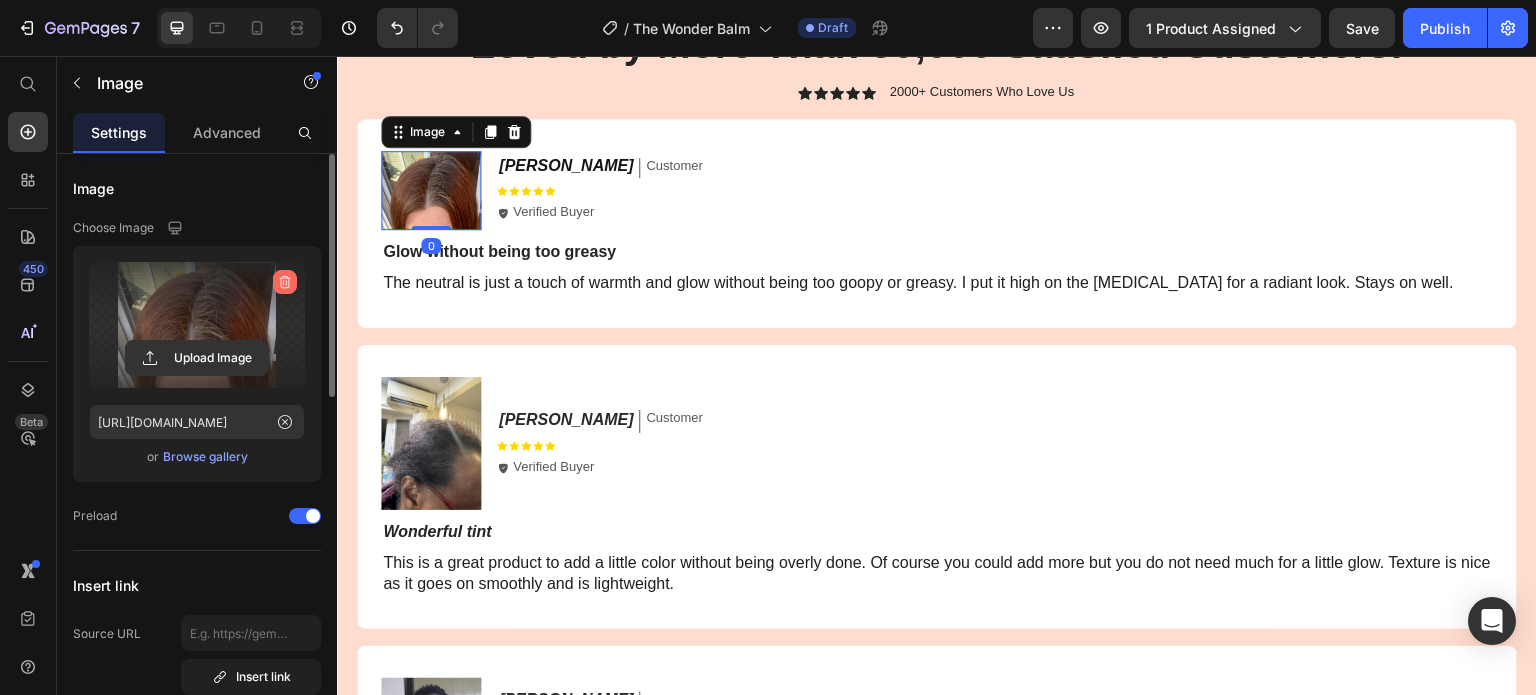 click at bounding box center (285, 282) 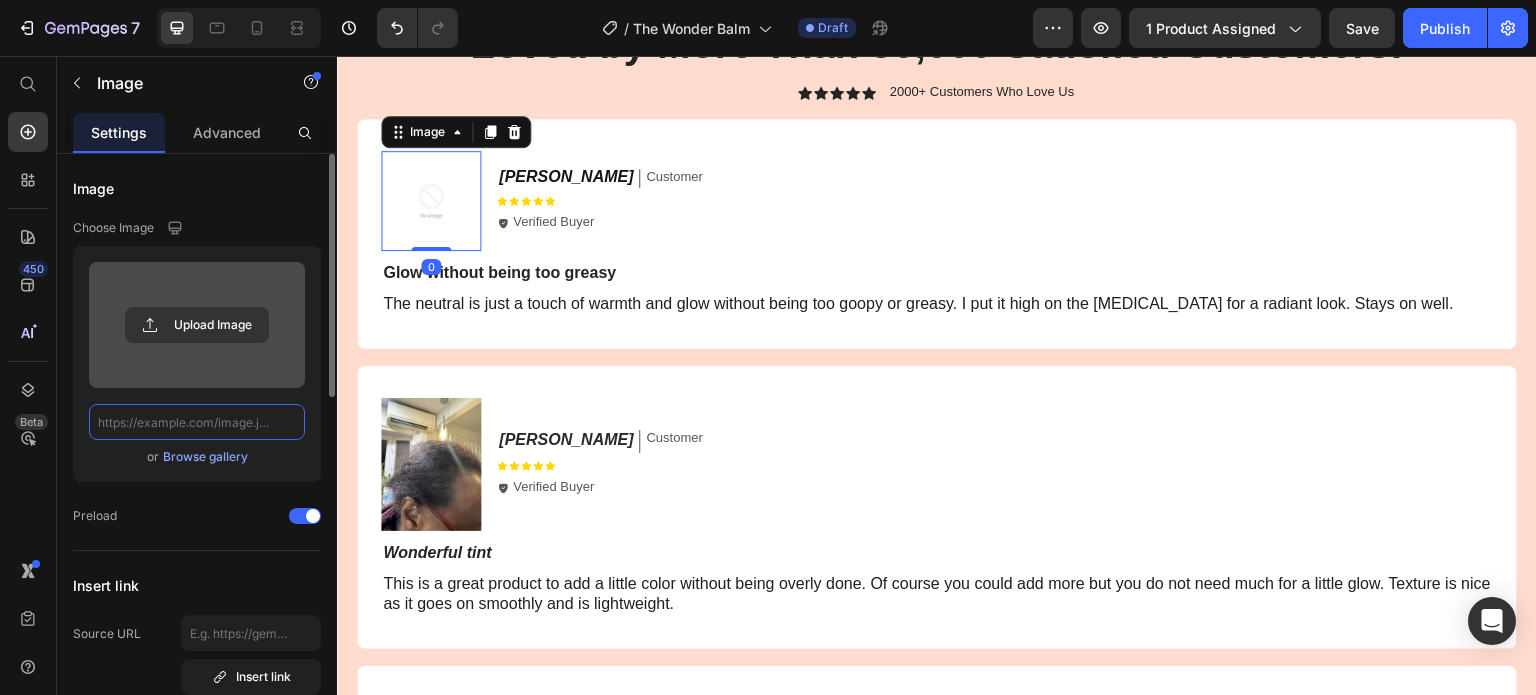 scroll, scrollTop: 0, scrollLeft: 0, axis: both 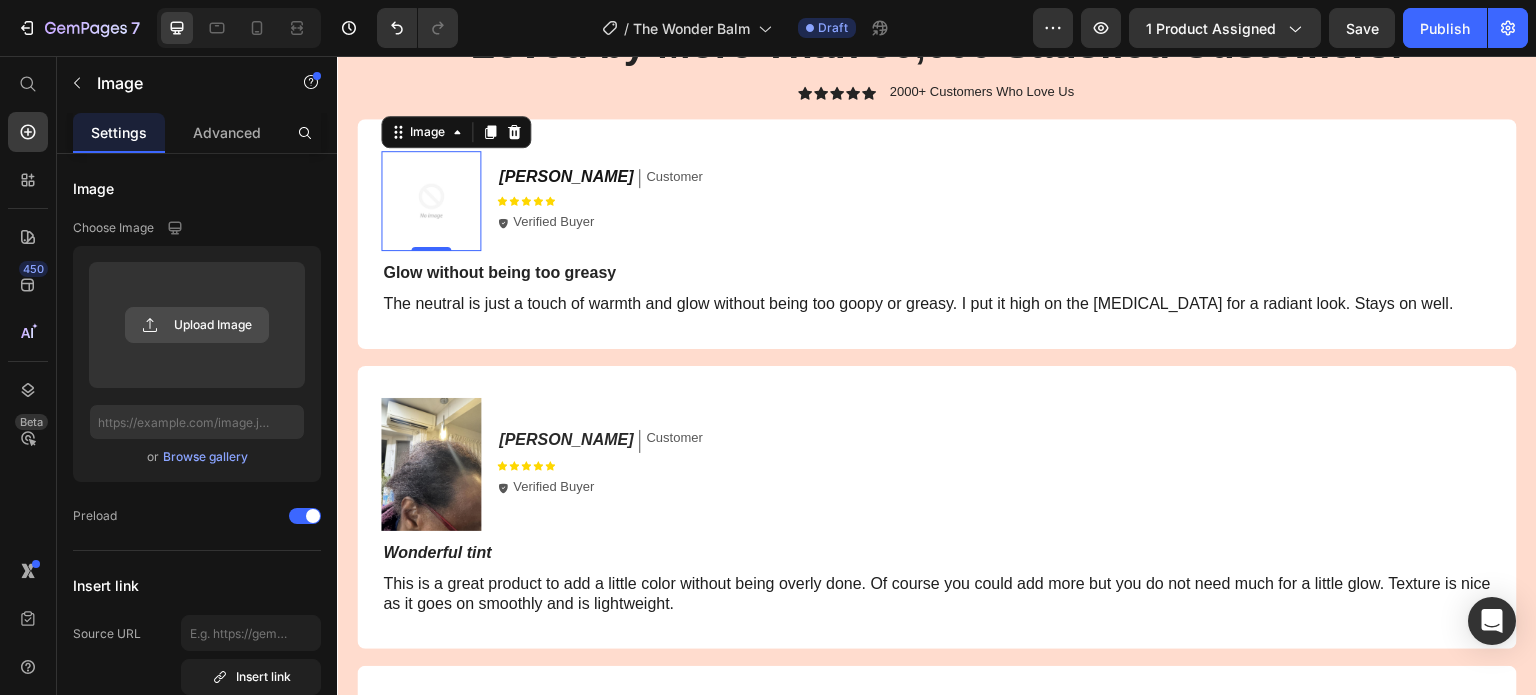 click 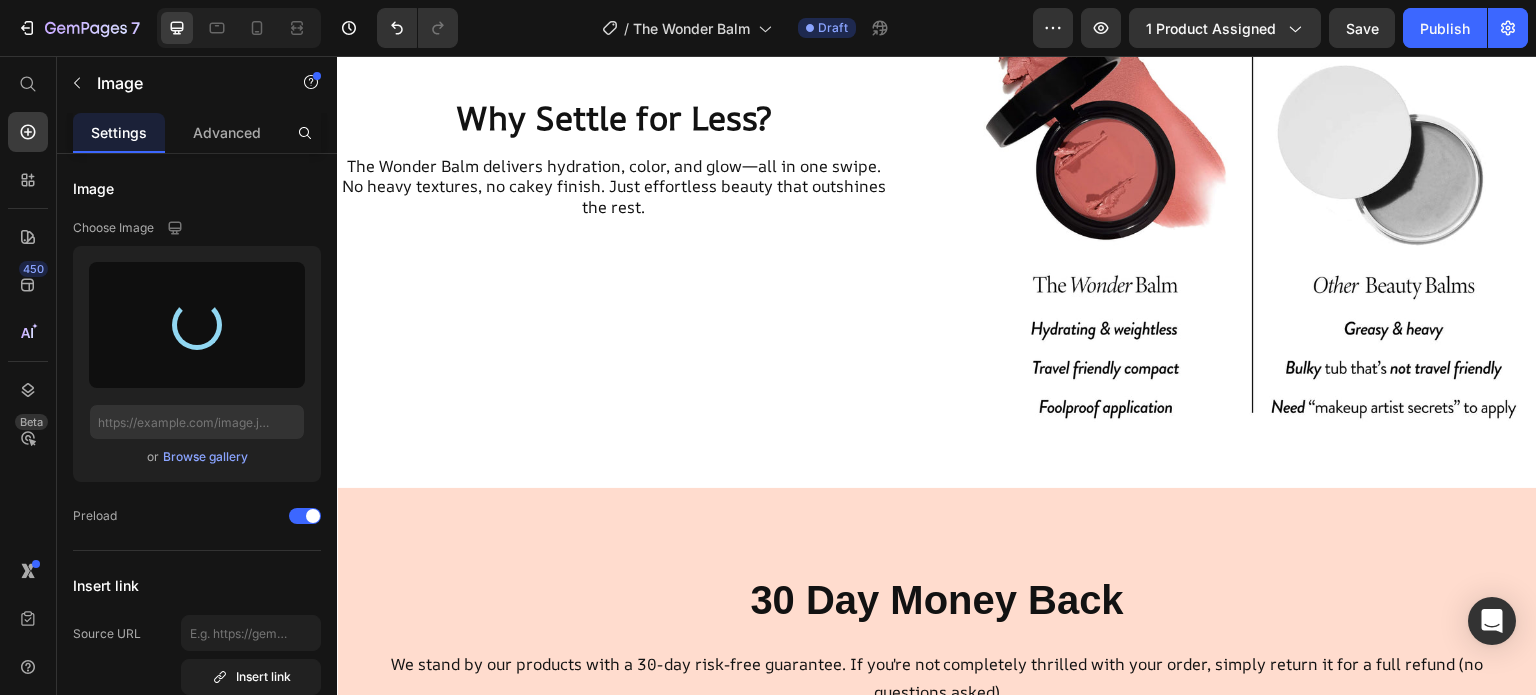 scroll, scrollTop: 1687, scrollLeft: 0, axis: vertical 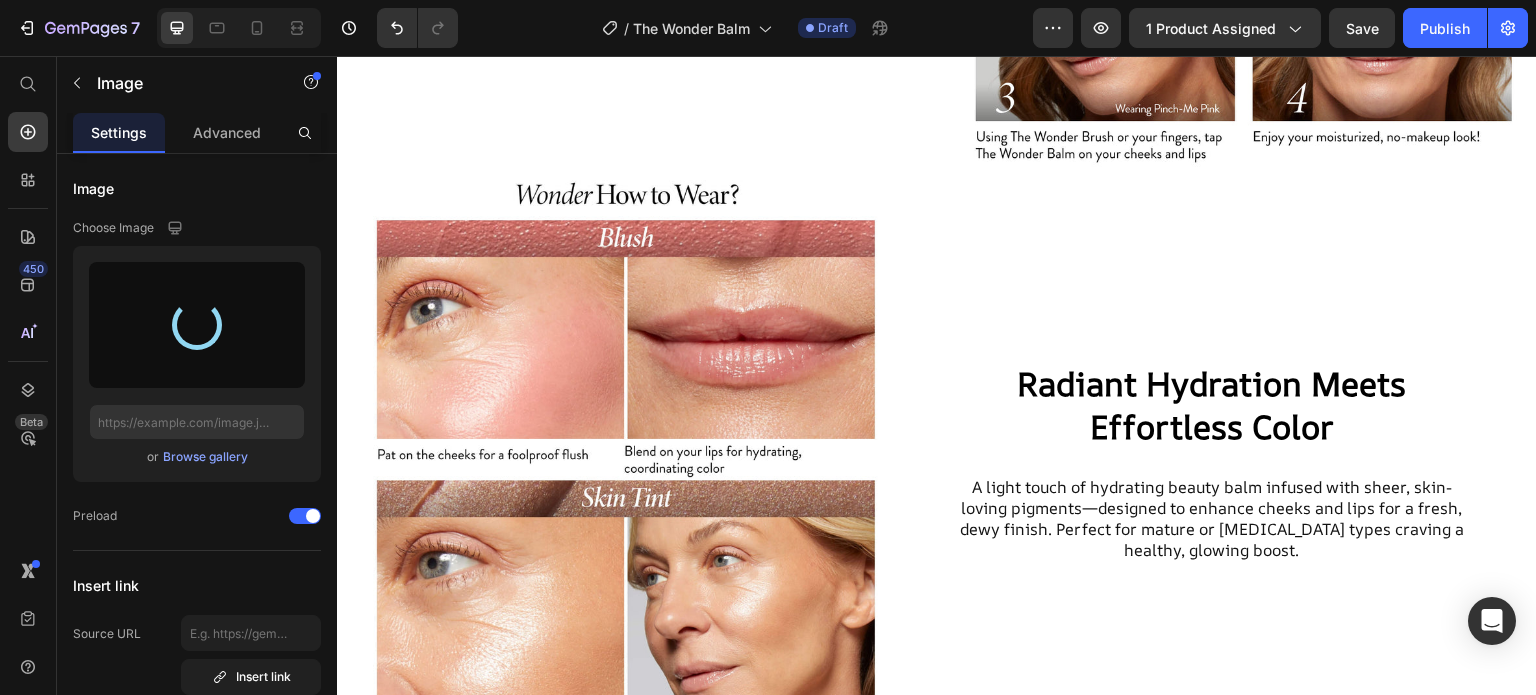 type on "[URL][DOMAIN_NAME]" 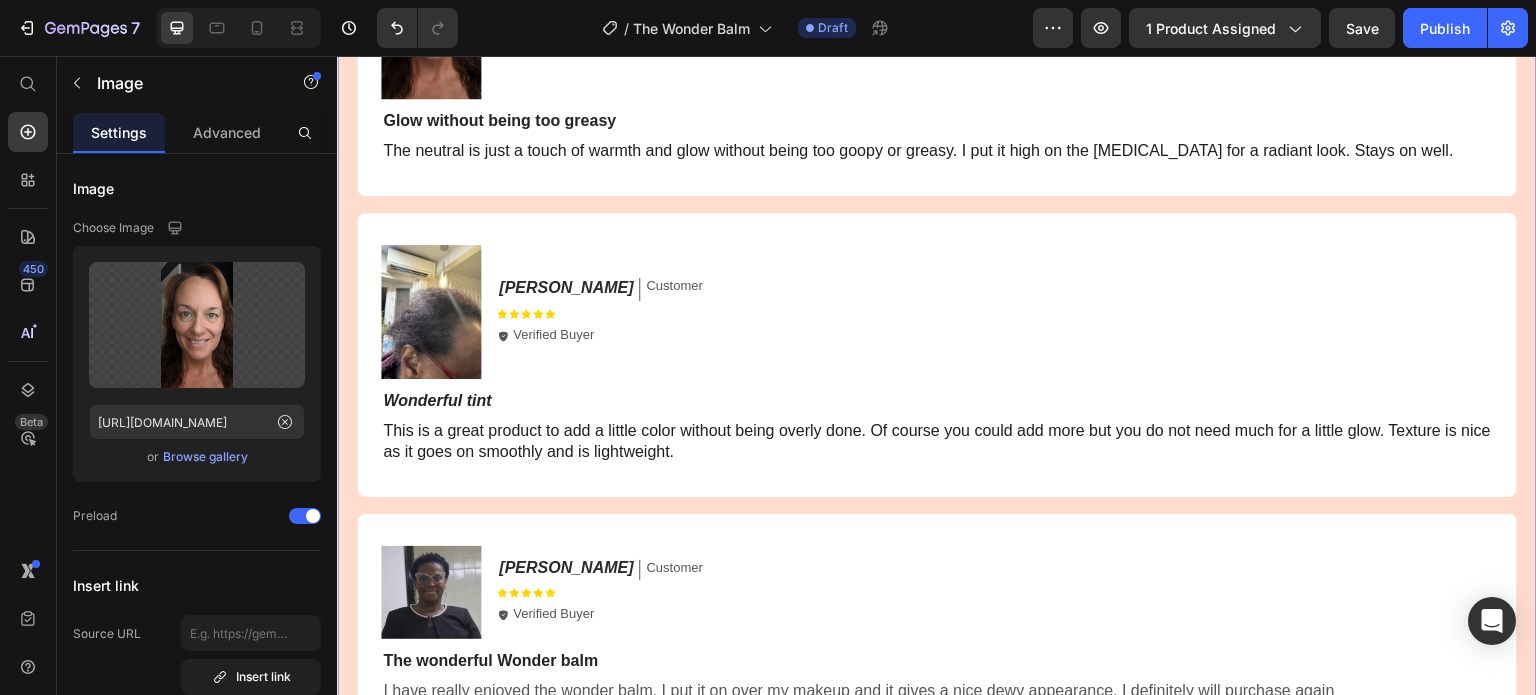 scroll, scrollTop: 4351, scrollLeft: 0, axis: vertical 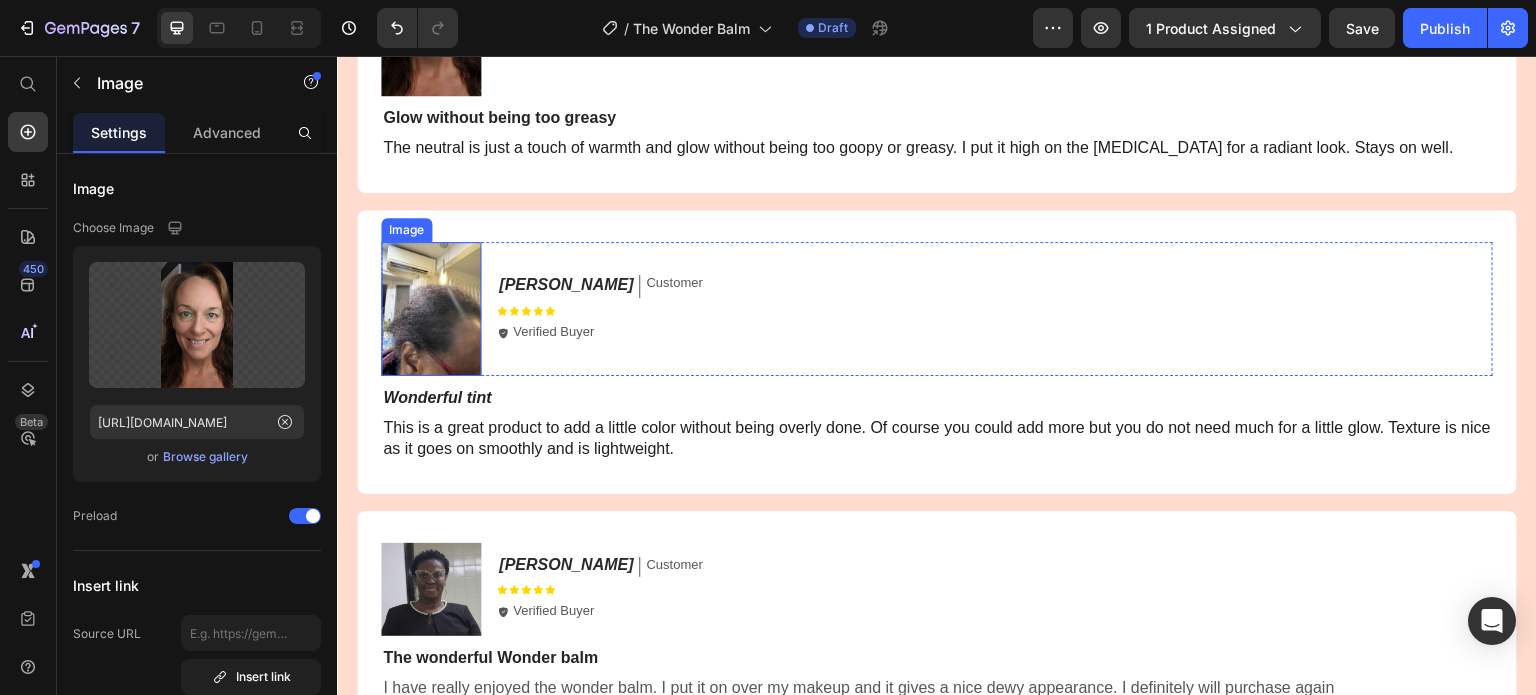 click at bounding box center (431, 308) 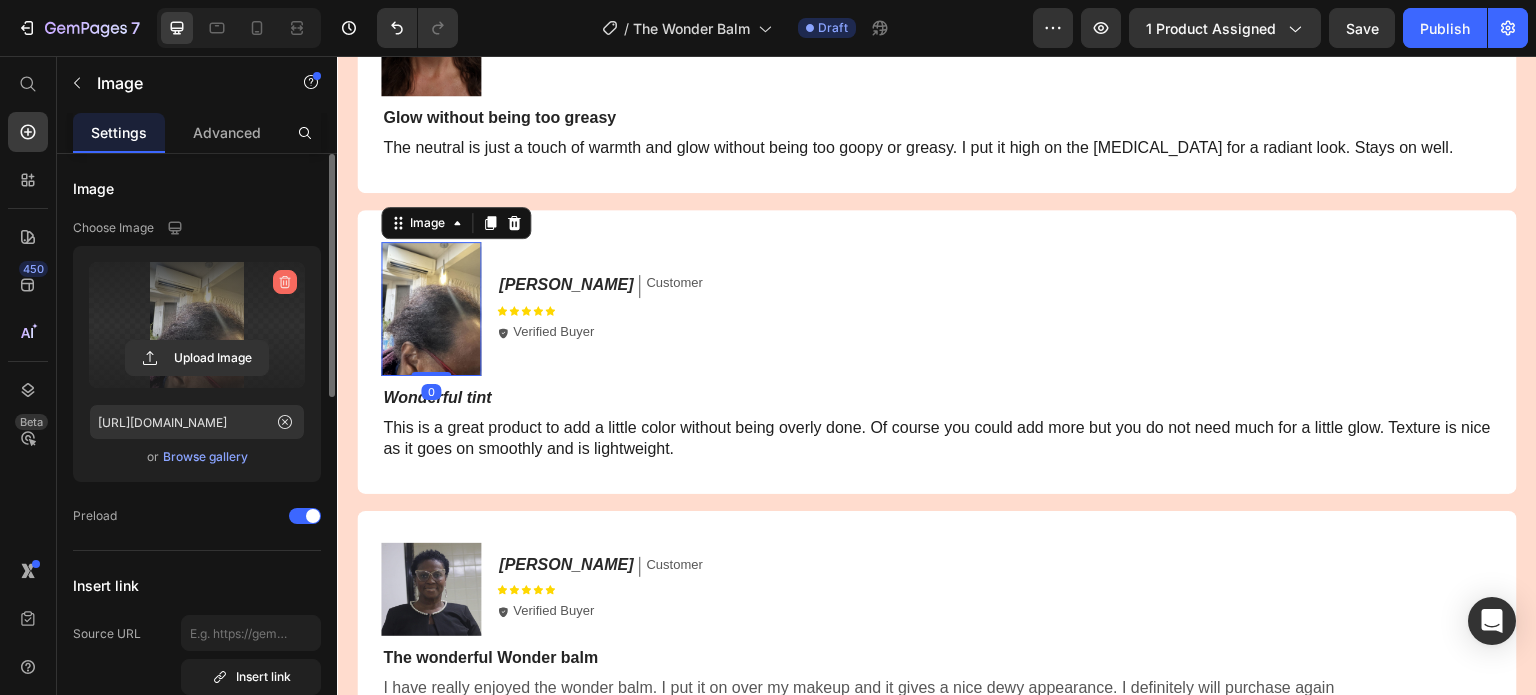 click 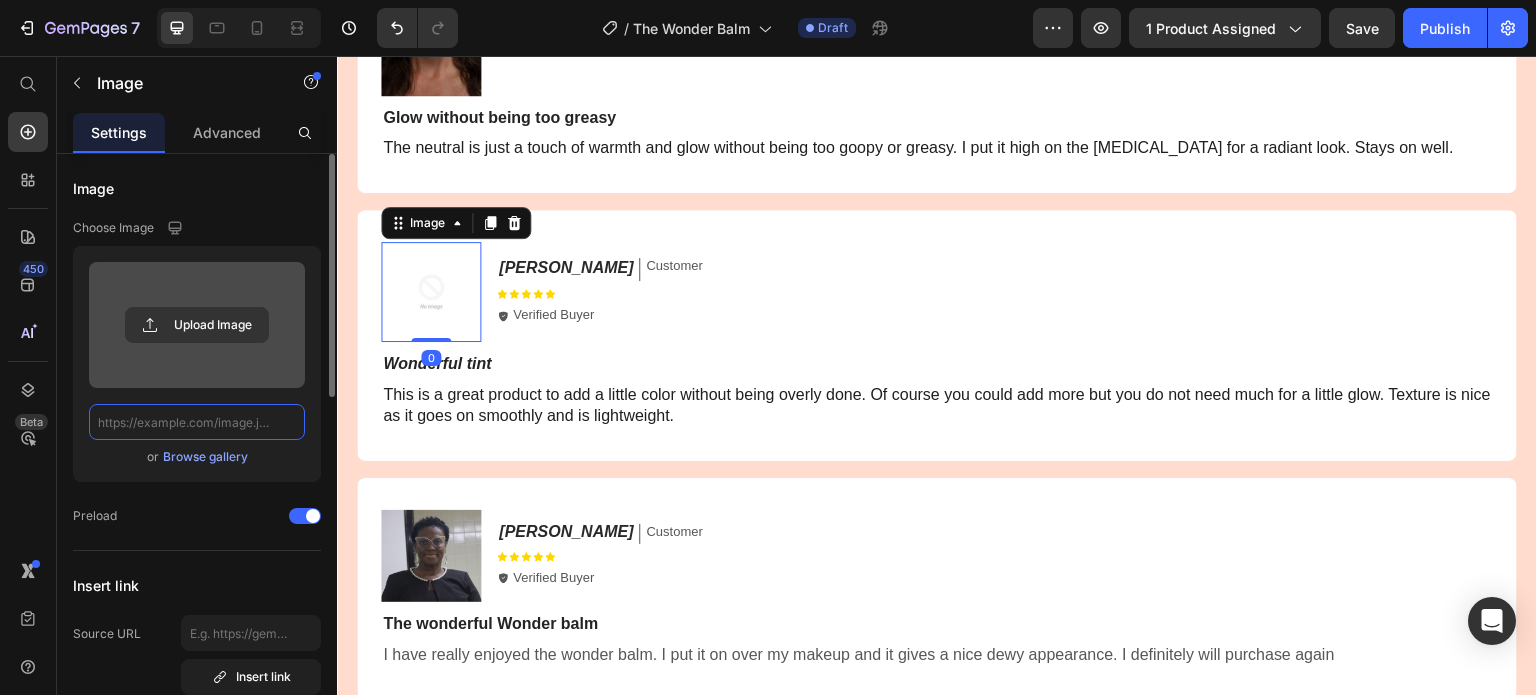 scroll, scrollTop: 0, scrollLeft: 0, axis: both 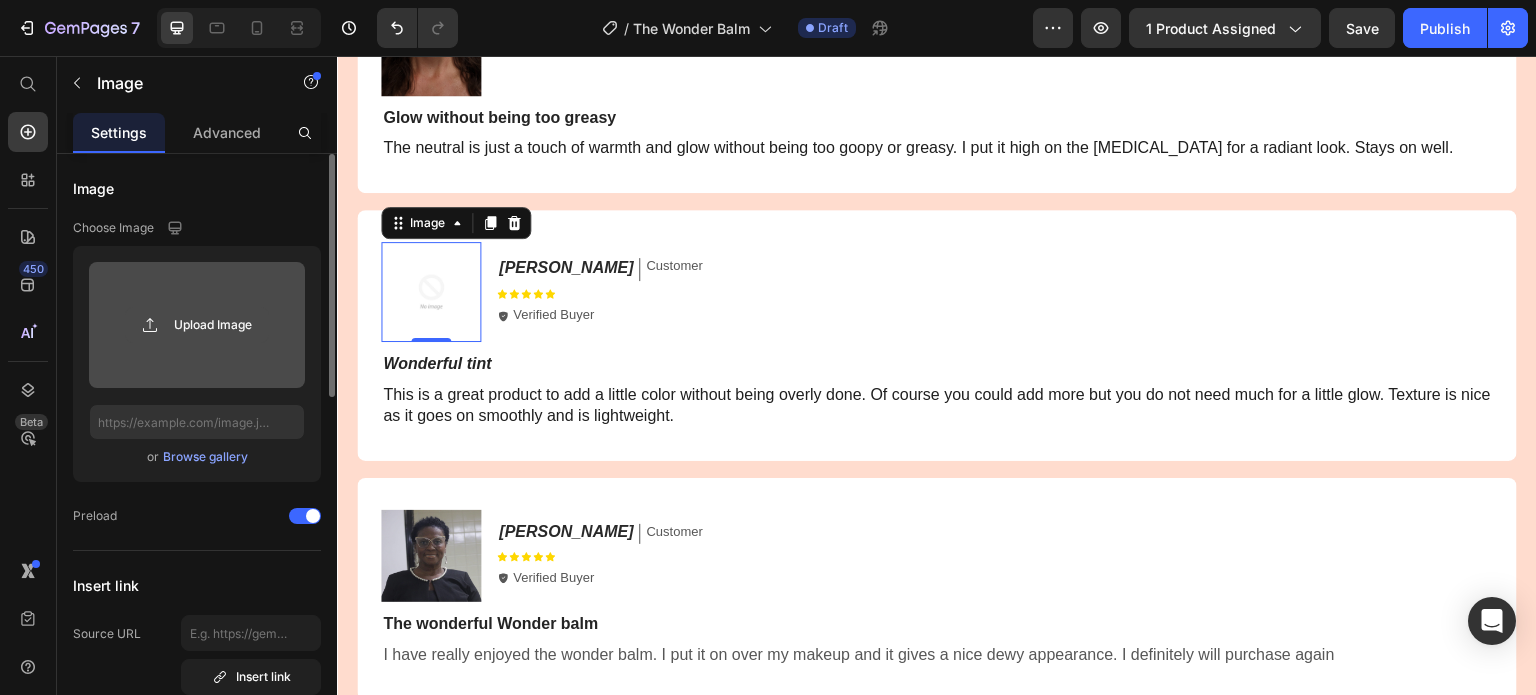 click 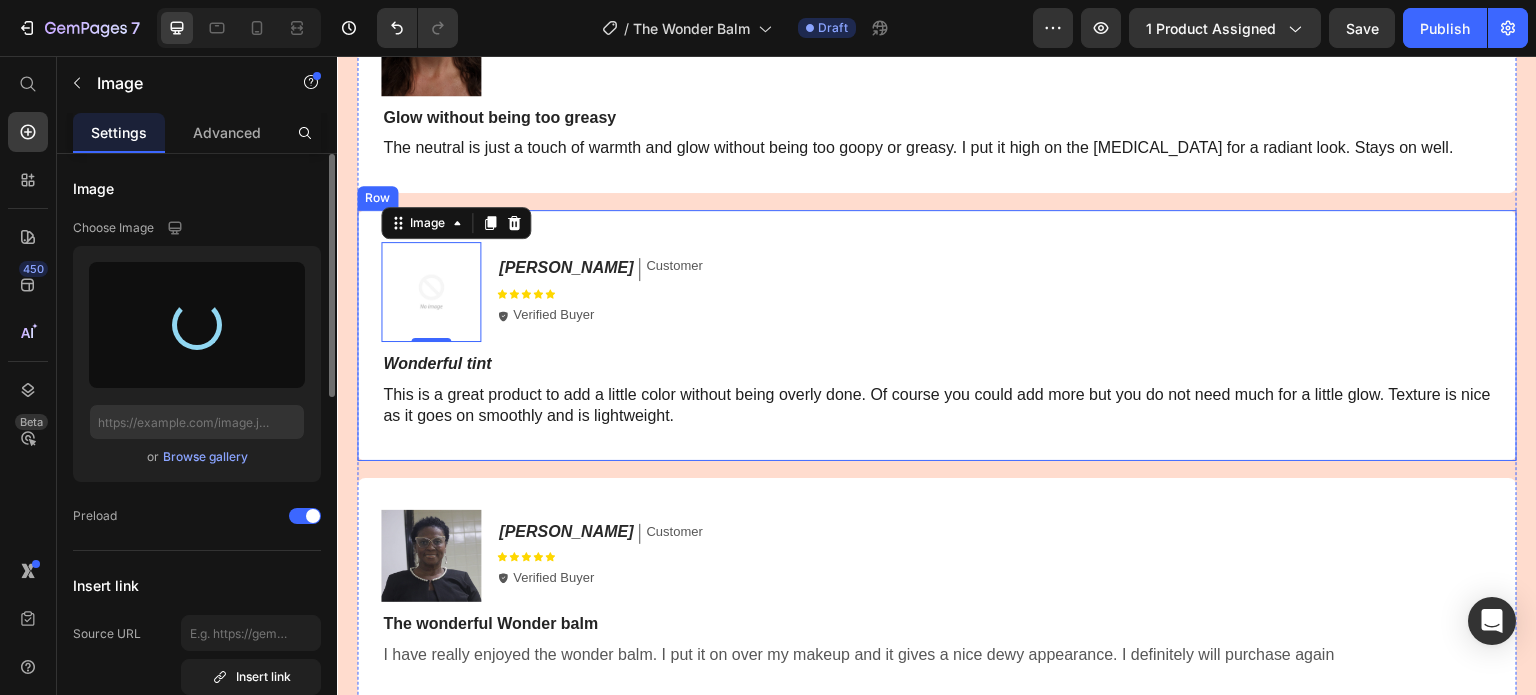 type on "[URL][DOMAIN_NAME]" 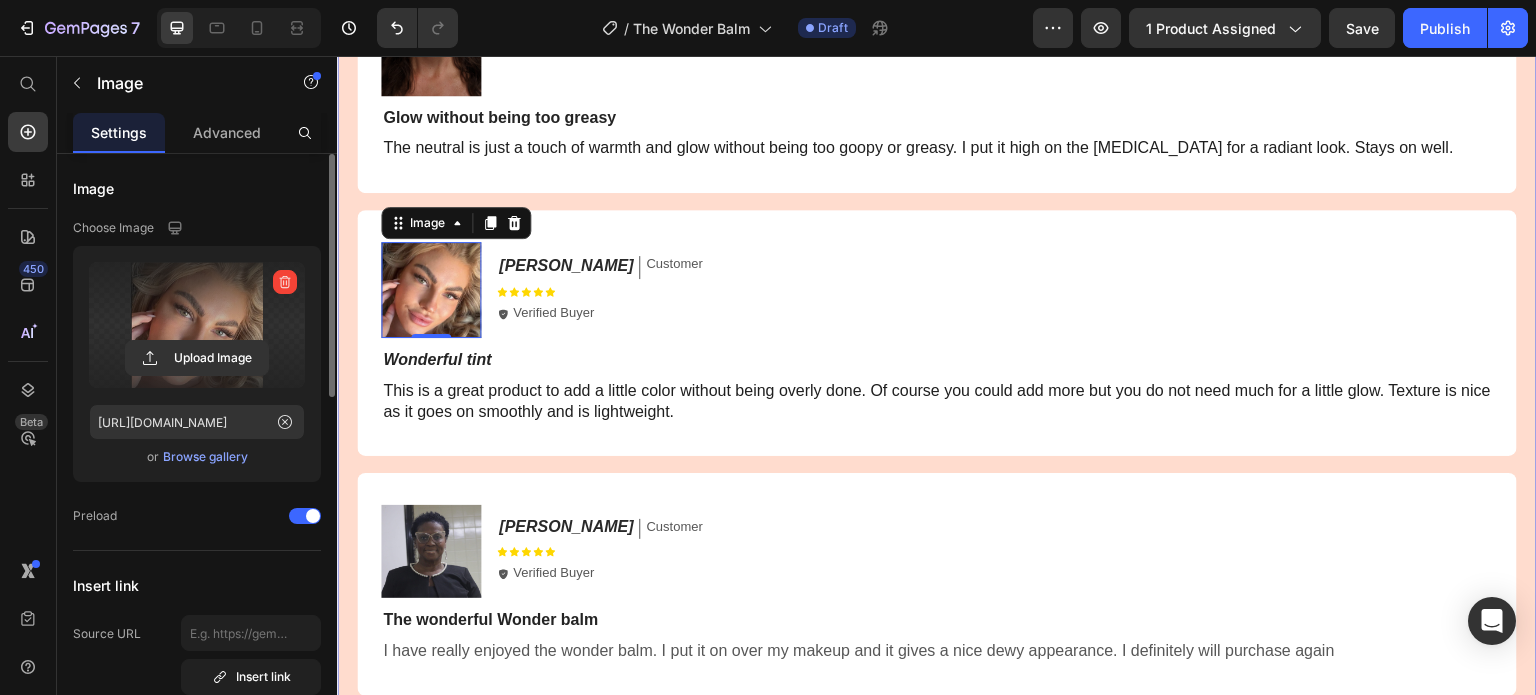 click at bounding box center [431, 551] 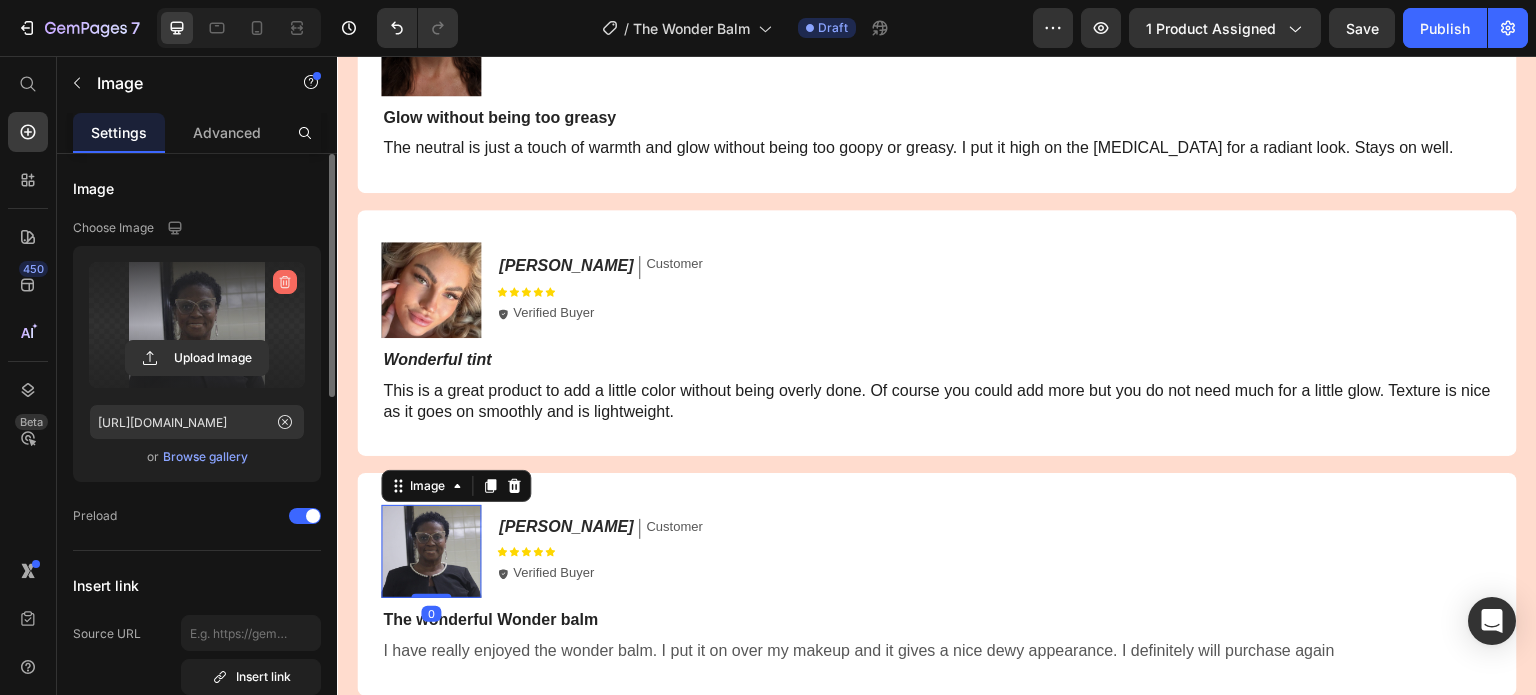 click at bounding box center [285, 282] 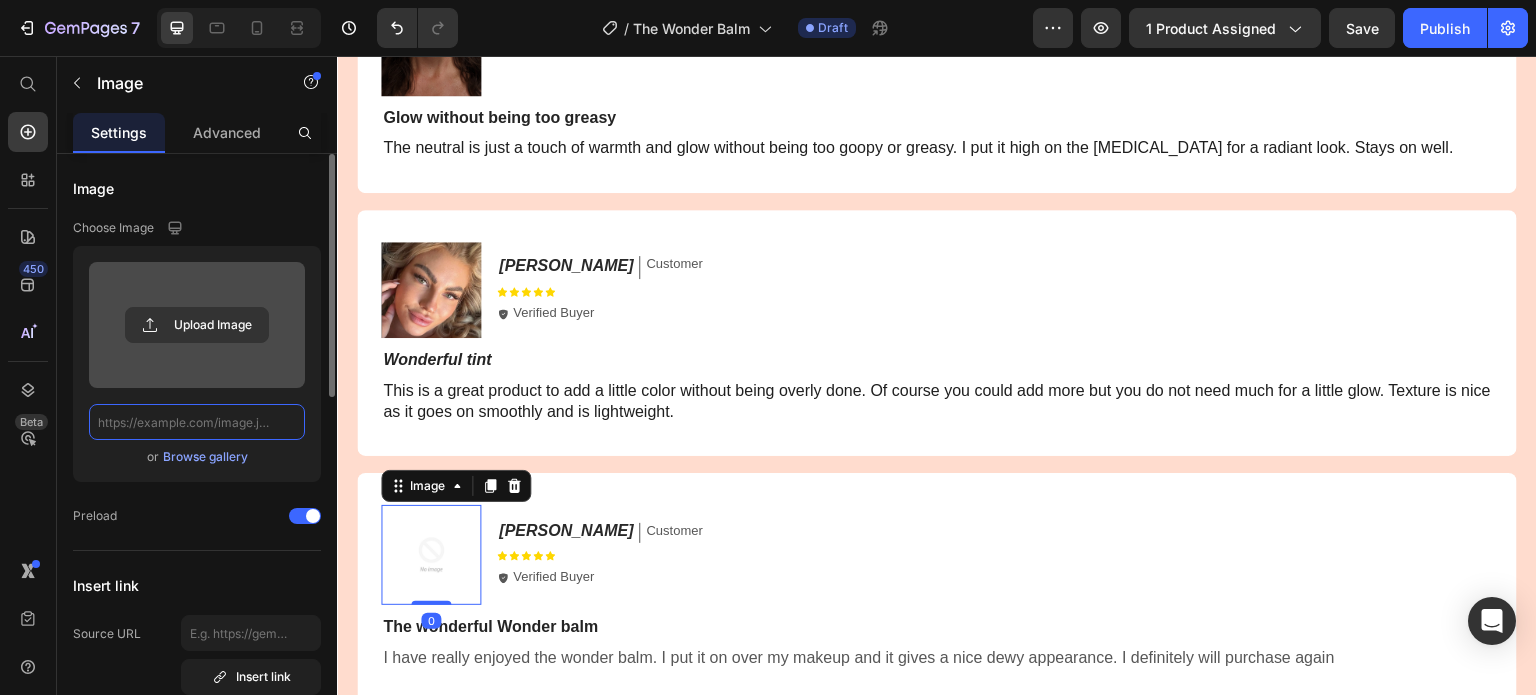 scroll, scrollTop: 0, scrollLeft: 0, axis: both 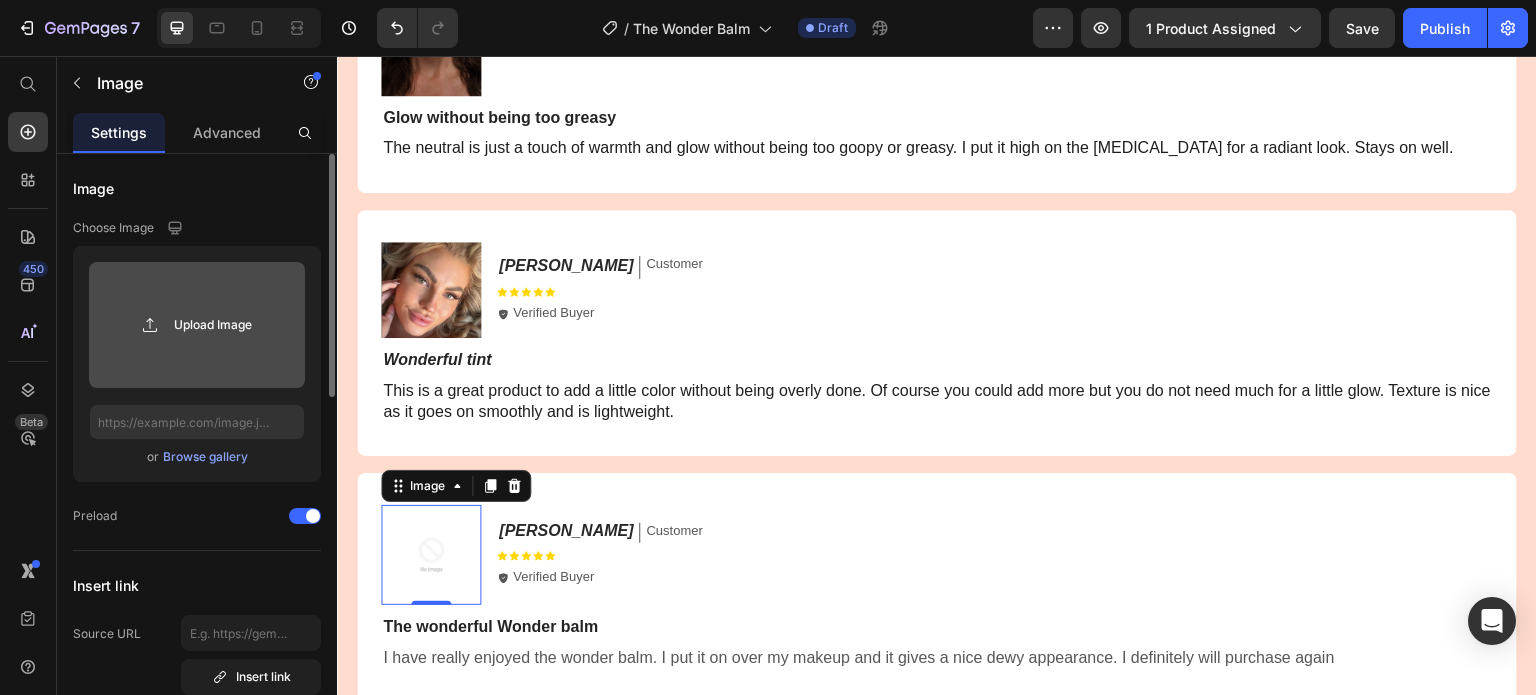 click 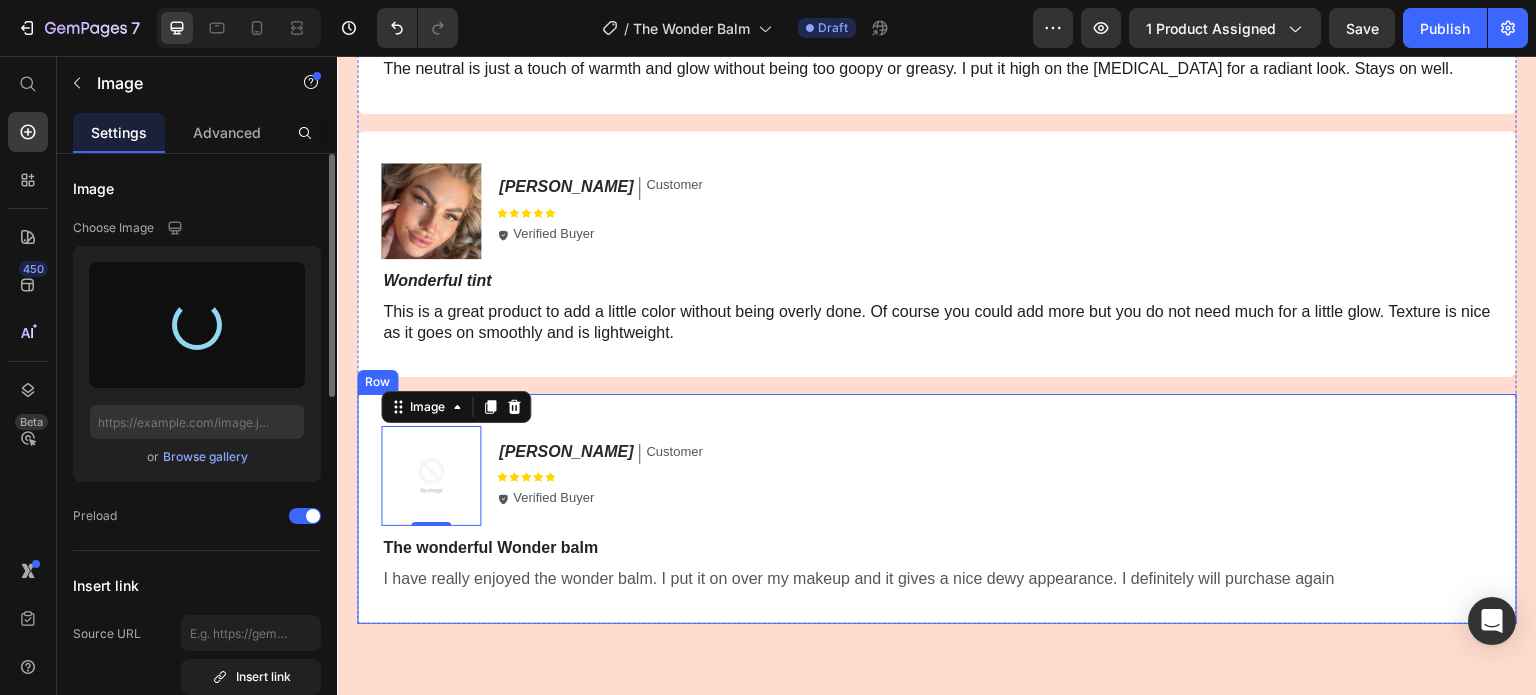 scroll, scrollTop: 4431, scrollLeft: 0, axis: vertical 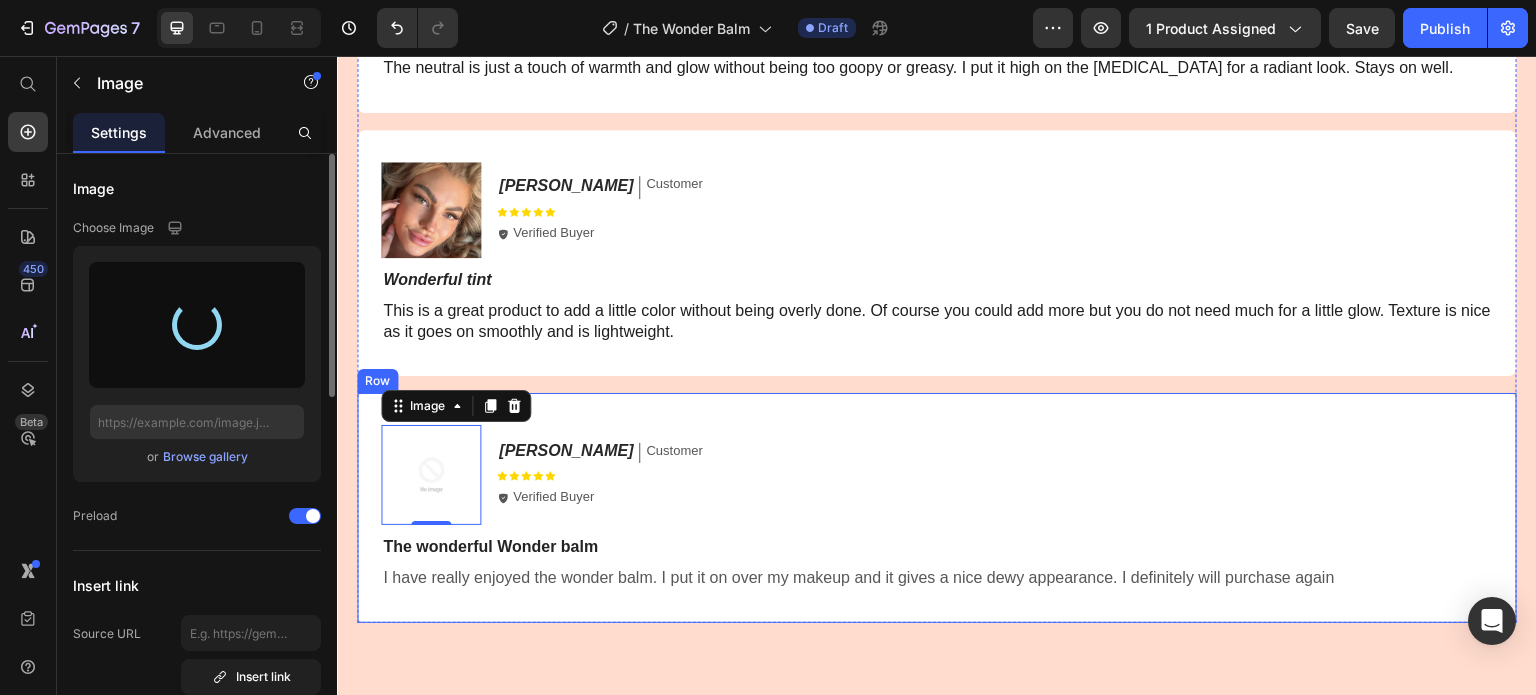 type on "[URL][DOMAIN_NAME]" 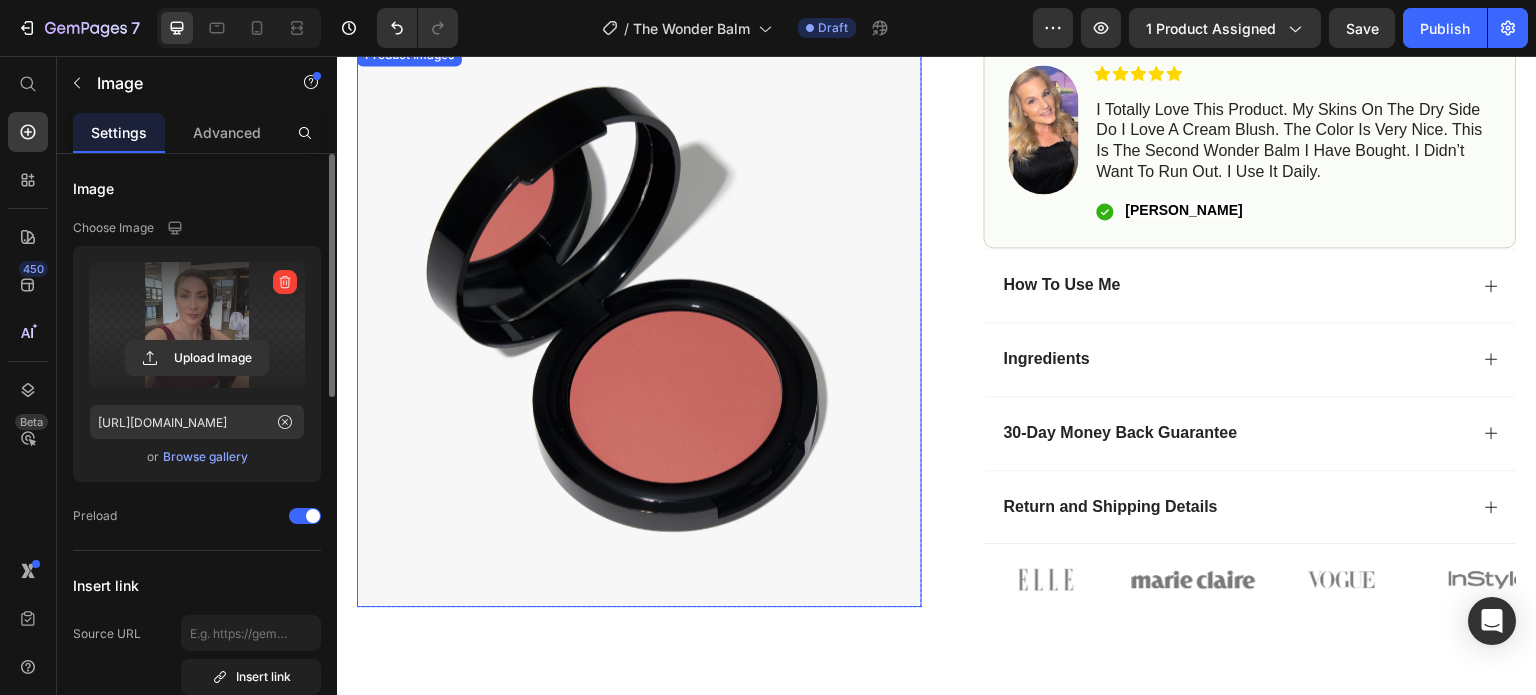 scroll, scrollTop: 0, scrollLeft: 0, axis: both 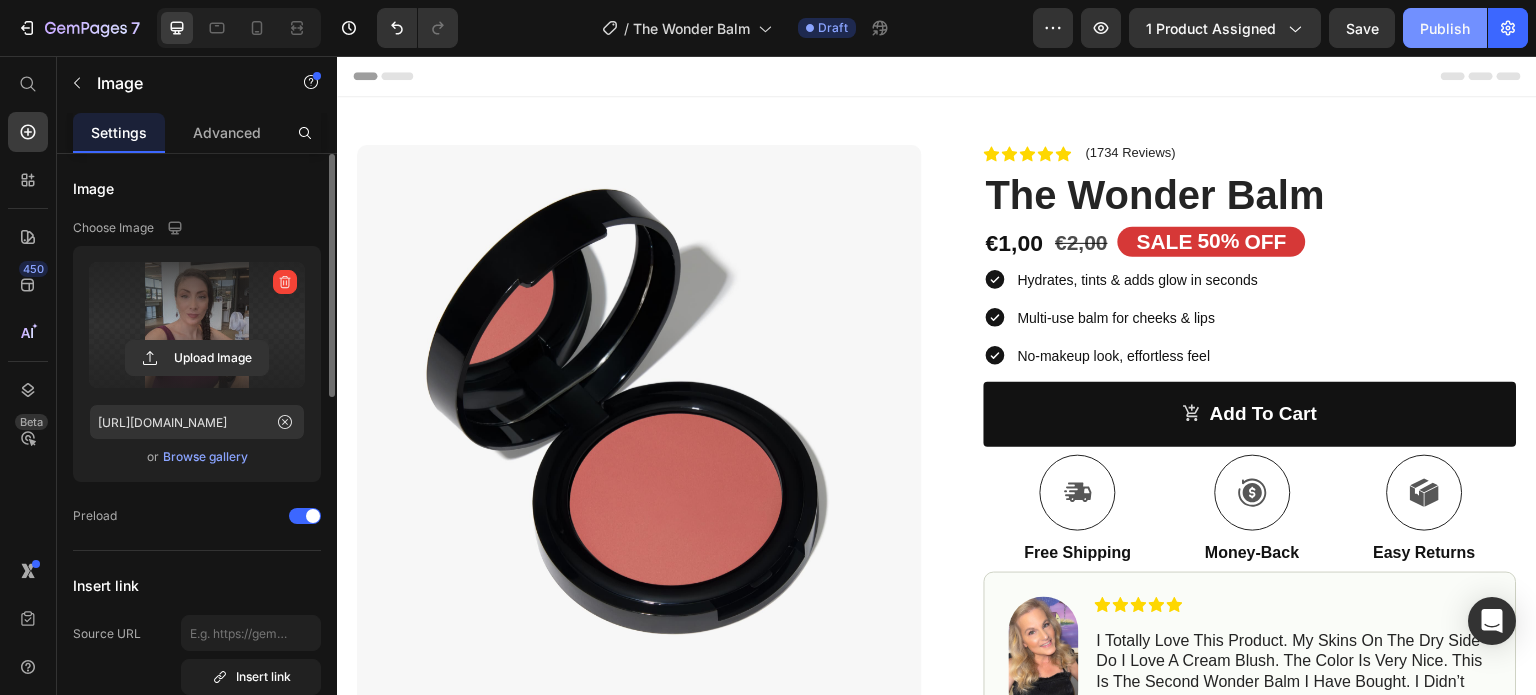 click on "Publish" 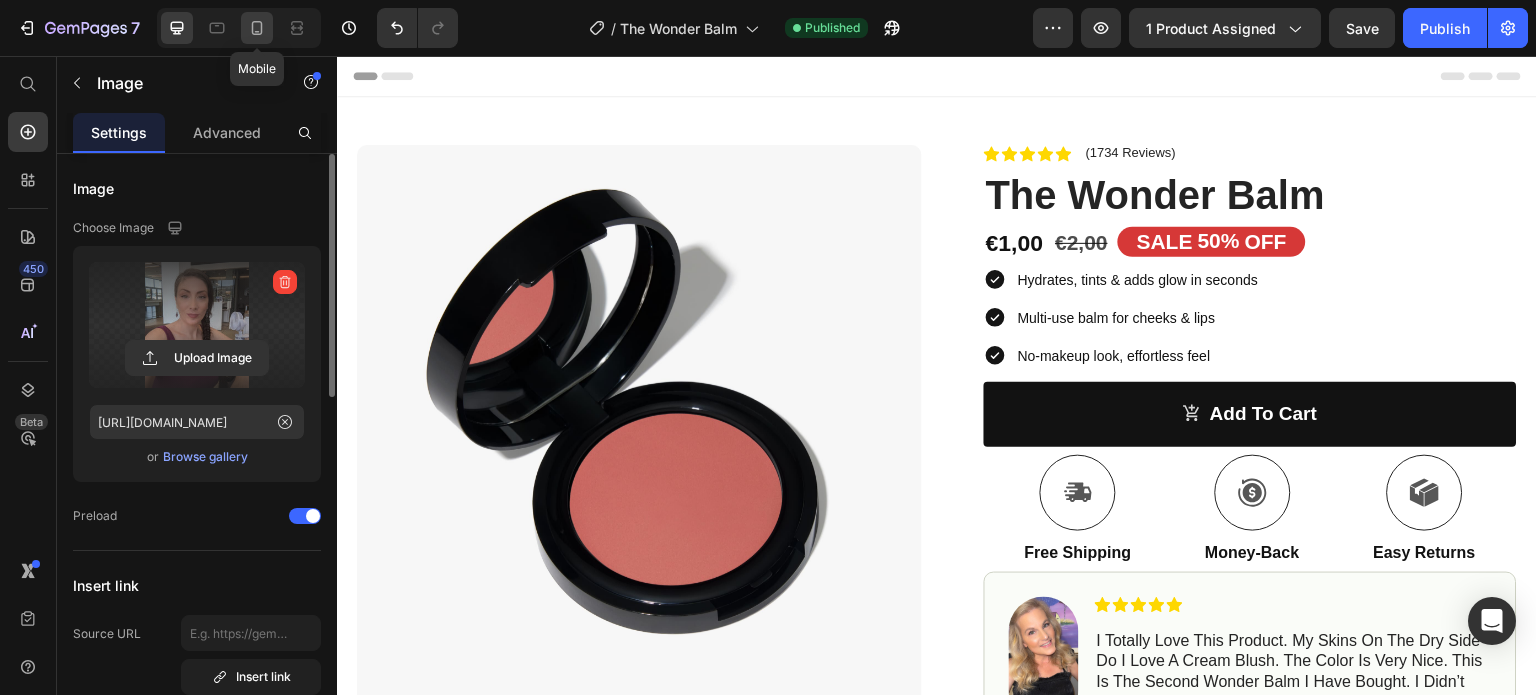 click 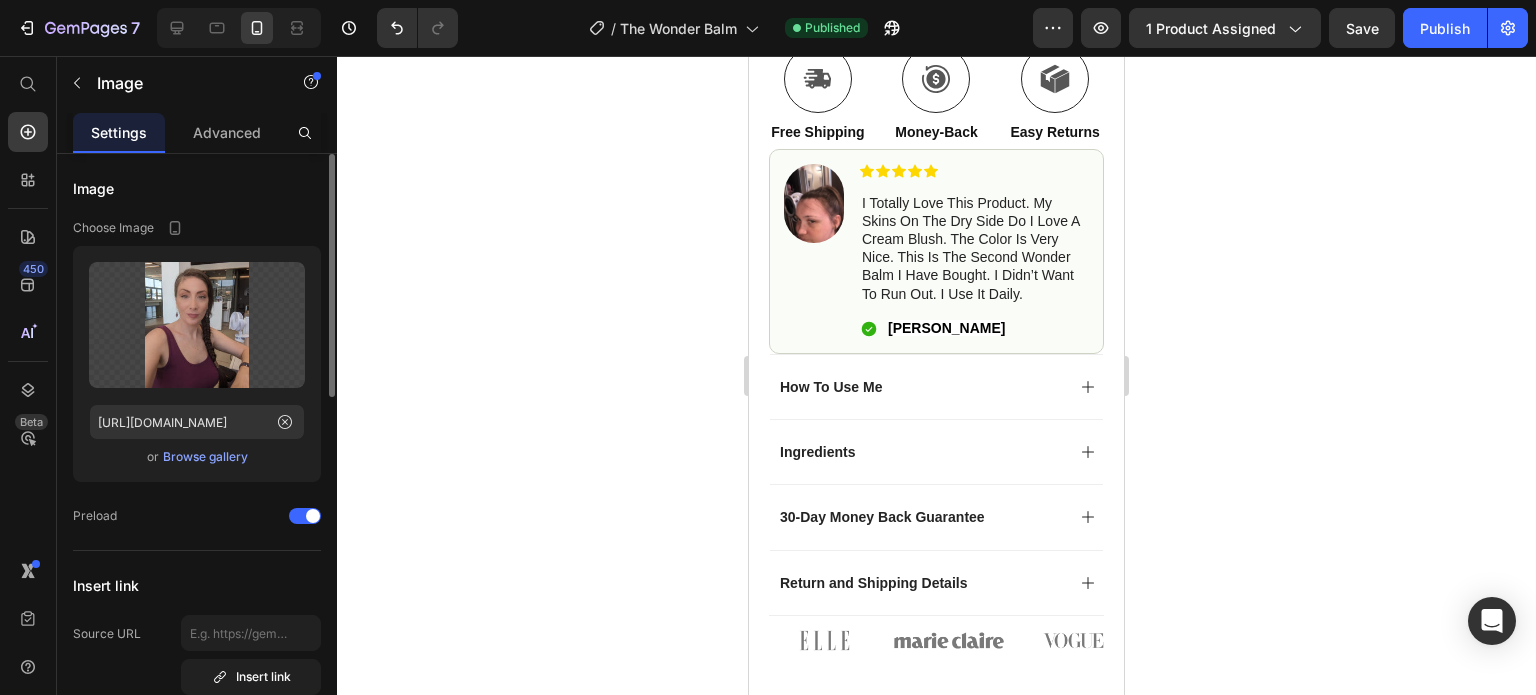 scroll, scrollTop: 708, scrollLeft: 0, axis: vertical 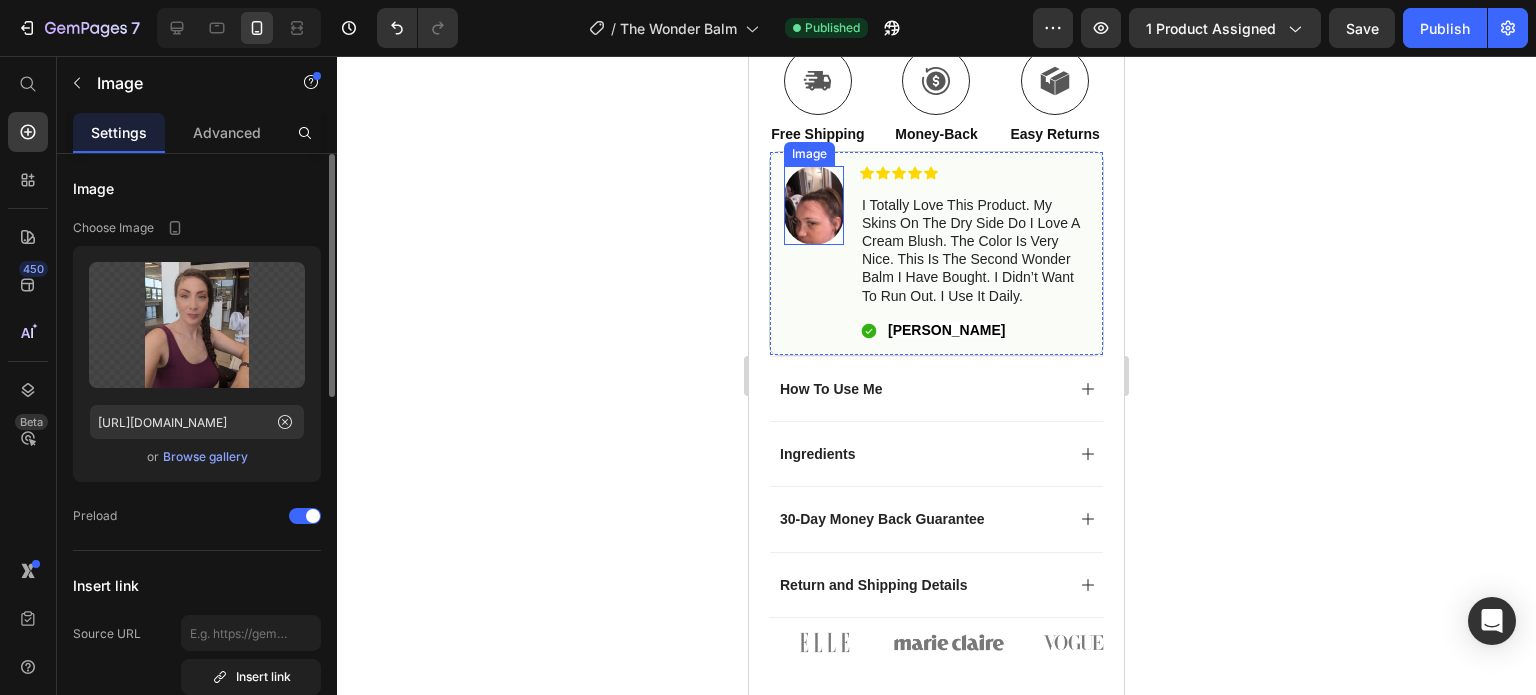 click at bounding box center [814, 206] 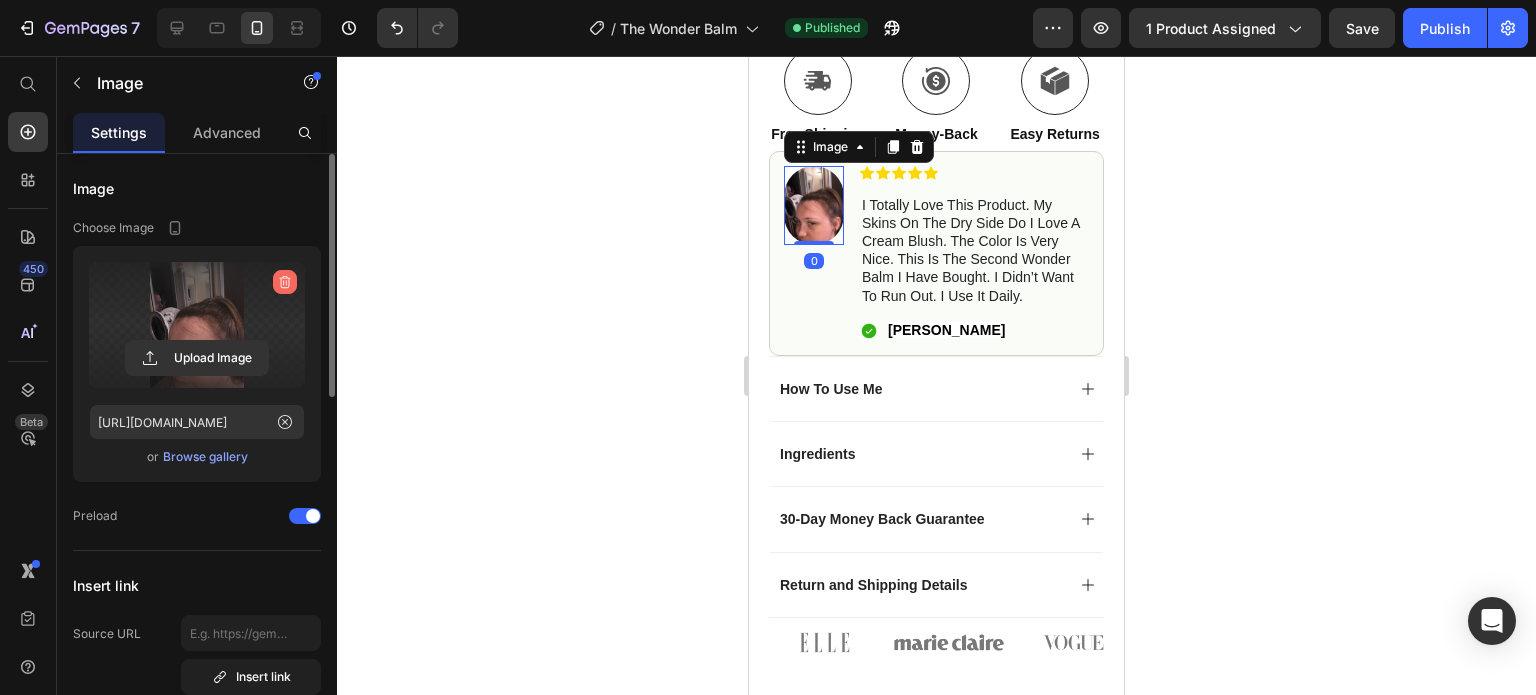 click 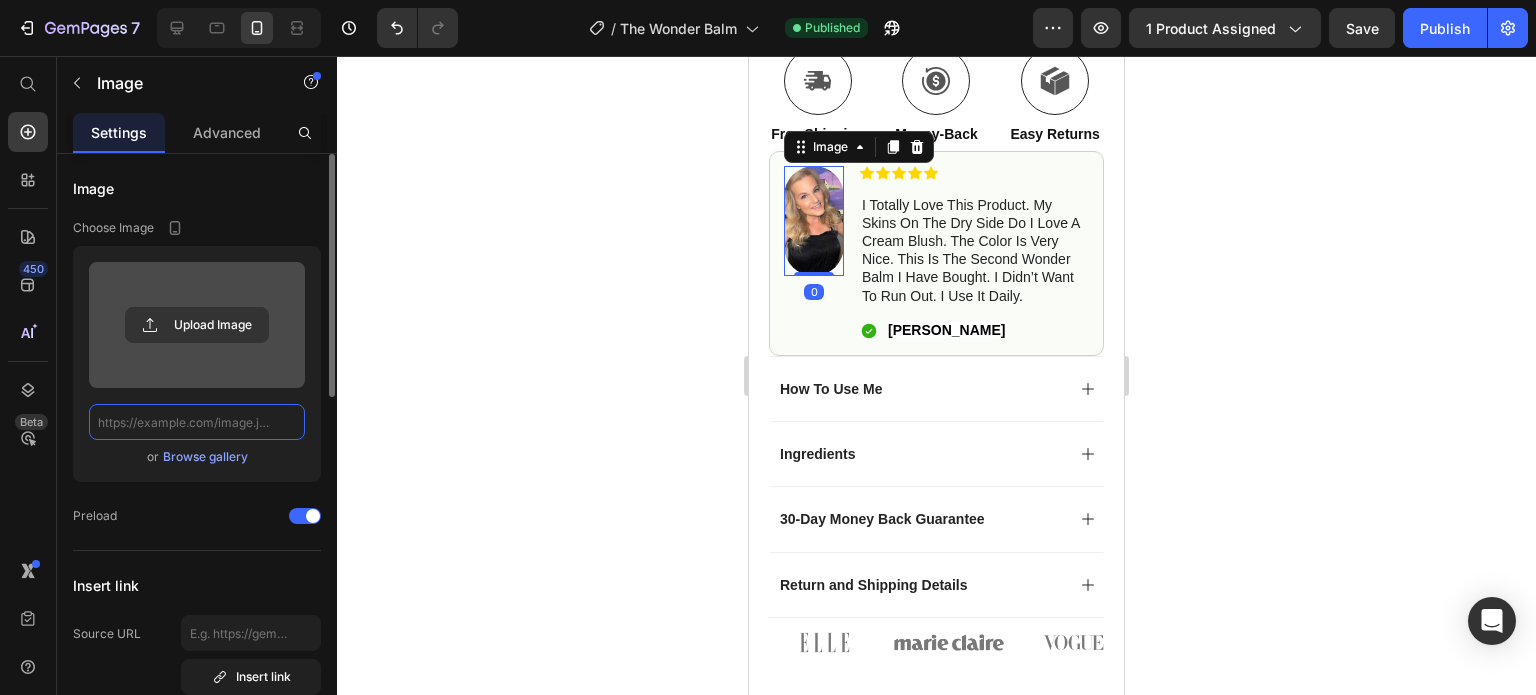 scroll, scrollTop: 0, scrollLeft: 0, axis: both 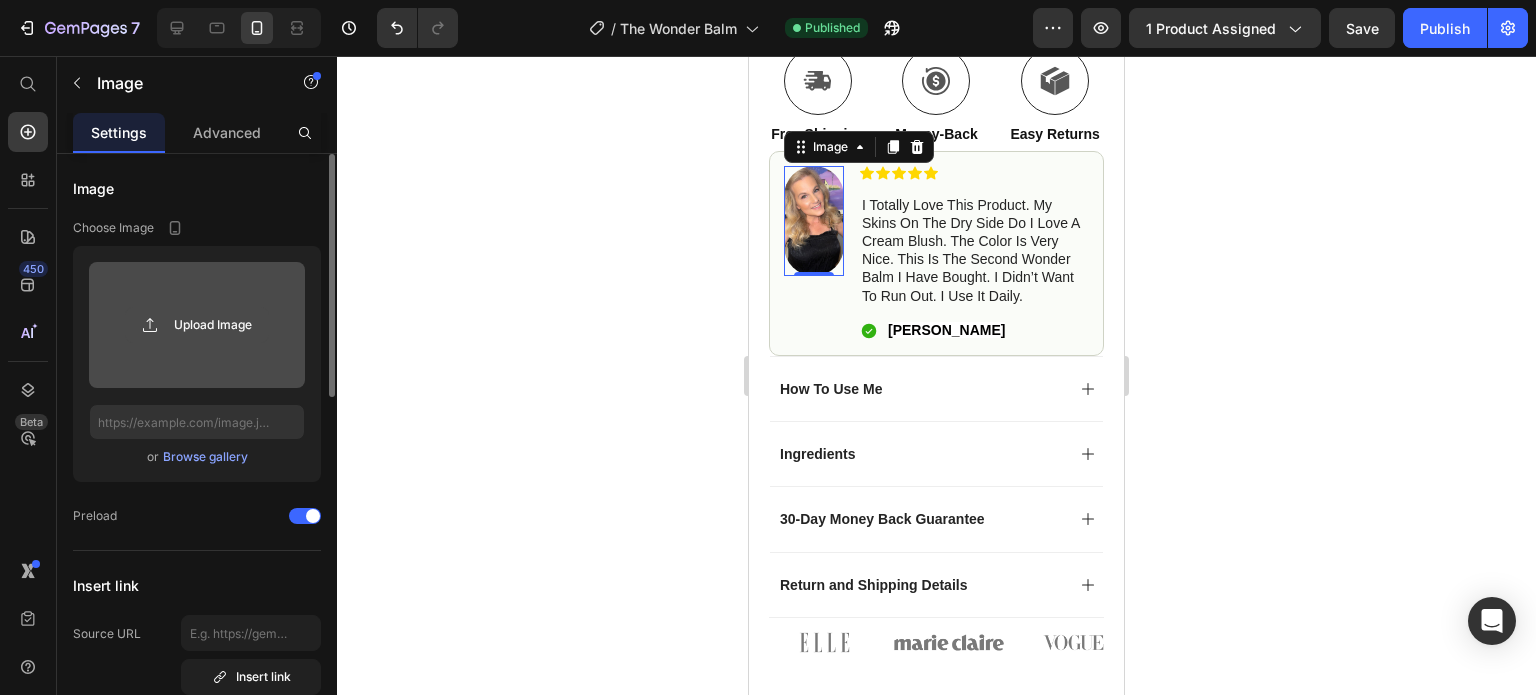 click 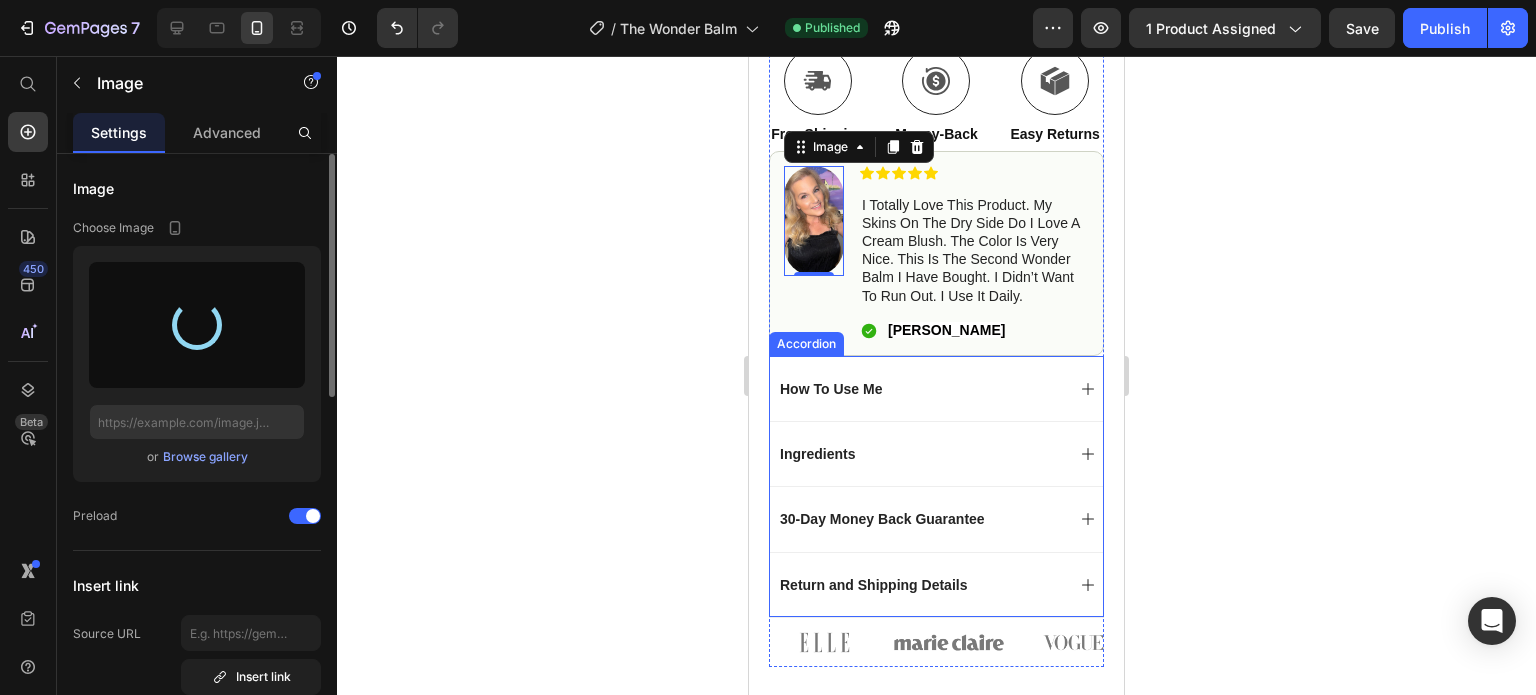 type on "[URL][DOMAIN_NAME]" 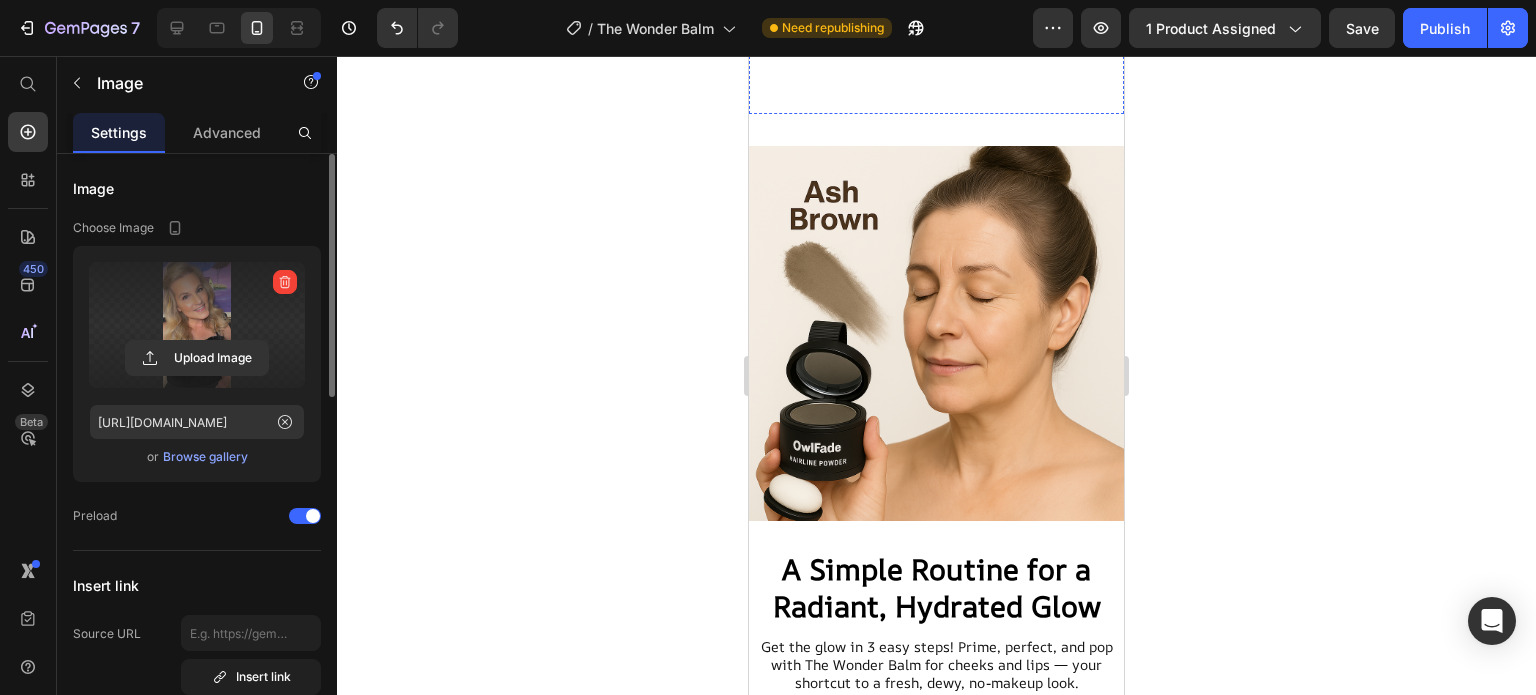 scroll, scrollTop: 1264, scrollLeft: 0, axis: vertical 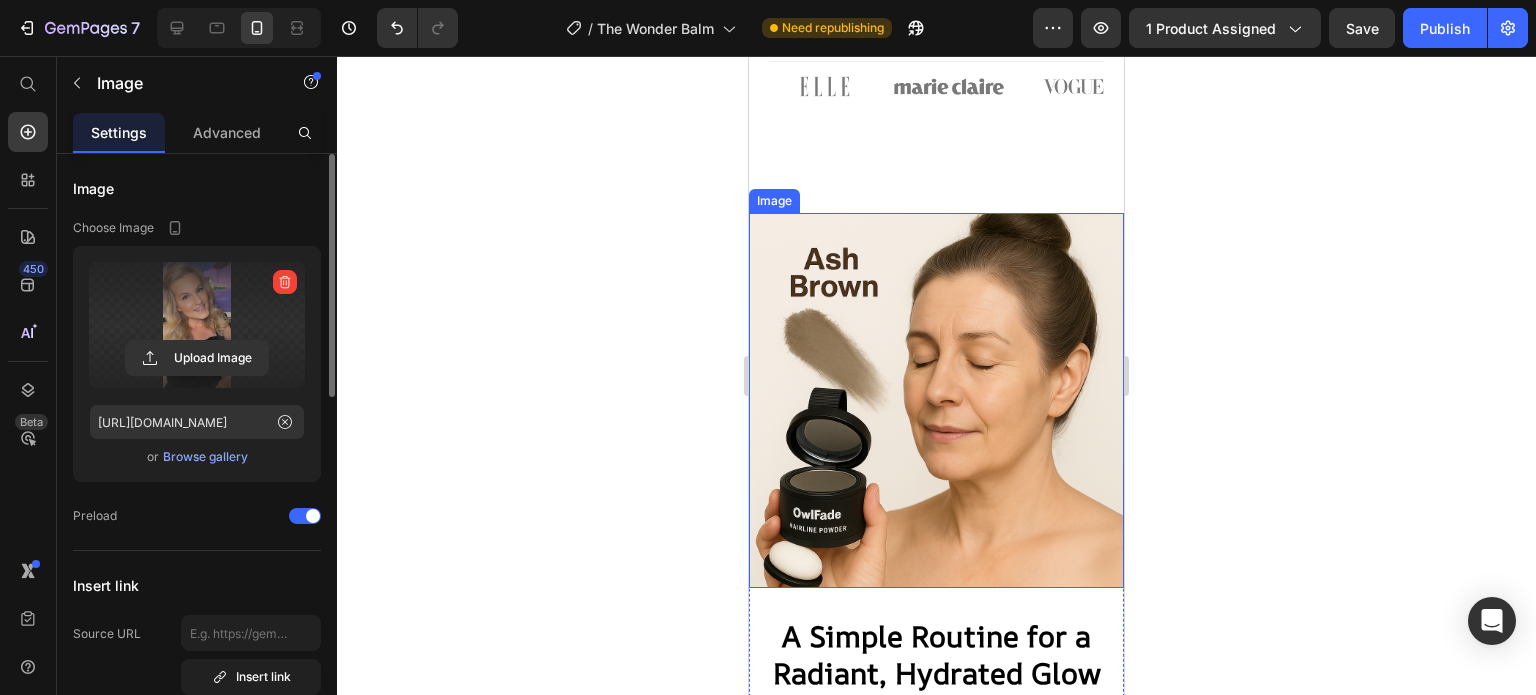 click at bounding box center [936, 400] 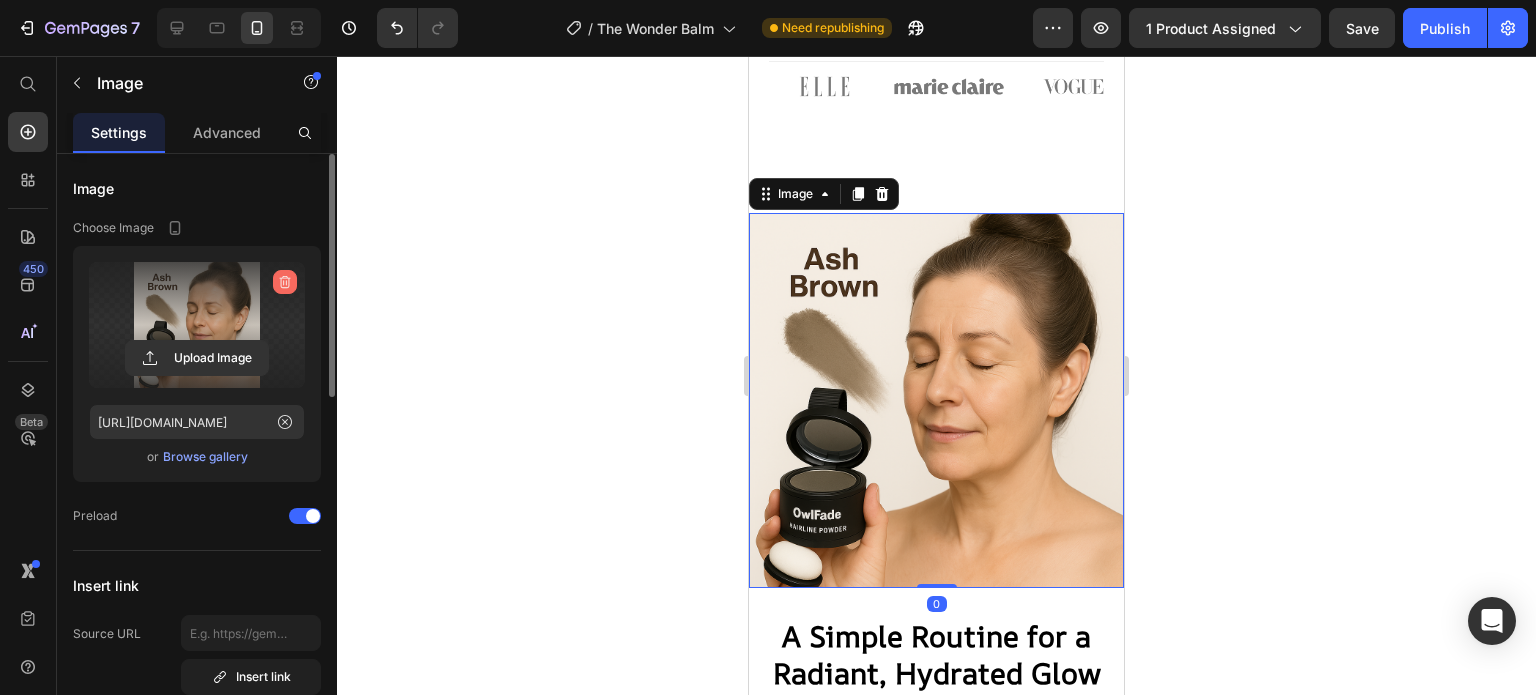 click 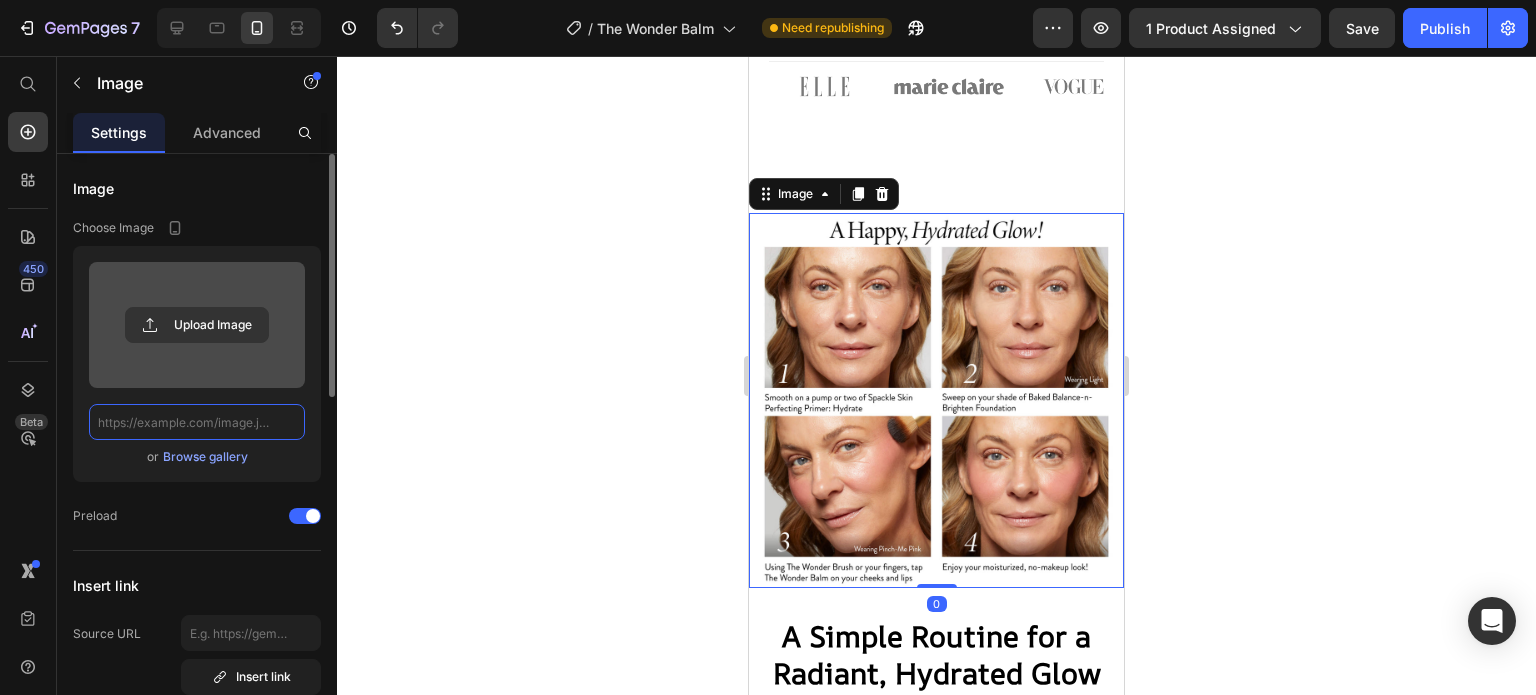 scroll, scrollTop: 0, scrollLeft: 0, axis: both 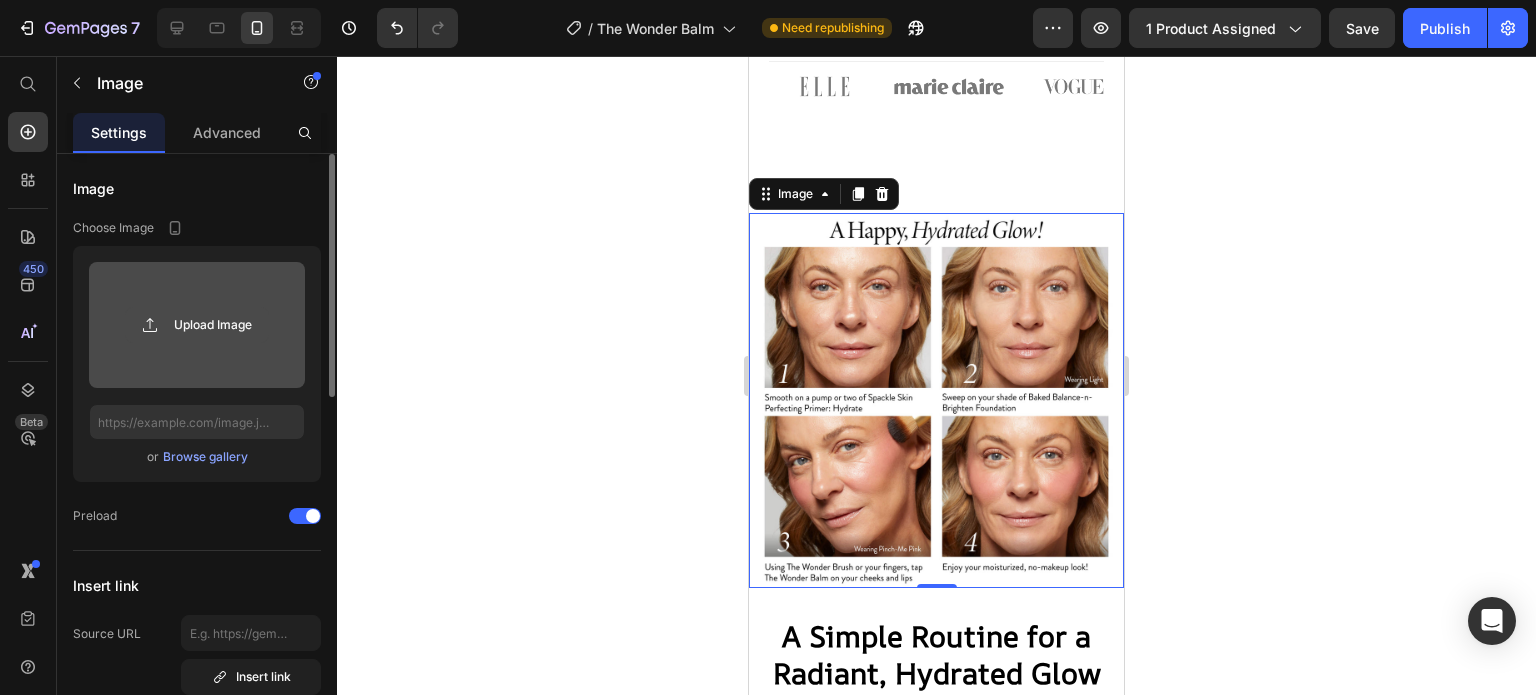 click 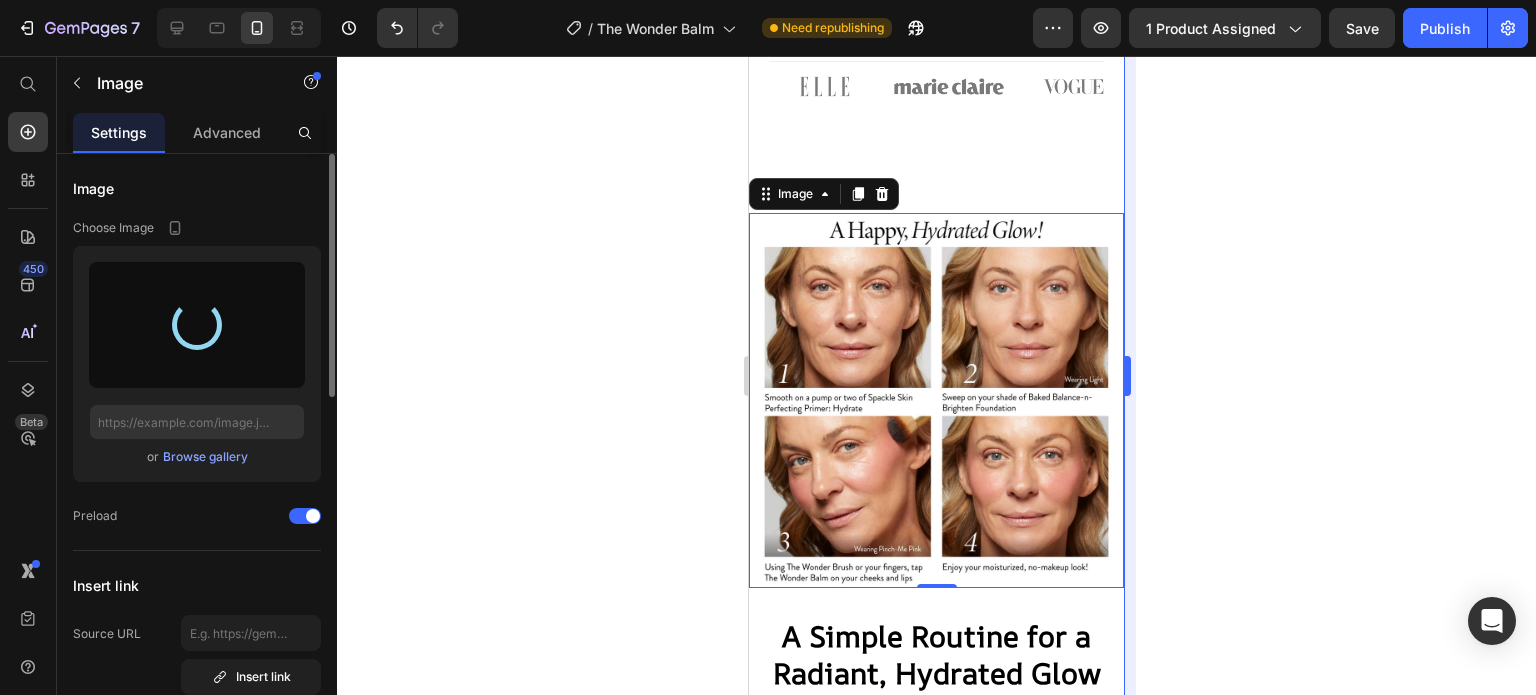 type on "[URL][DOMAIN_NAME]" 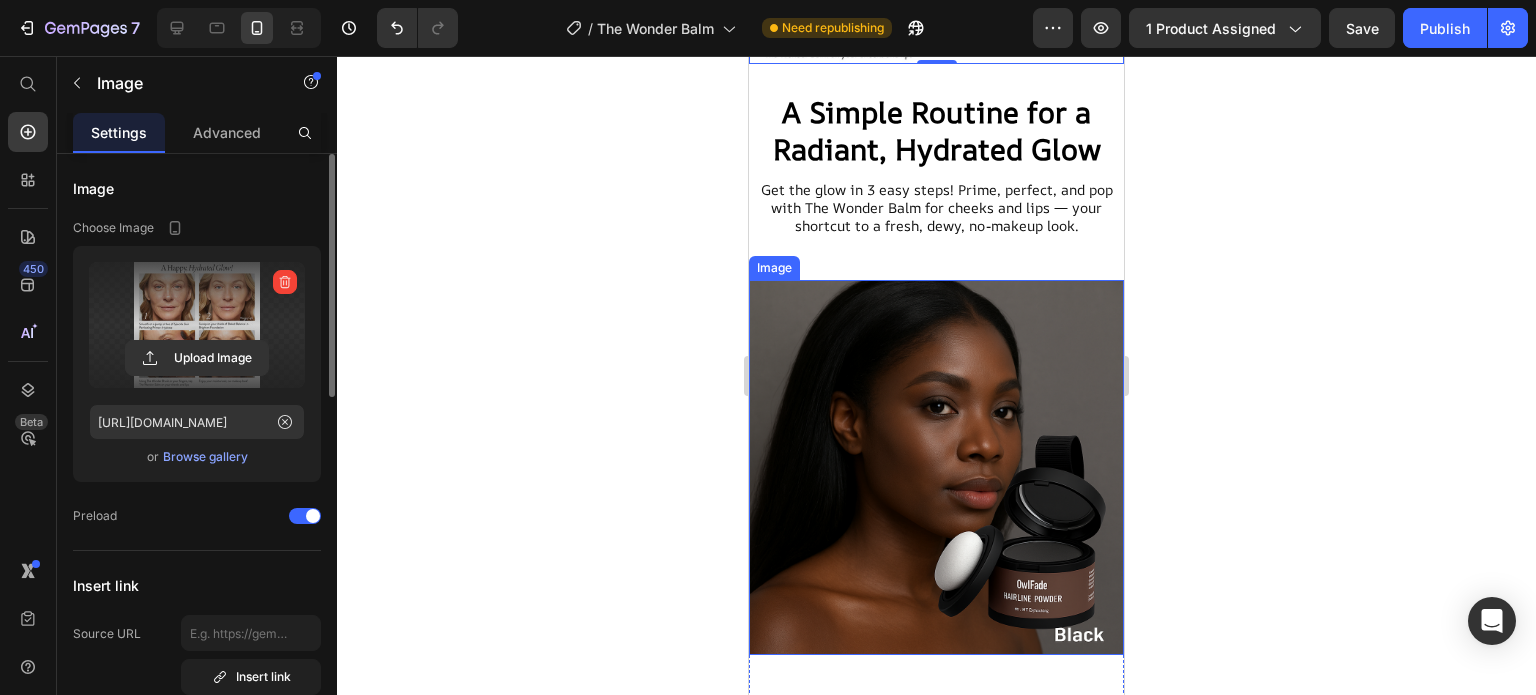 click at bounding box center [936, 467] 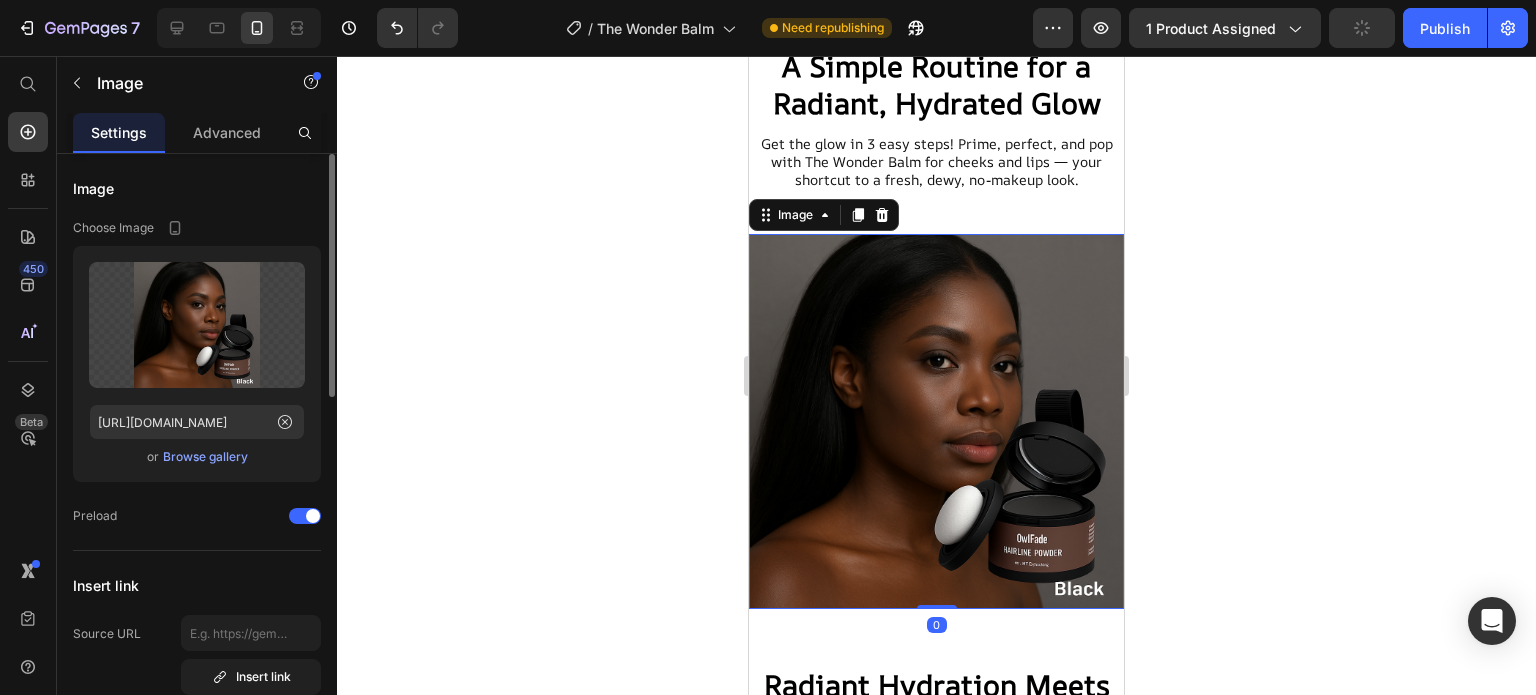 scroll, scrollTop: 1836, scrollLeft: 0, axis: vertical 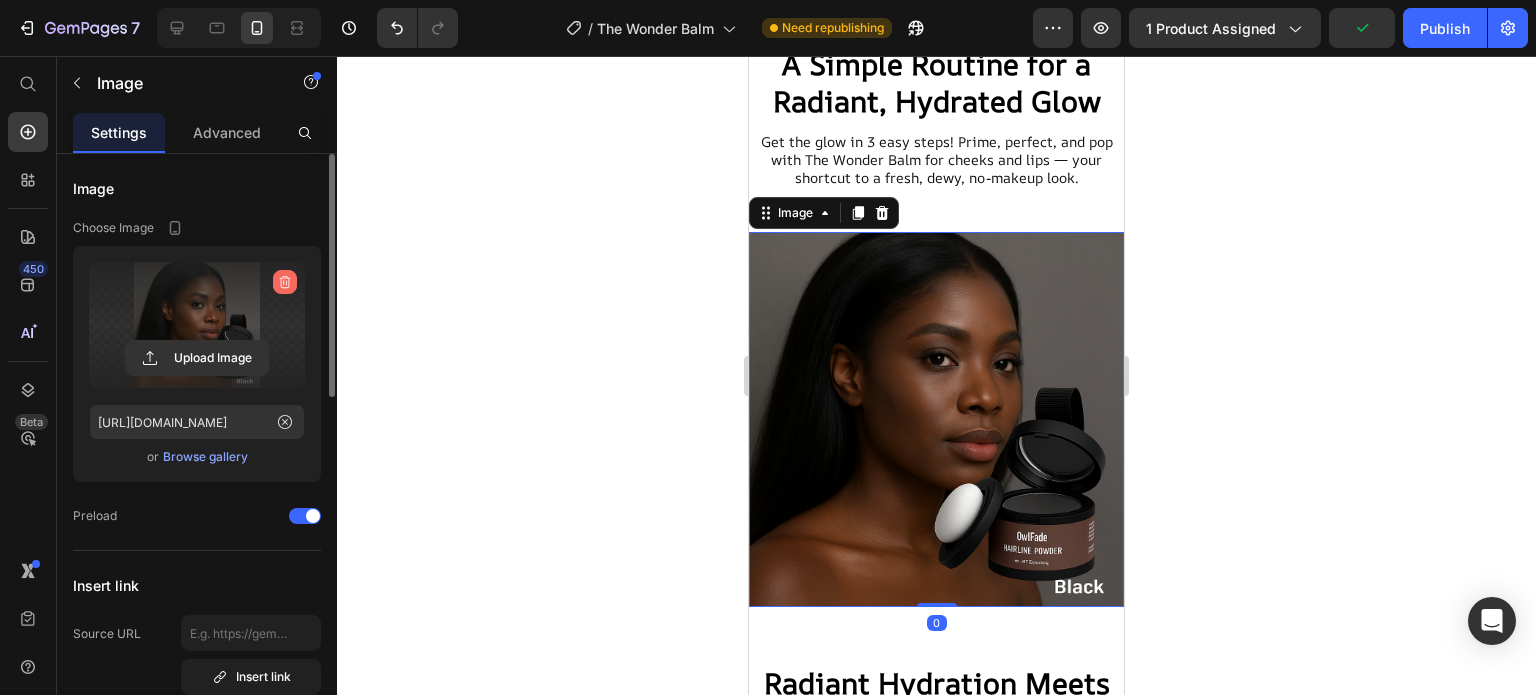 click 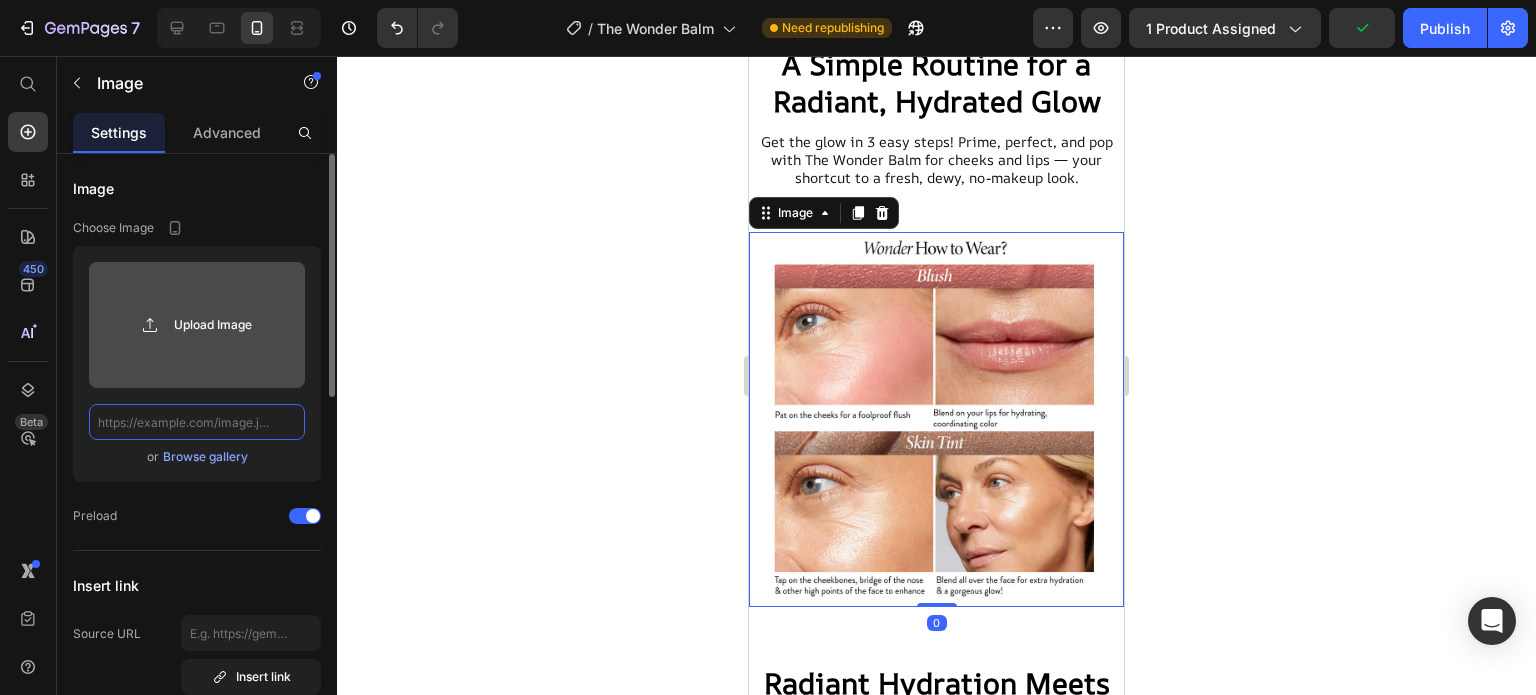 scroll, scrollTop: 0, scrollLeft: 0, axis: both 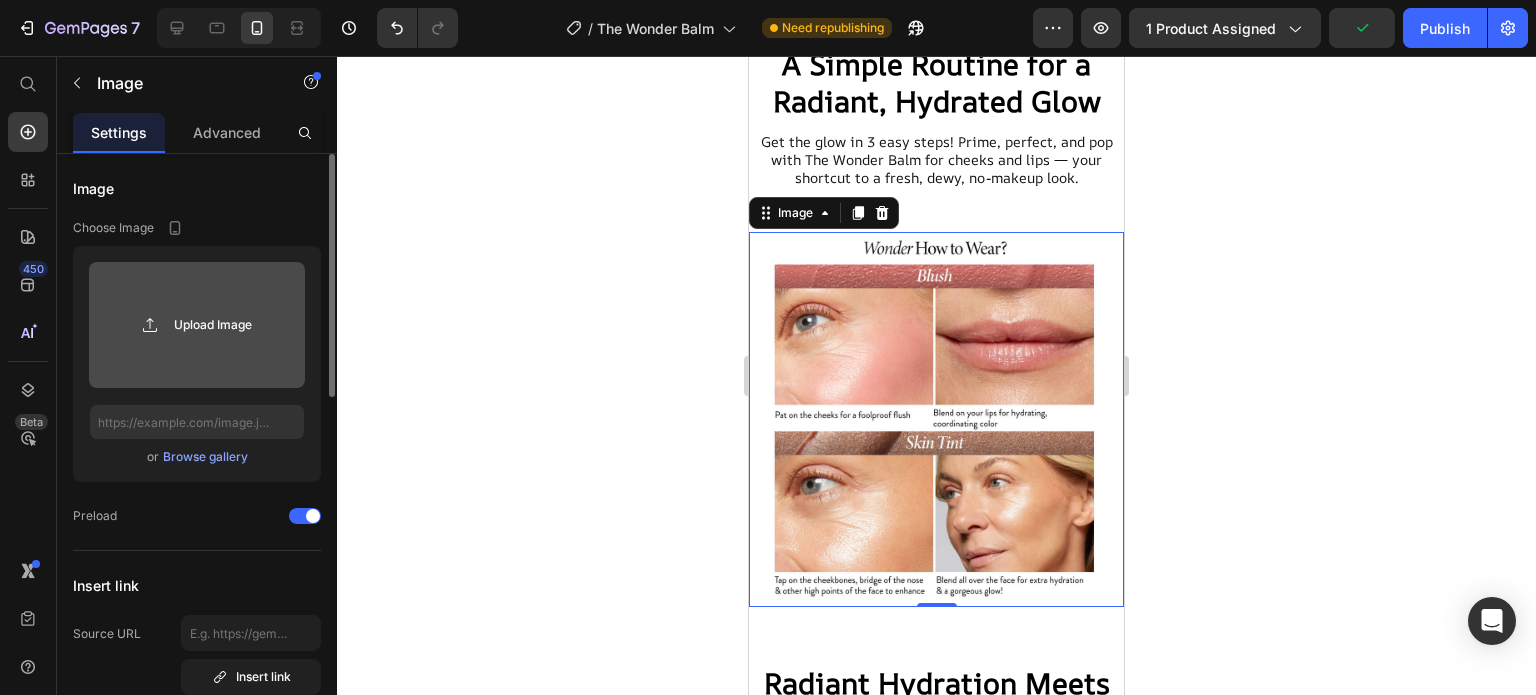 click 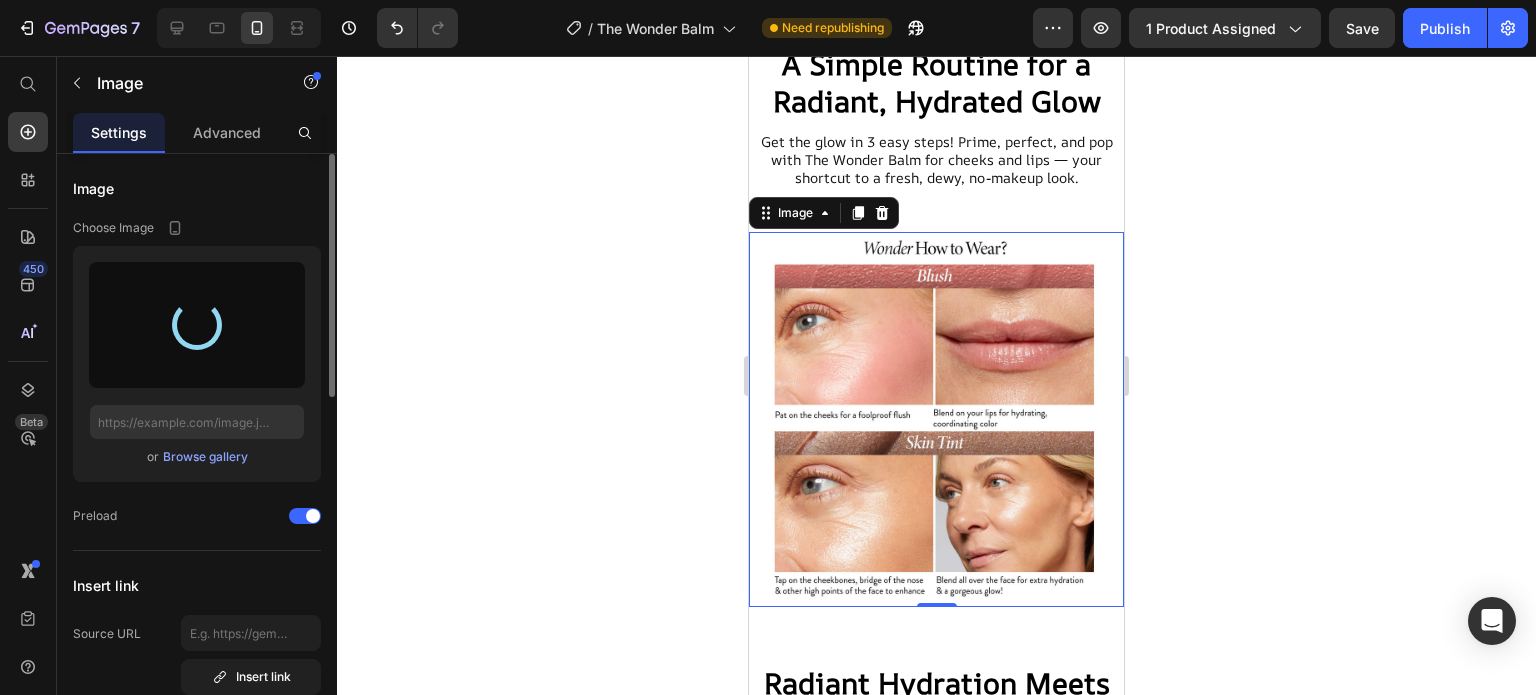 type on "[URL][DOMAIN_NAME]" 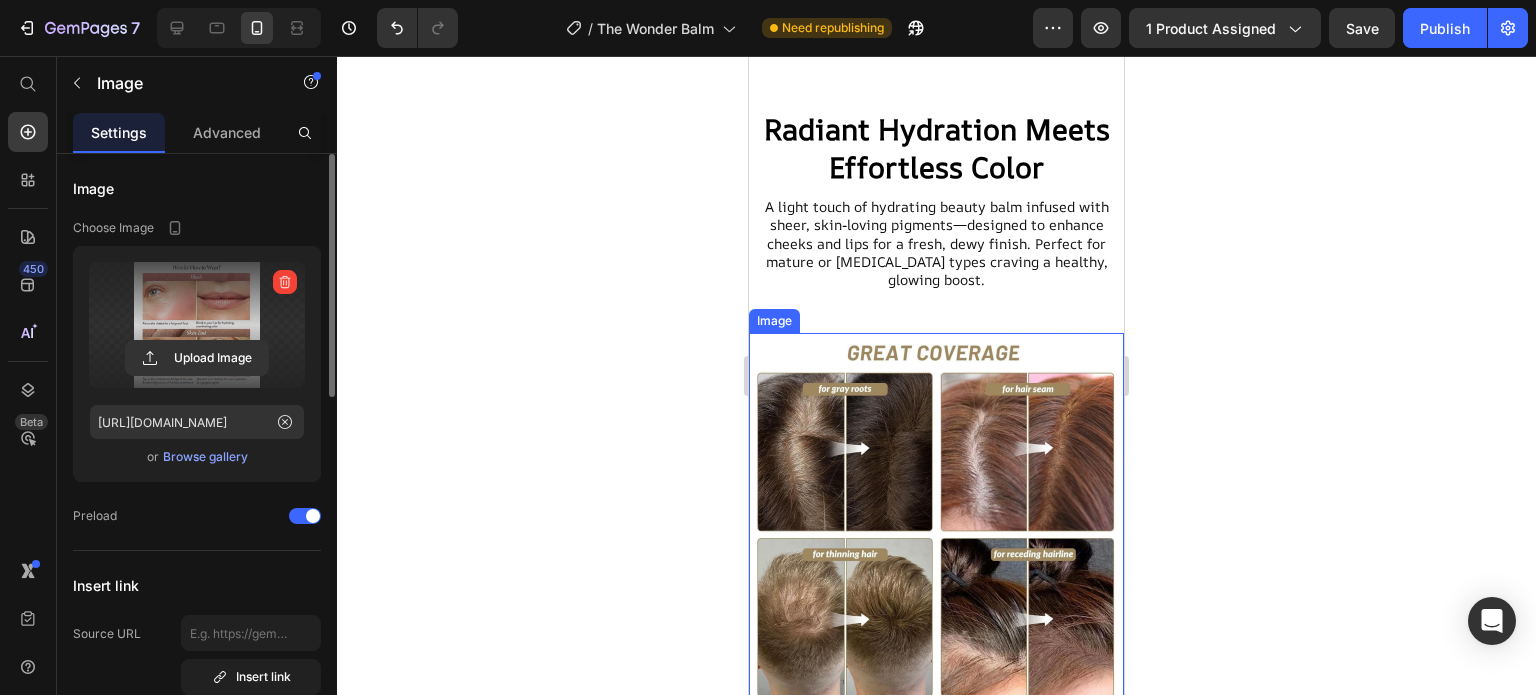 click at bounding box center [936, 520] 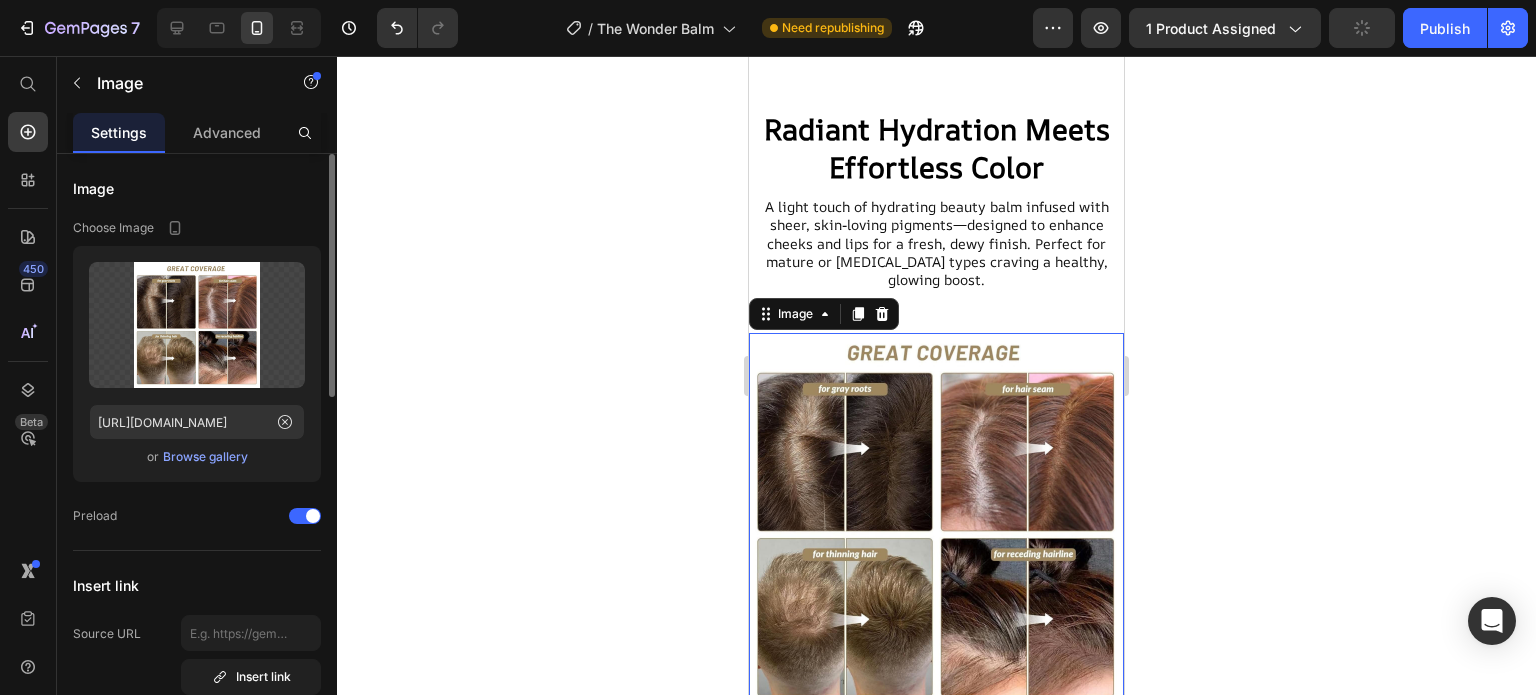 scroll, scrollTop: 2462, scrollLeft: 0, axis: vertical 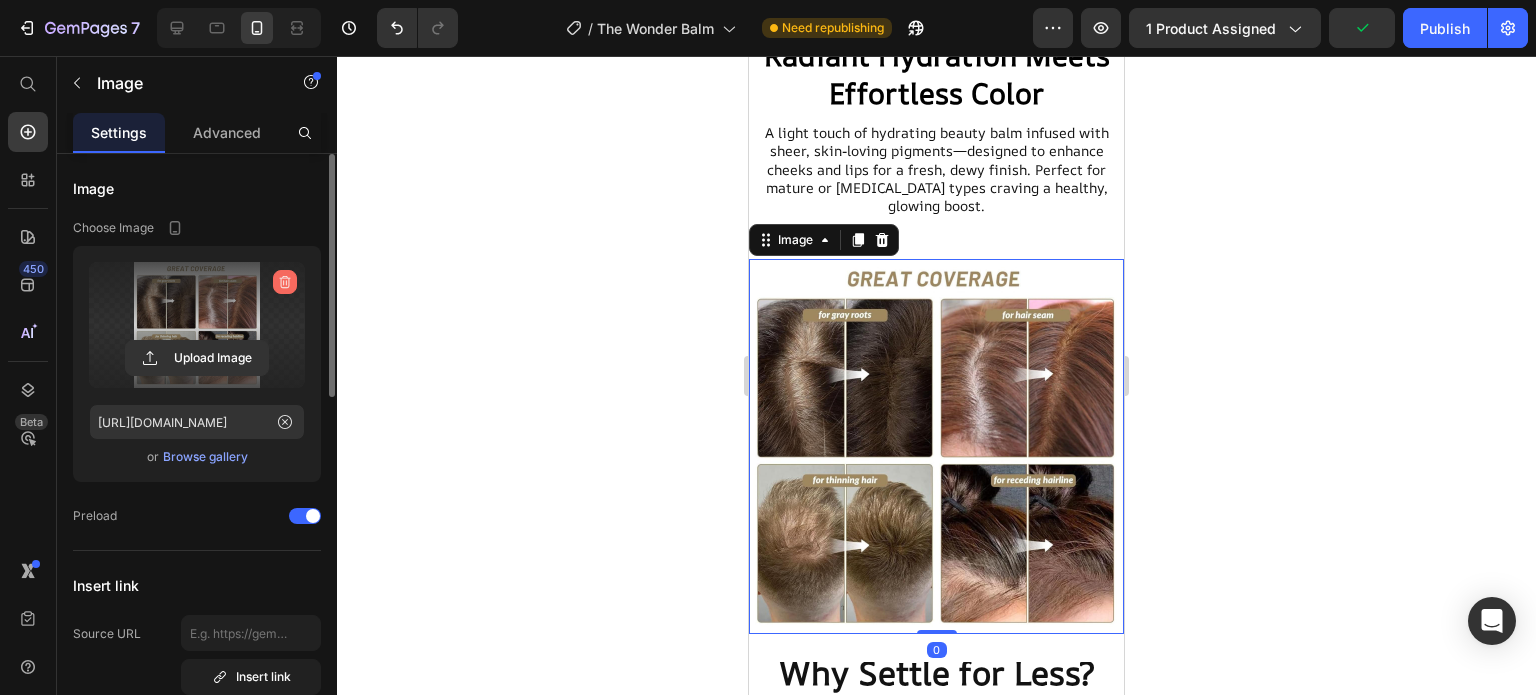 click 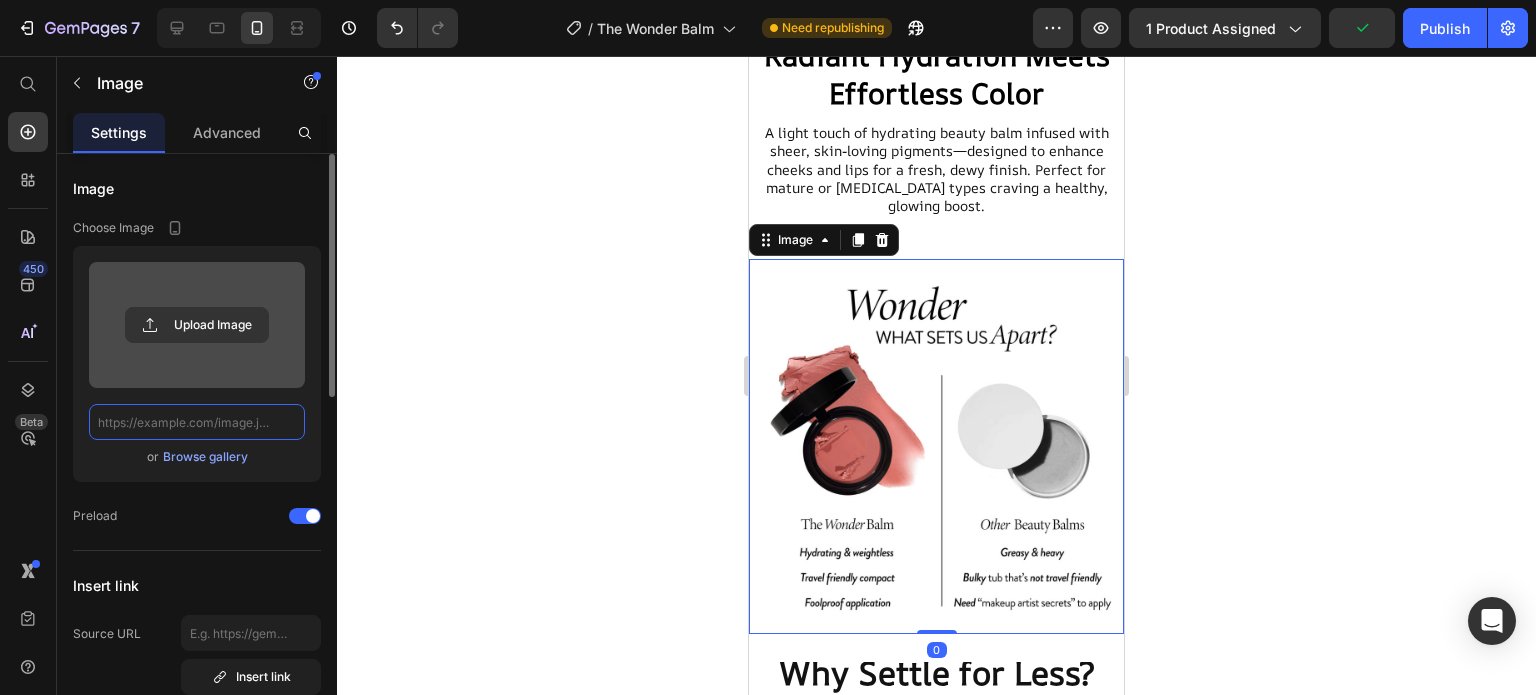 scroll, scrollTop: 0, scrollLeft: 0, axis: both 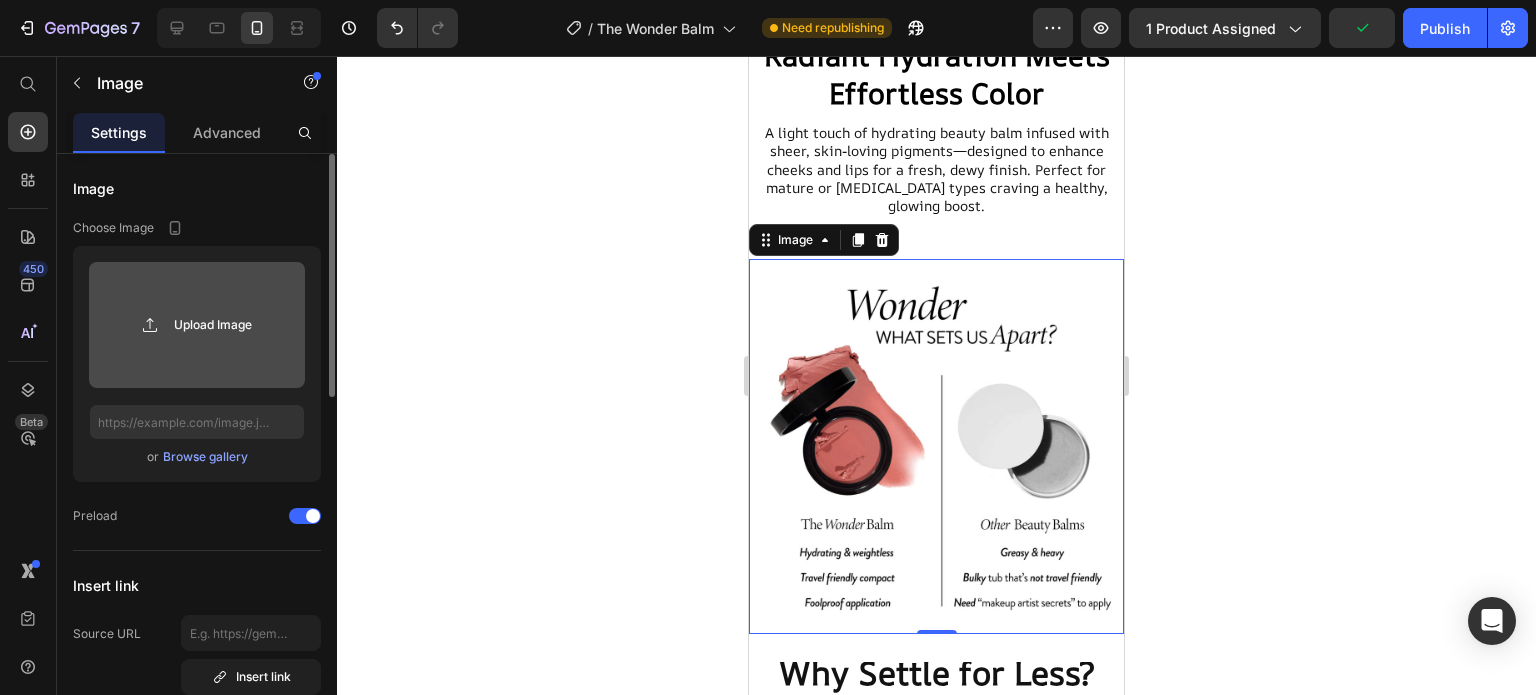 click 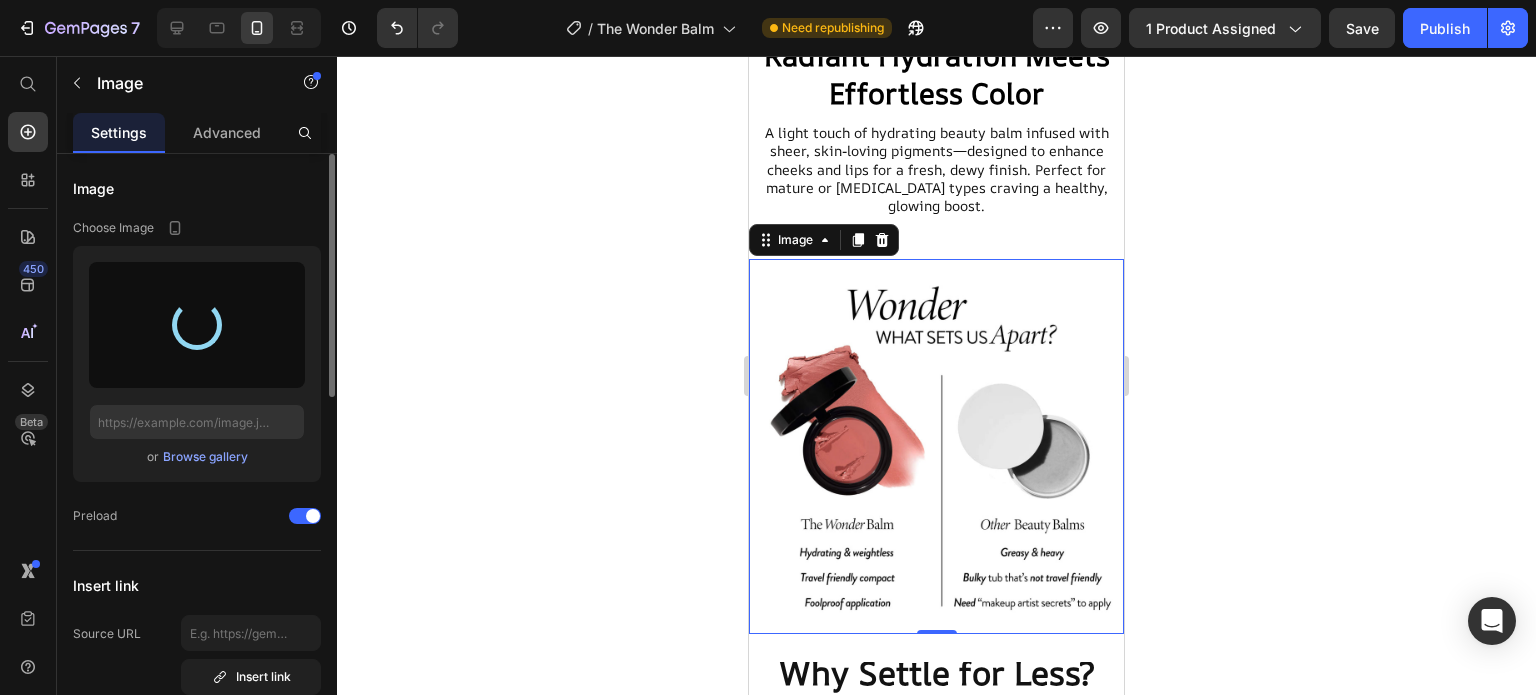 type on "[URL][DOMAIN_NAME]" 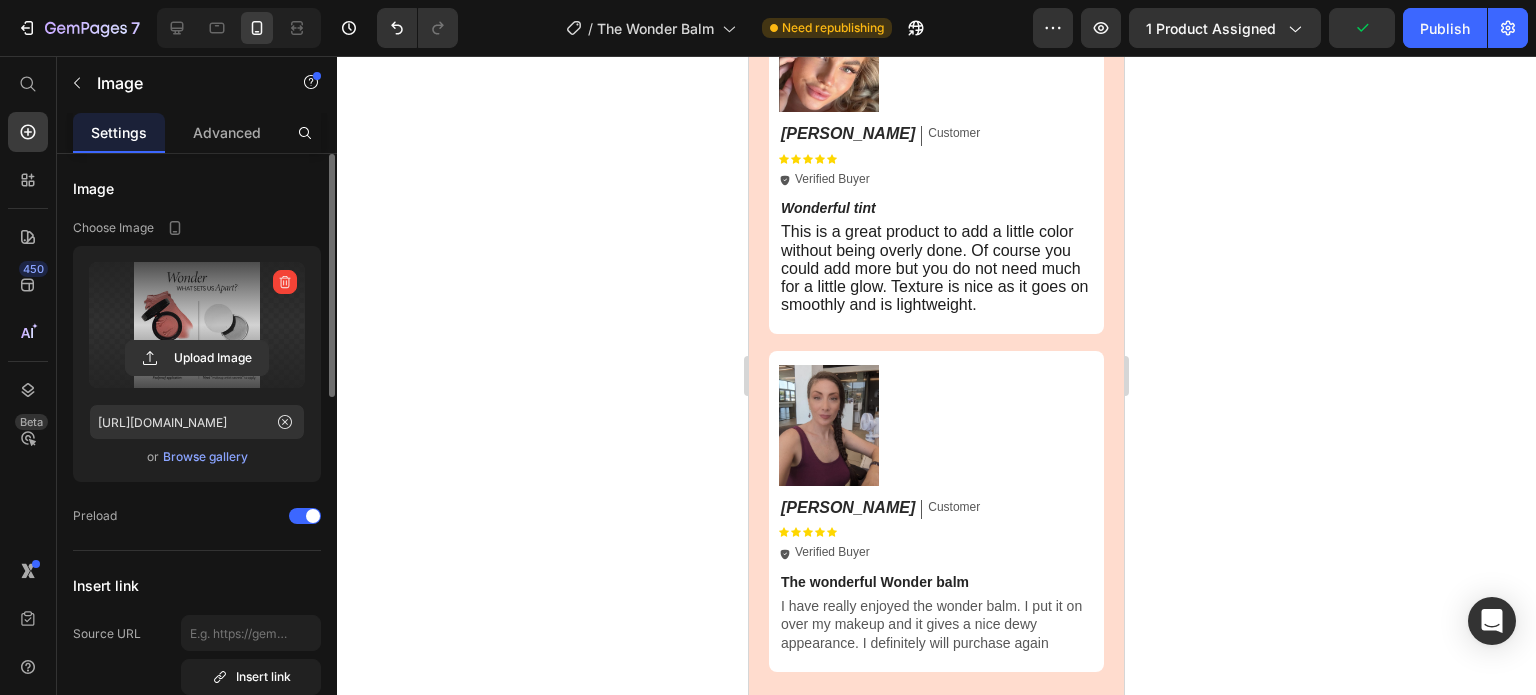 scroll, scrollTop: 5164, scrollLeft: 0, axis: vertical 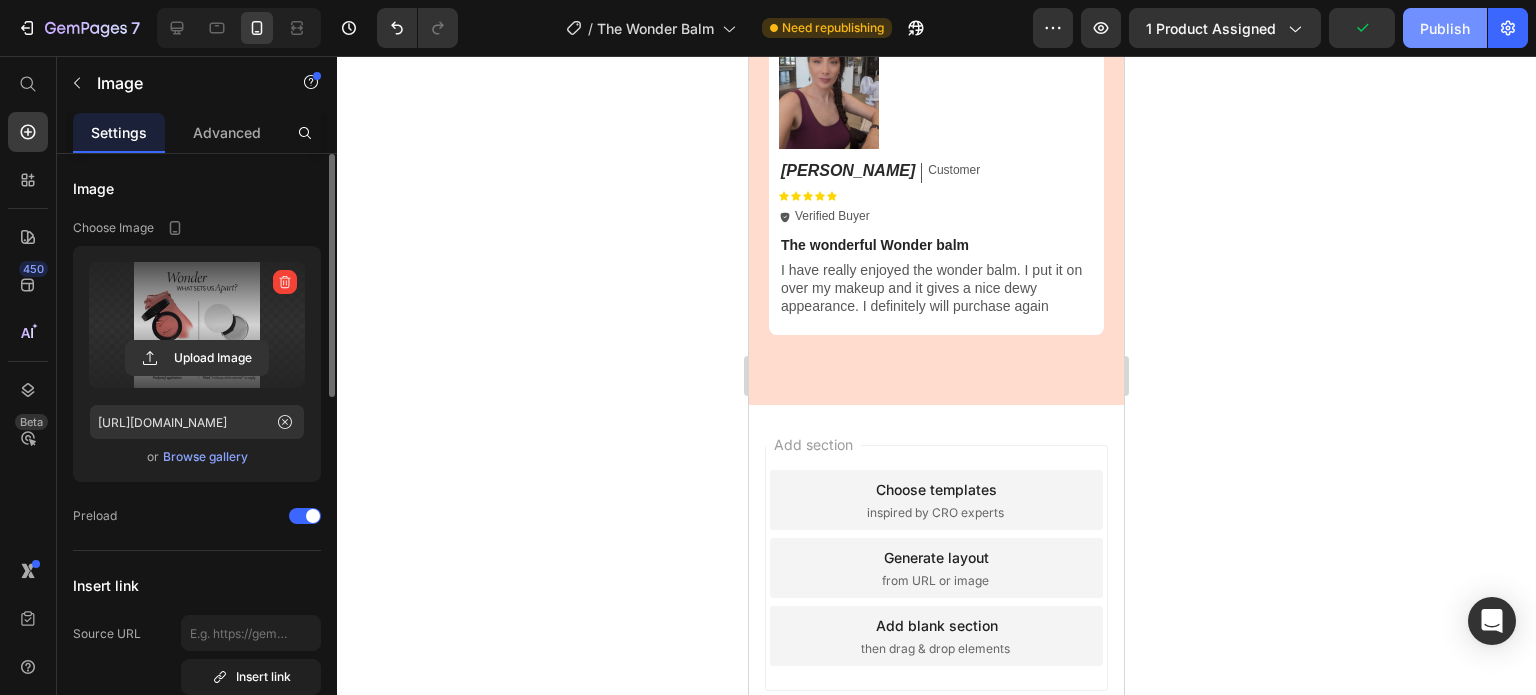 click on "Publish" at bounding box center [1445, 28] 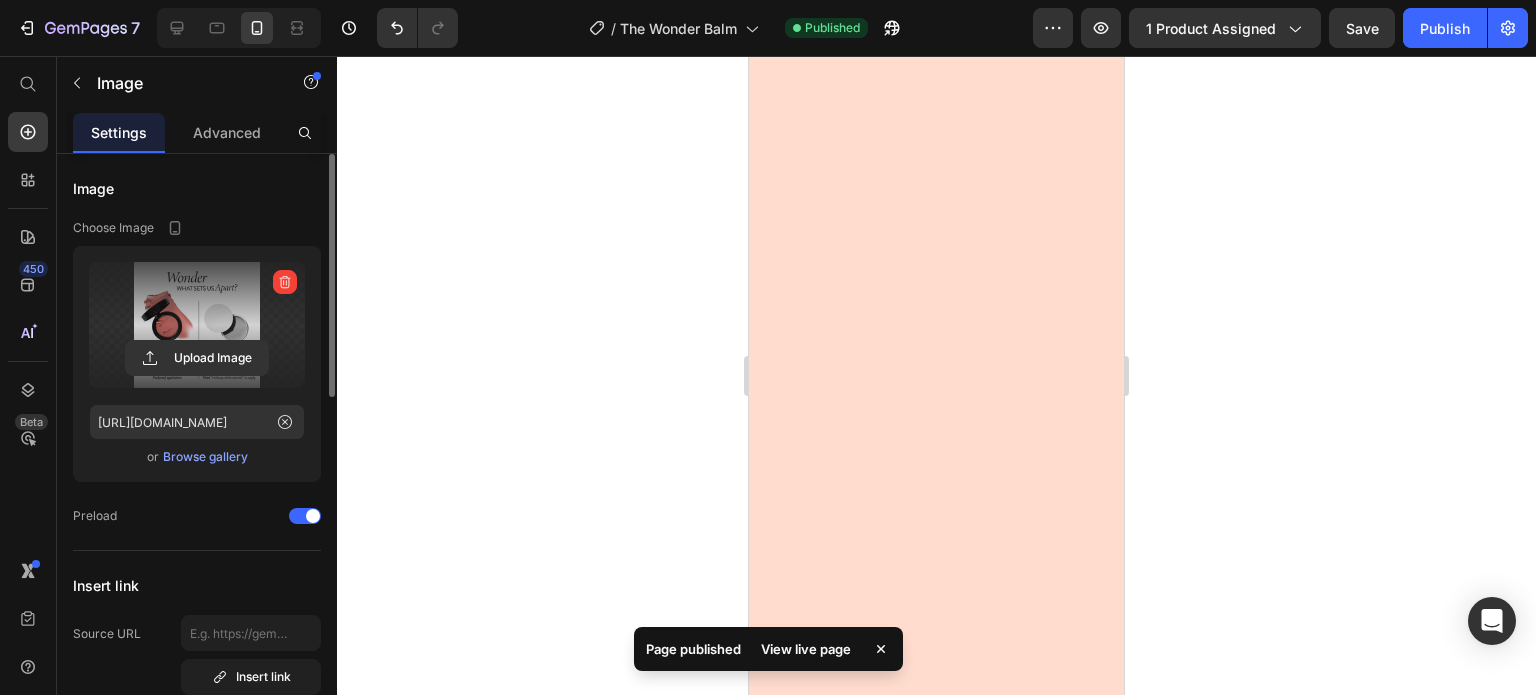 scroll, scrollTop: 0, scrollLeft: 0, axis: both 